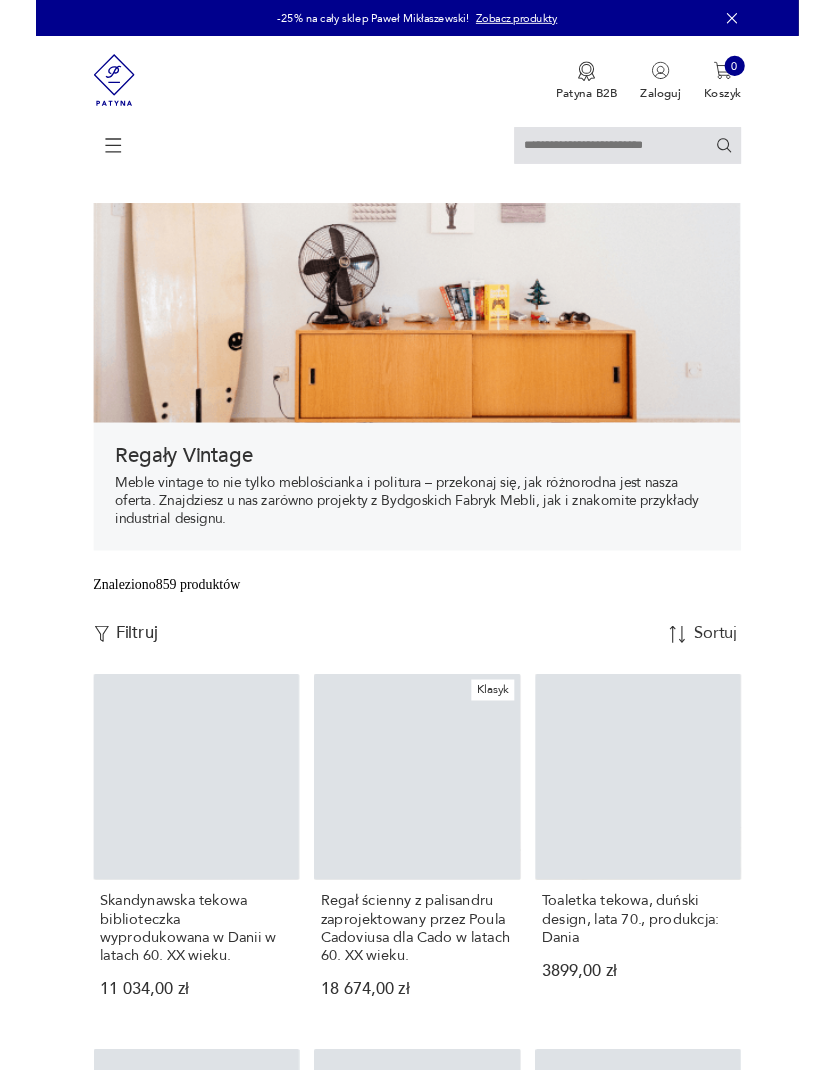 scroll, scrollTop: 0, scrollLeft: 0, axis: both 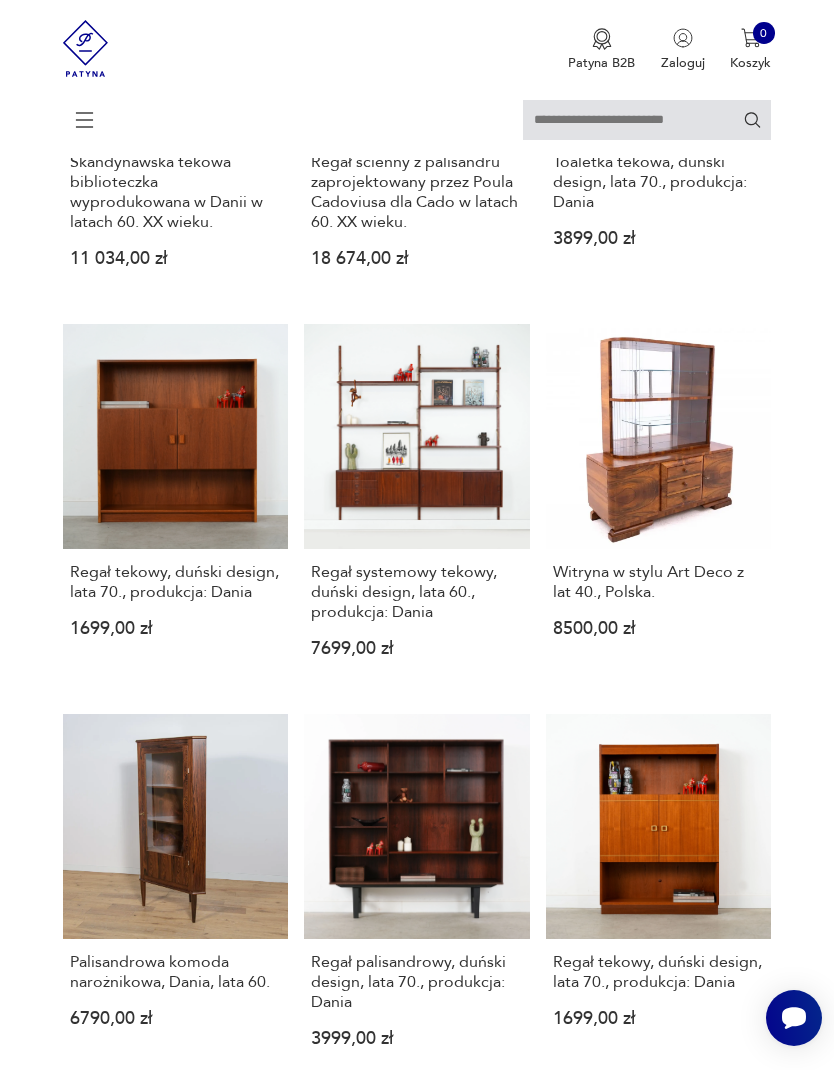 click on "Regał tekowy, duński design, lata 70., produkcja: Dania 1699,00 zł" at bounding box center (176, 506) 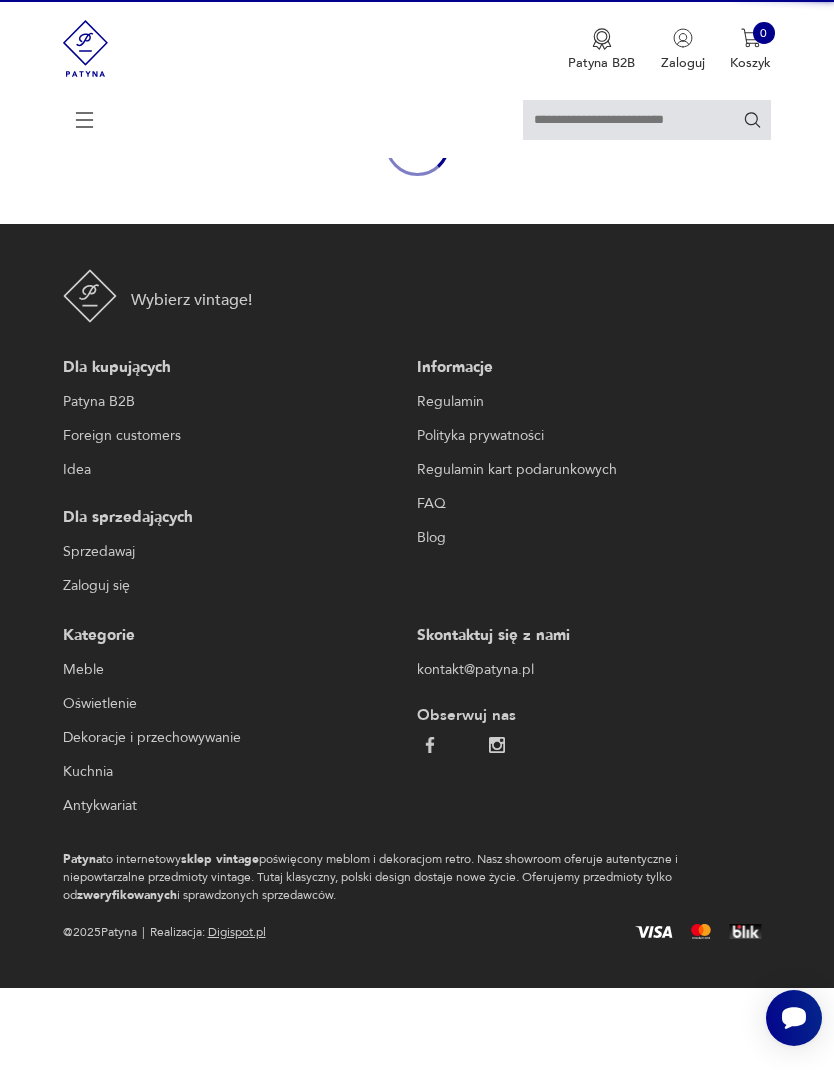 scroll, scrollTop: 185, scrollLeft: 0, axis: vertical 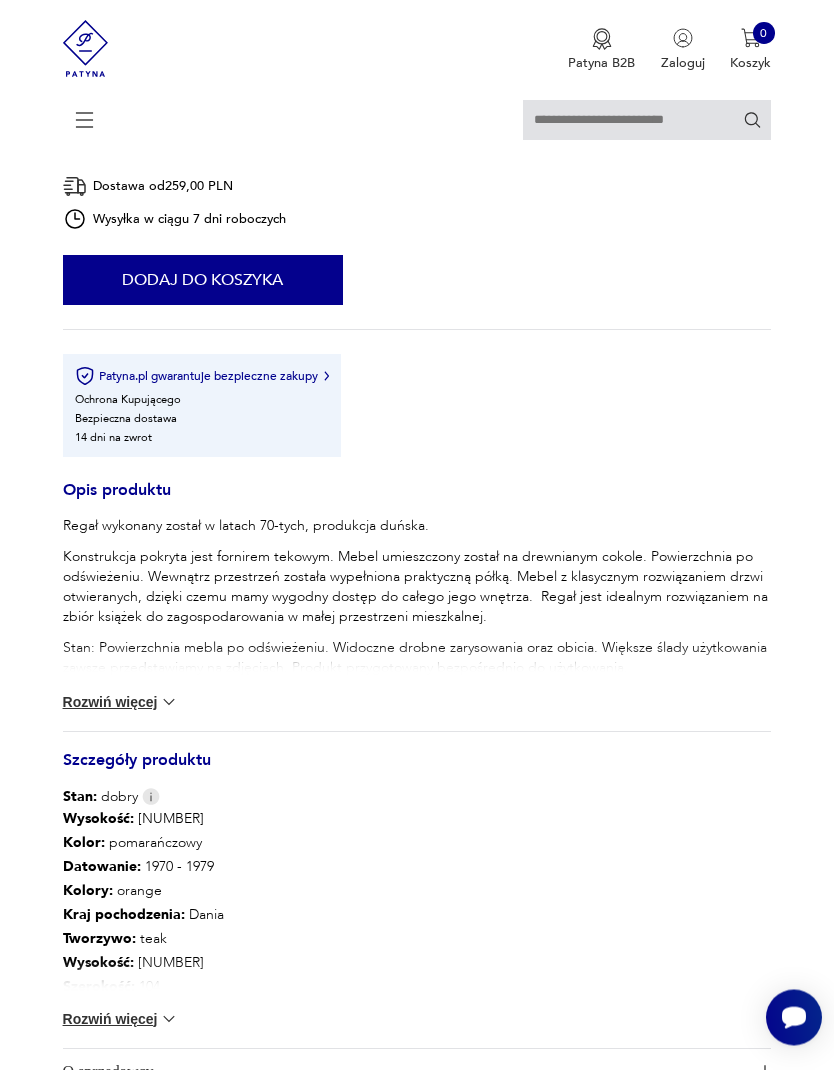click on "Rozwiń więcej" at bounding box center [121, 703] 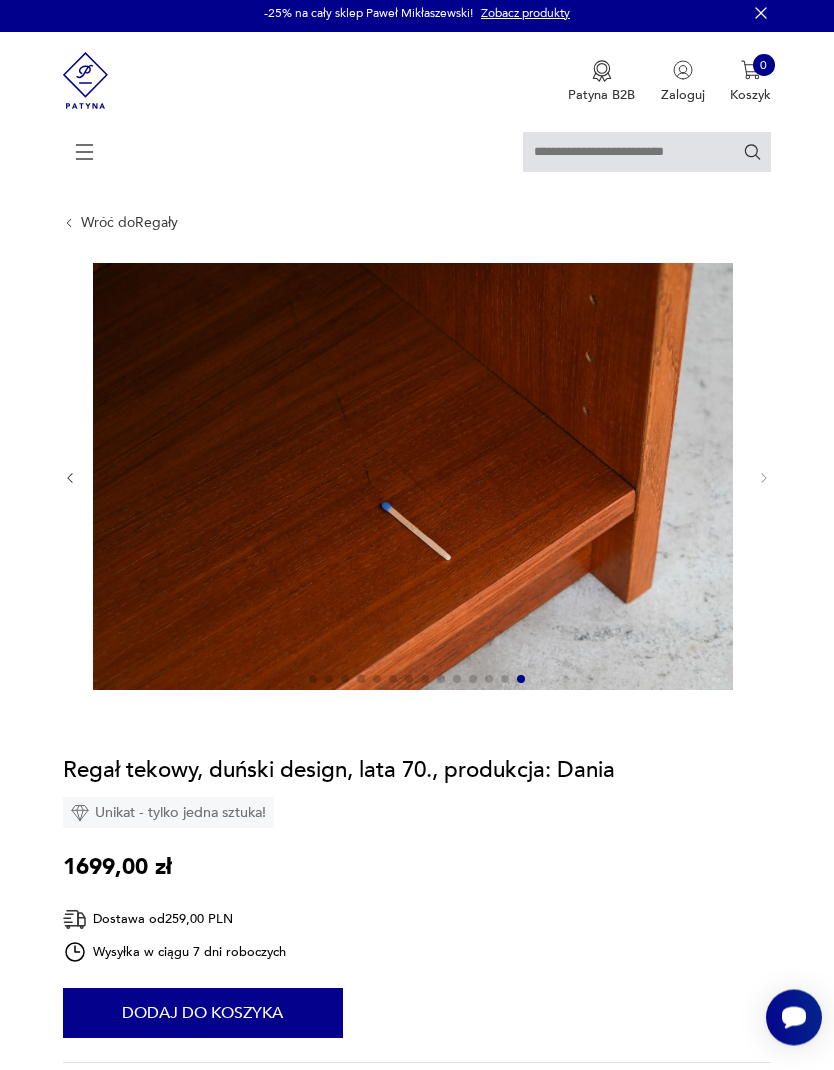 scroll, scrollTop: 0, scrollLeft: 0, axis: both 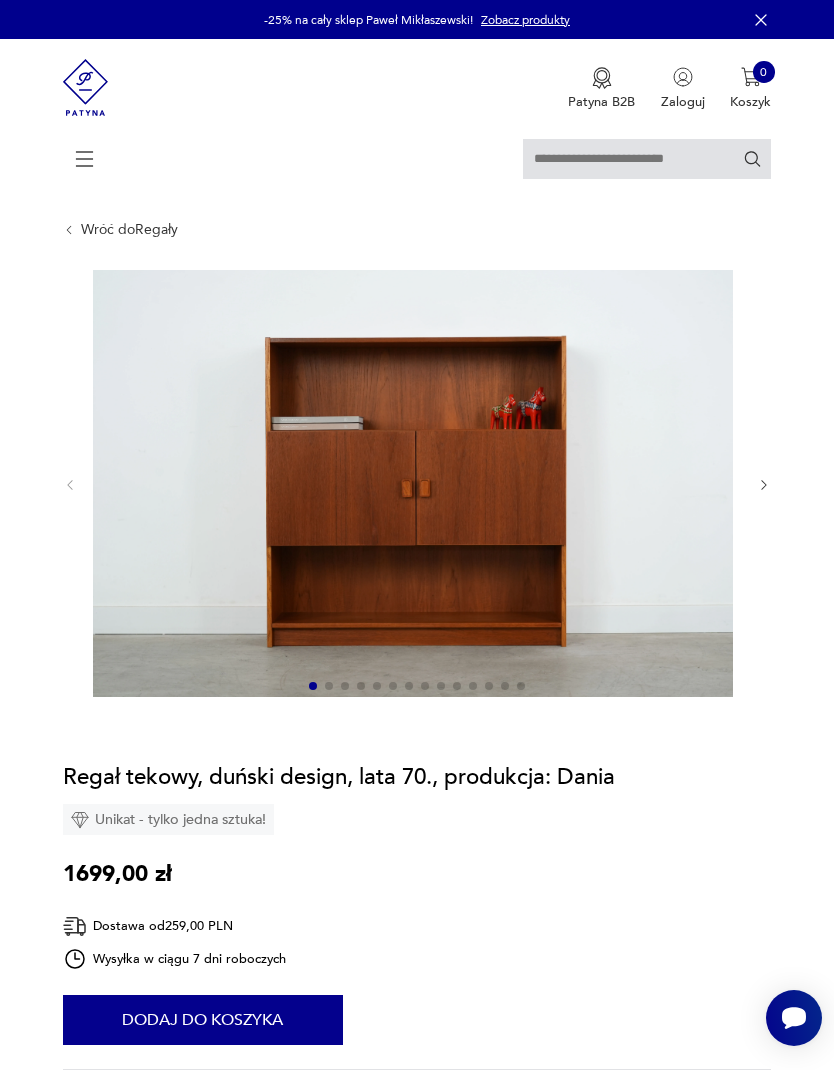 click on "Opis produktu Regał wykonany został w latach 70-tych, produkcja duńska.
Konstrukcja pokryta jest fornirem tekowym. Mebel umieszczony został na drewnianym cokole. Powierzchnia po odświeżeniu. Wewnątrz przestrzeń została wypełniona praktyczną półką. Mebel z klasycznym rozwiązaniem drzwi otwieranych, dzięki czemu mamy wygodny dostęp do całego jego wnętrza.  Regał jest idealnym rozwiązaniem na zbiór książek do zagospodarowania w małej przestrzeni mieszkalnej.
Stan: Powierzchnia mebla po odświeżeniu. Widoczne drobne zarysowania oraz obicia. Większe ślady użytkowania zawsze przedstawiamy na zdjęciach. Produkt przygotowany bezpośrednio do użytkowania.
*Ze względów bezpieczeństwa mebel do transportu może posiadać wyciągniętą półkę. Montaż nie powinien stanowić problemu. Natomiast w przypadku wątpliwości prosimy o kontakt, wyślemy film instruktażowy.
Dane techniczne
wysokość:
107,5 cm
szerokość:
104 cm
głębokość:
29,5 cm
Rozwiń więcej Stan:   :" at bounding box center (417, 1095) 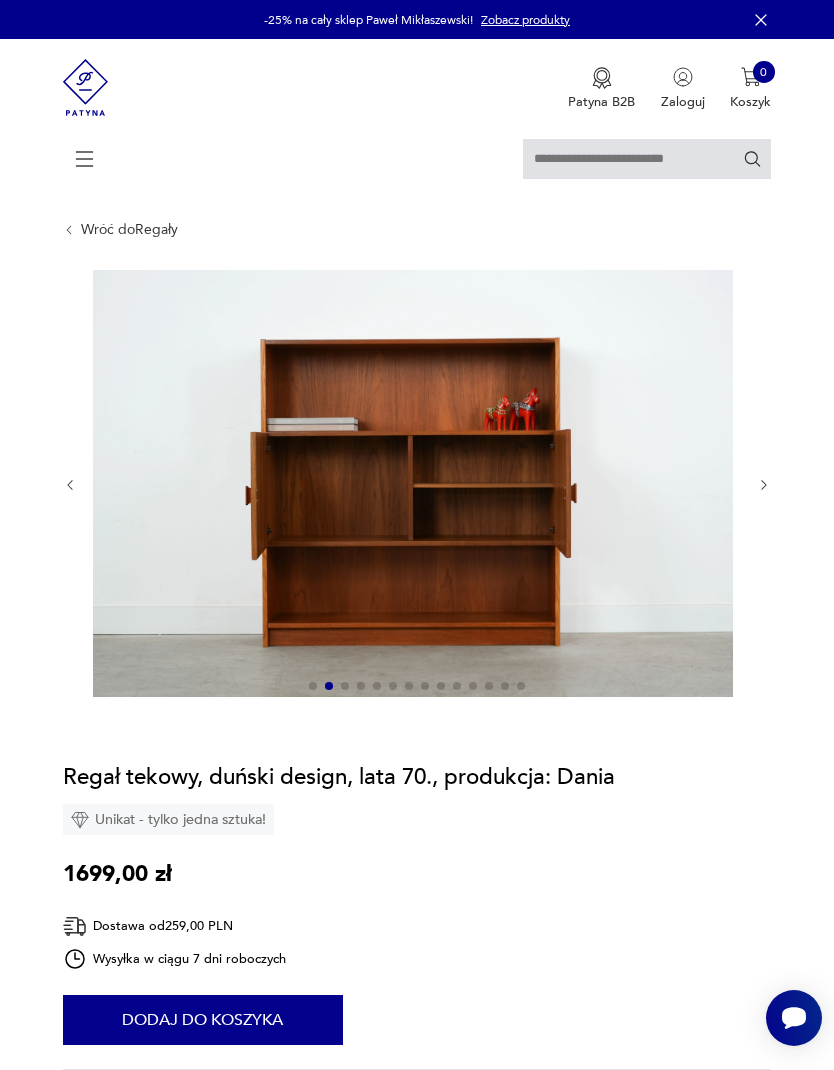 click 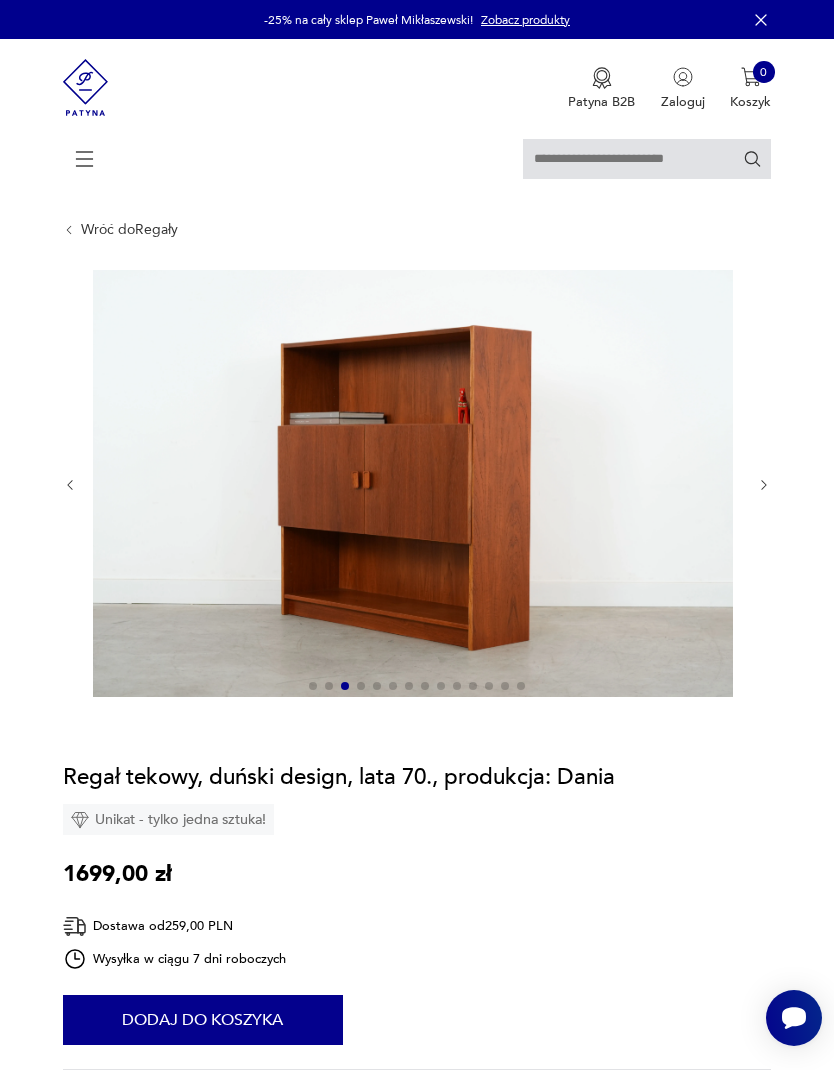 click 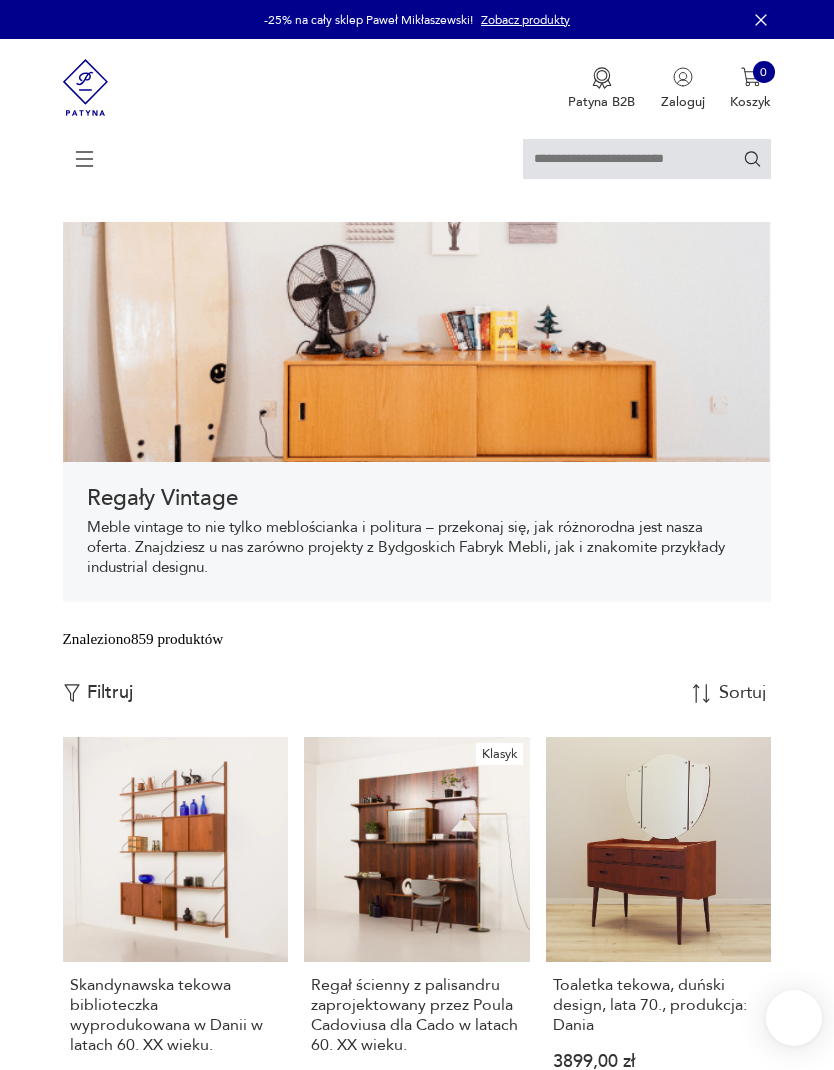 scroll, scrollTop: 295, scrollLeft: 0, axis: vertical 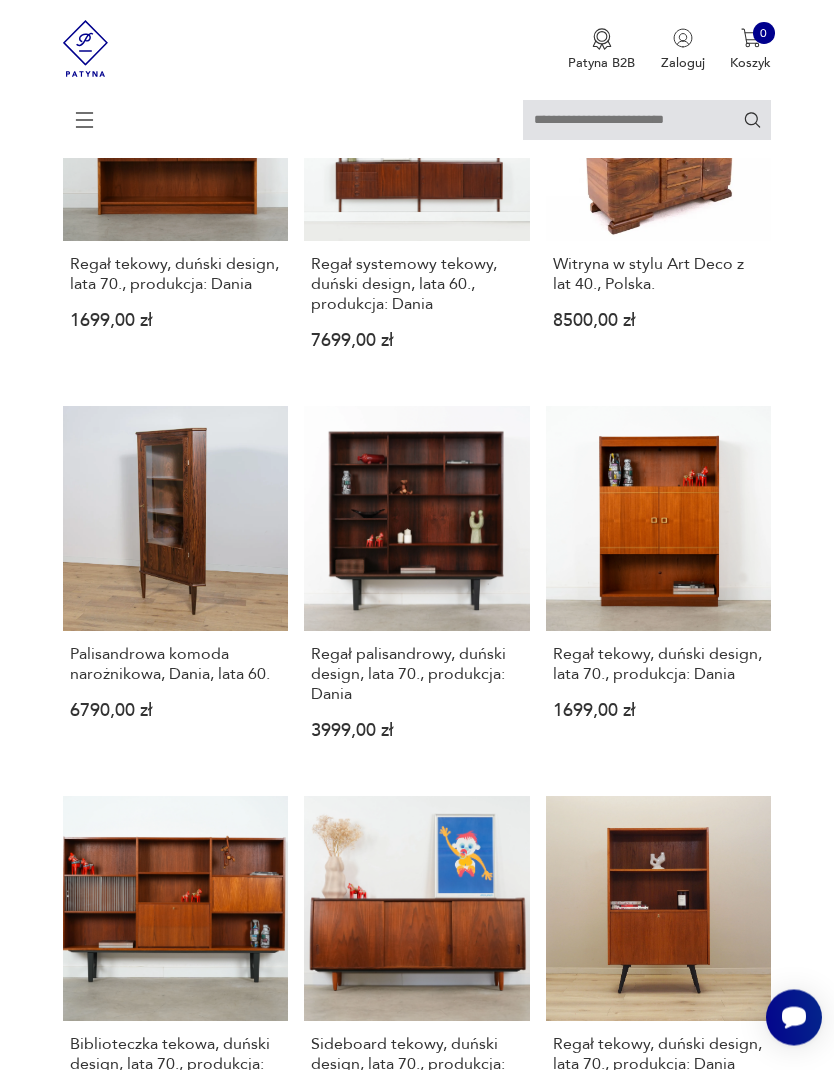 click on "Filtruj produkty Cena MIN MAX OK Promocja Datowanie OK Kraj pochodzenia Producent Projektant Typ biblioteczka bufet inny komoda kredens sideboard string witryna Stan przedmiotu Klasyk Kolor Tag Tworzywo chrom drewno inne metal palisander sklejka teak tworzywo sztuczne Wyczyść filtry Znaleziono  859   produktów Filtruj Sortuj według daty dodania Sortuj według daty dodania Skandynawska tekowa biblioteczka wyprodukowana w Danii w latach 60. XX wieku. 11 034,00 zł Klasyk Regał ścienny z palisandru zaprojektowany przez Poula Cadoviusa dla Cado w latach 60. XX wieku. 18 674,00 zł Toaletka tekowa, duński design, lata 70., produkcja: Dania 3899,00 zł Regał tekowy, duński design, lata 70., produkcja: Dania 1699,00 zł Regał systemowy tekowy, duński design, lata 60., produkcja: Dania 7699,00 zł Witryna w stylu Art Deco z lat 40., Polska. 8500,00 zł Palisandrowa komoda narożnikowa, Dania, lata 60. 6790,00 zł Regał palisandrowy, duński design, lata 70., produkcja: Dania 3999,00 zł Klasyk 1" at bounding box center (417, 814) 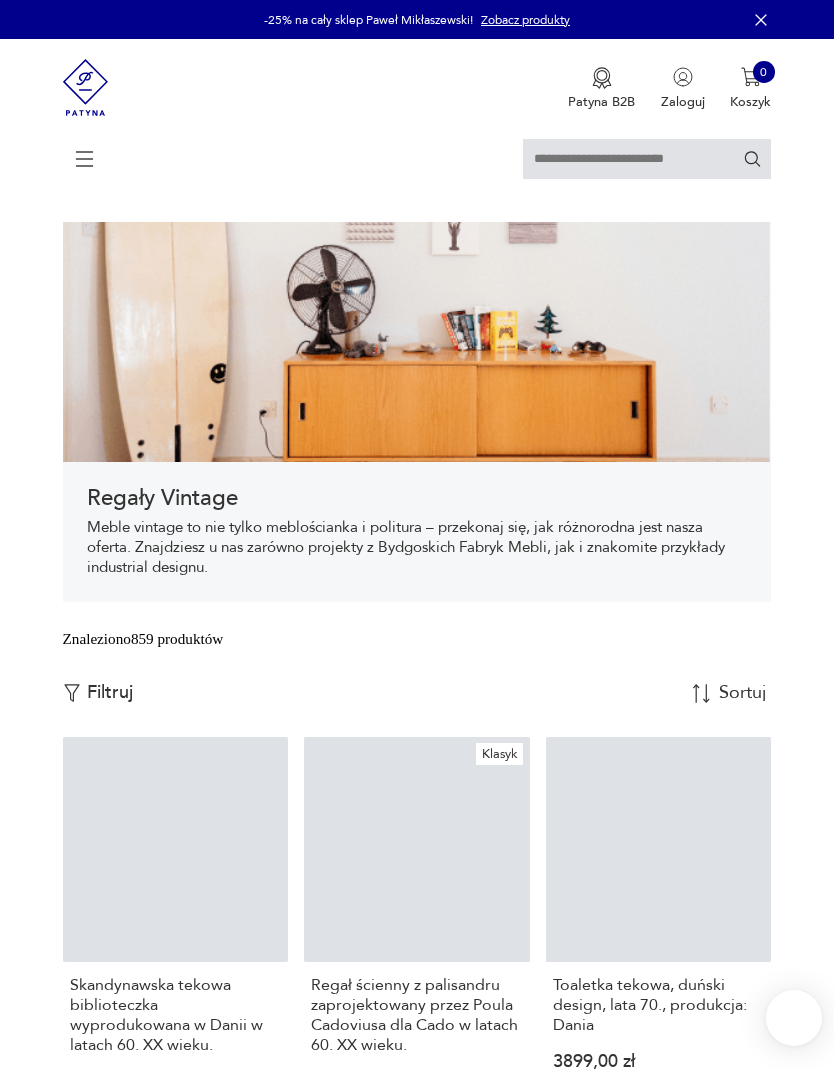scroll, scrollTop: 0, scrollLeft: 0, axis: both 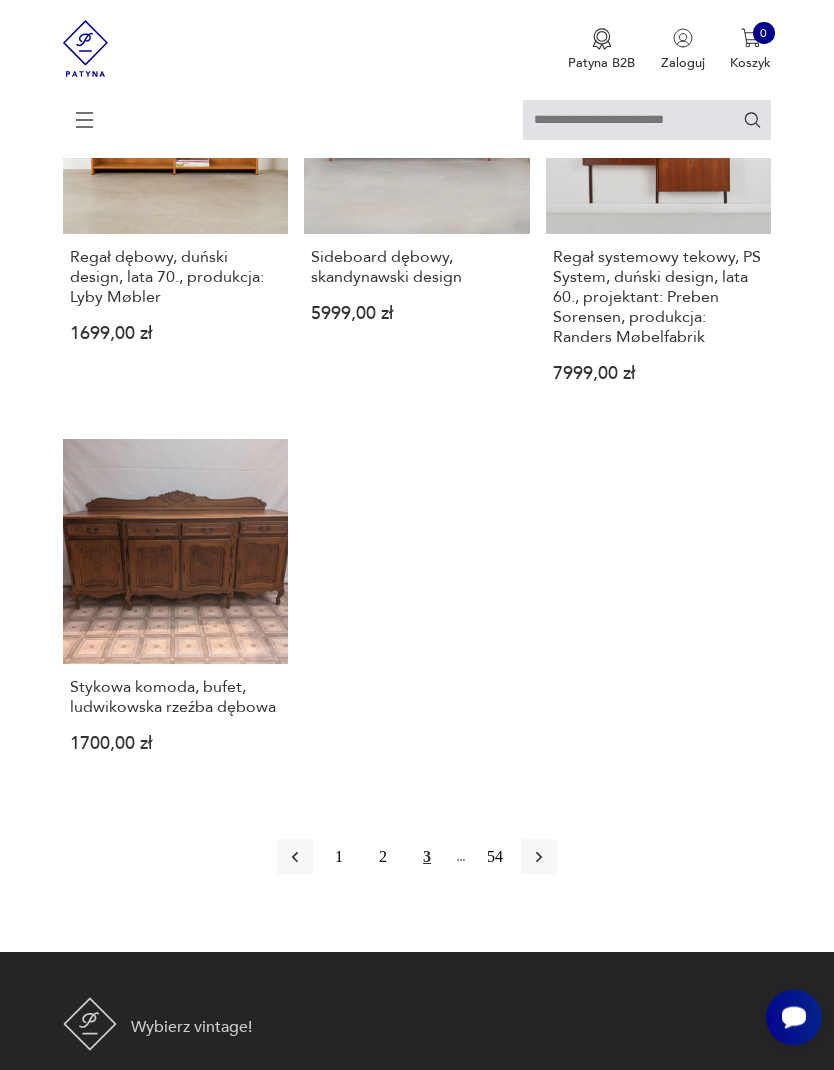 click on "1" at bounding box center (339, 858) 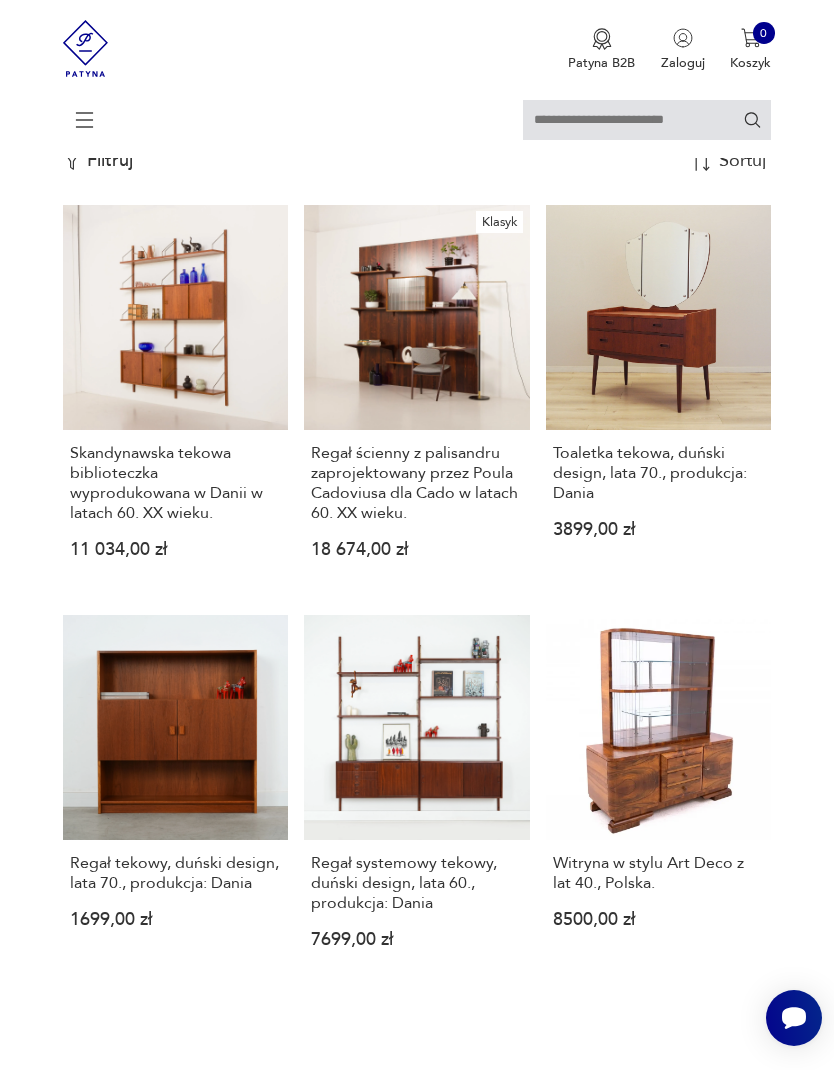 scroll, scrollTop: 389, scrollLeft: 0, axis: vertical 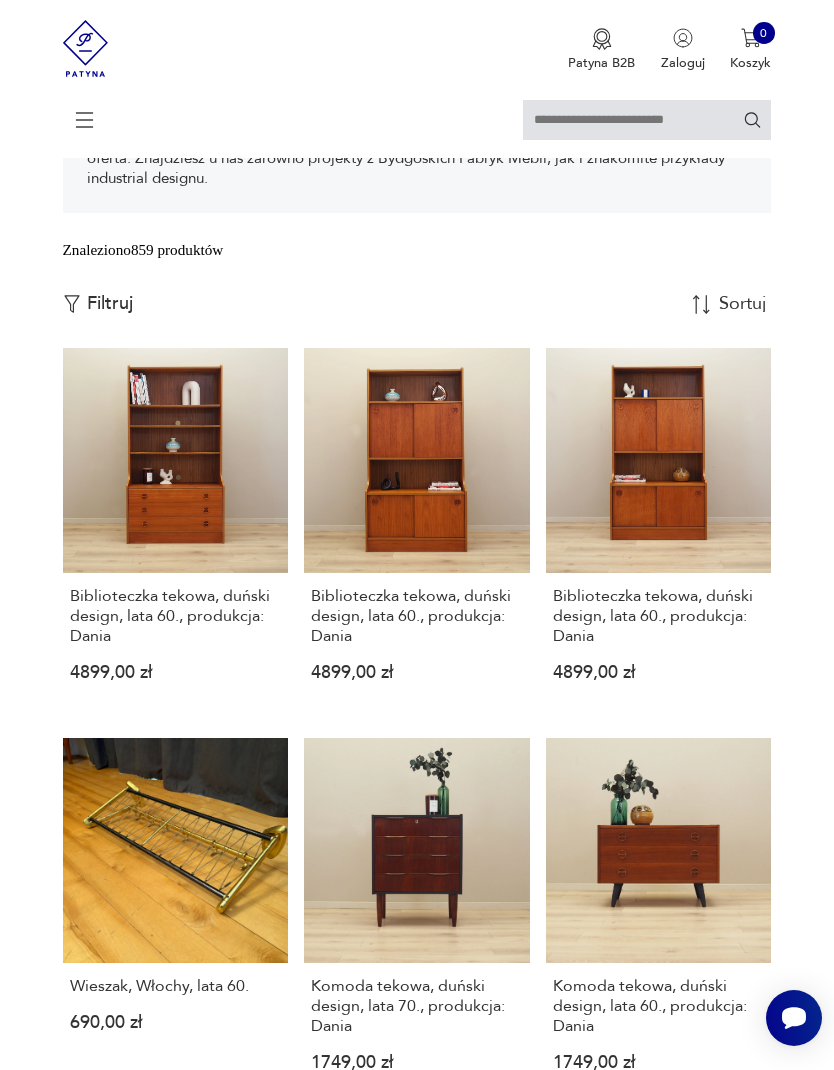 click on "Biblioteczka tekowa, duński design, lata 60., produkcja: Dania 4899,00 zł" at bounding box center [417, 530] 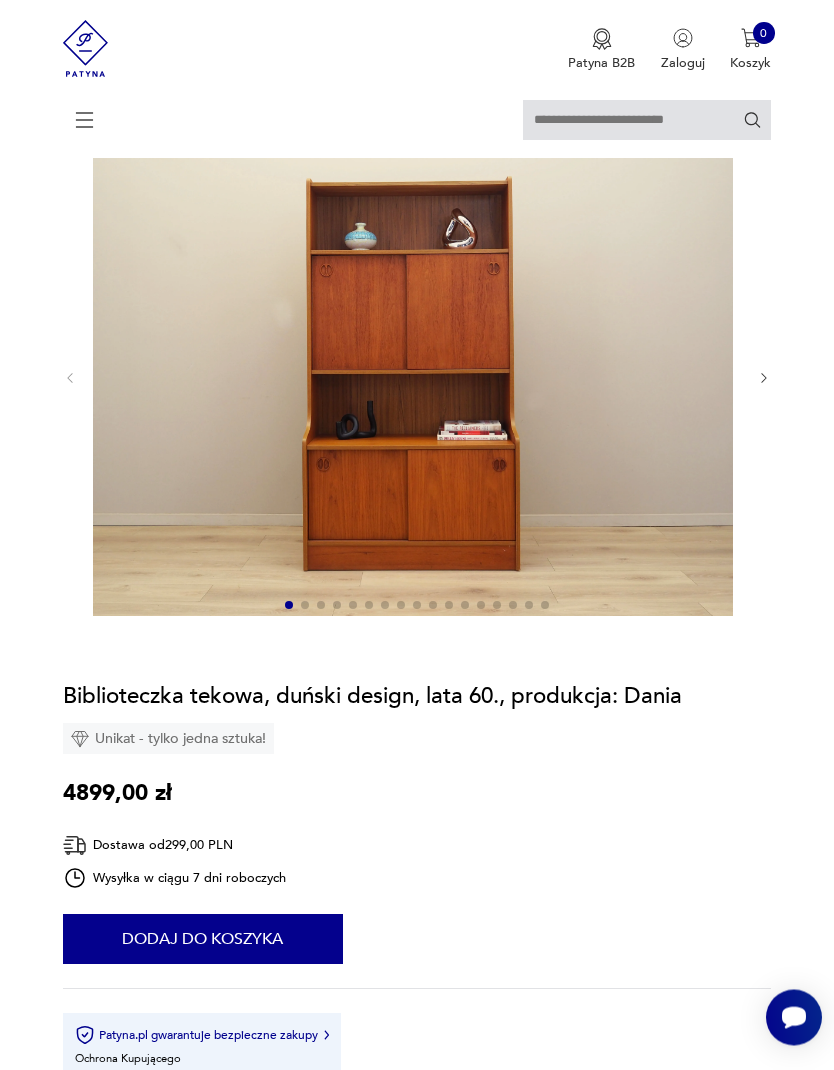 click 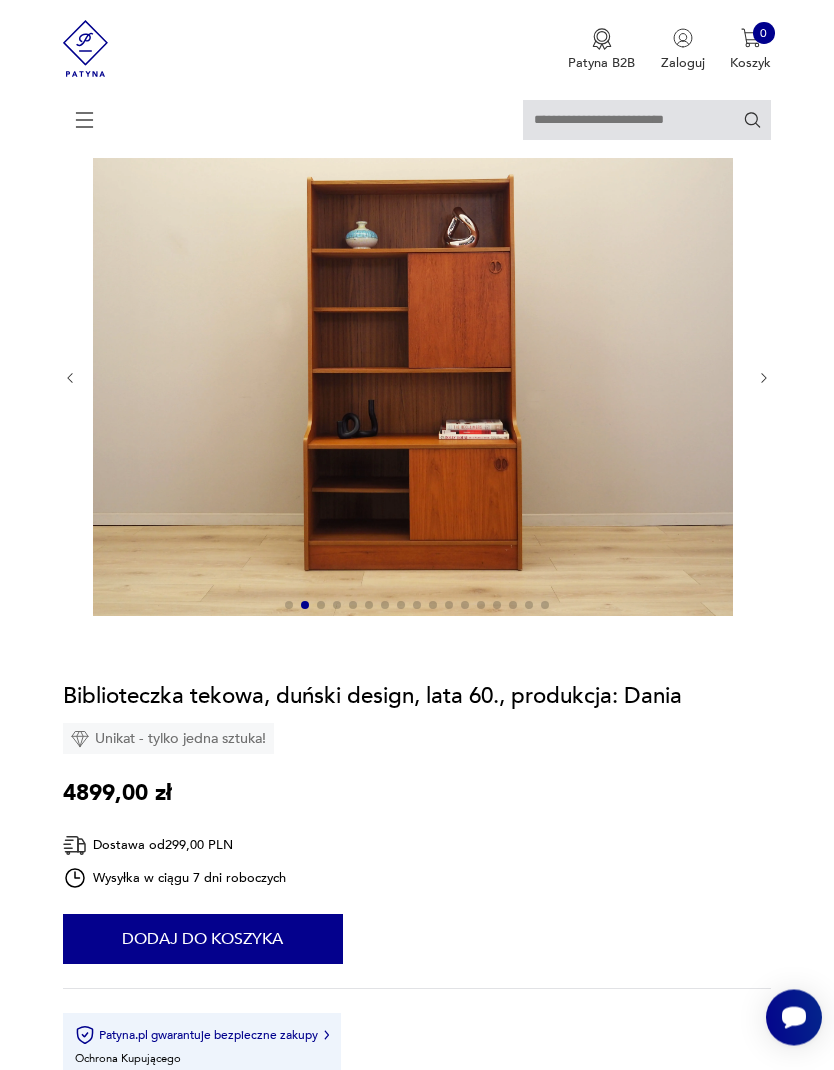 scroll, scrollTop: 134, scrollLeft: 0, axis: vertical 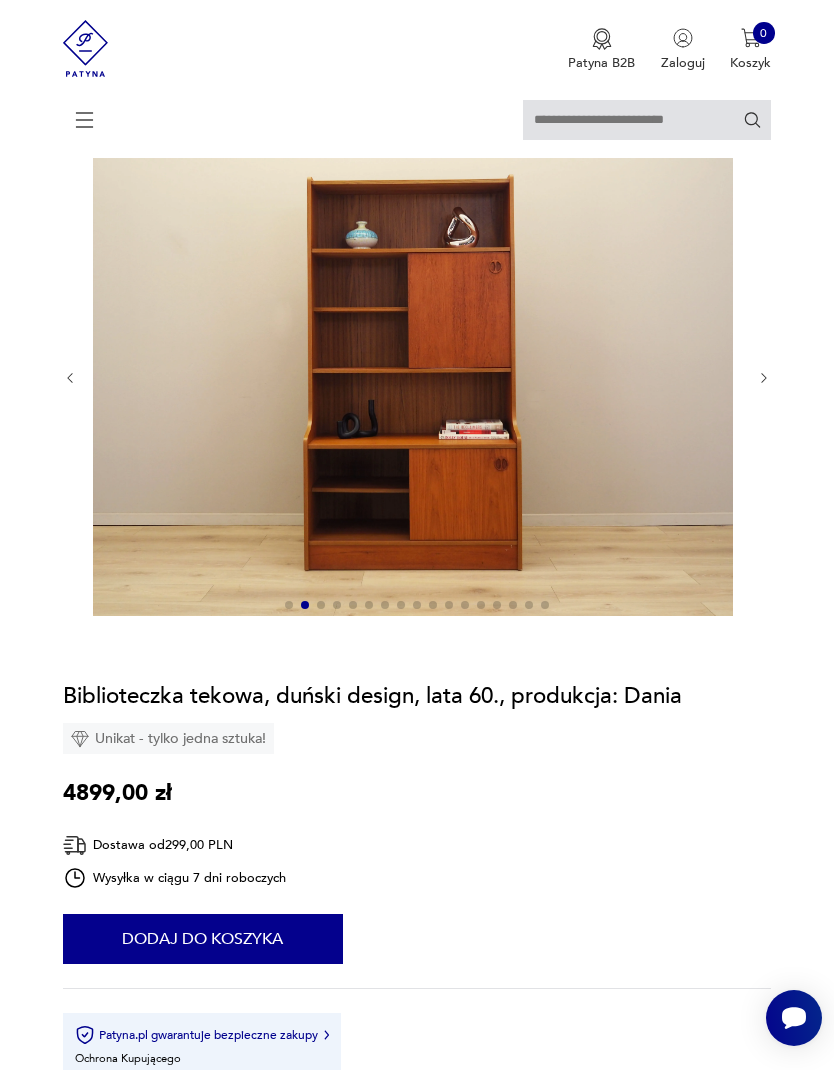 click 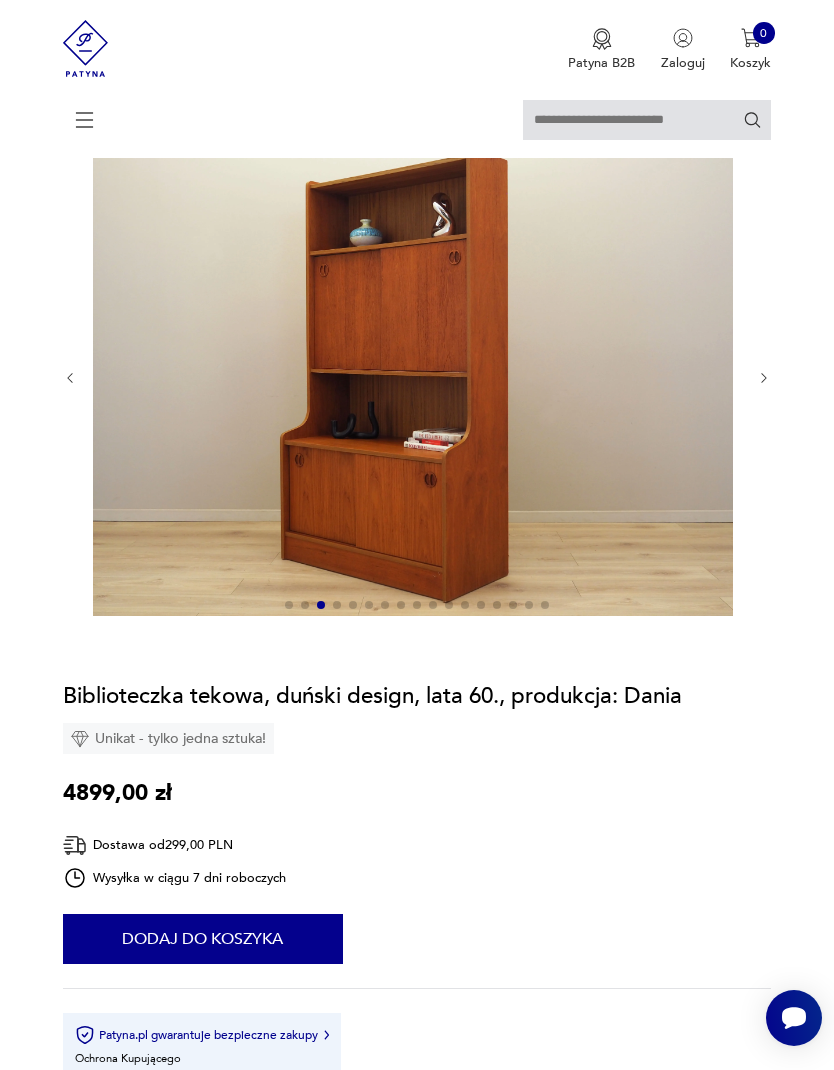 click 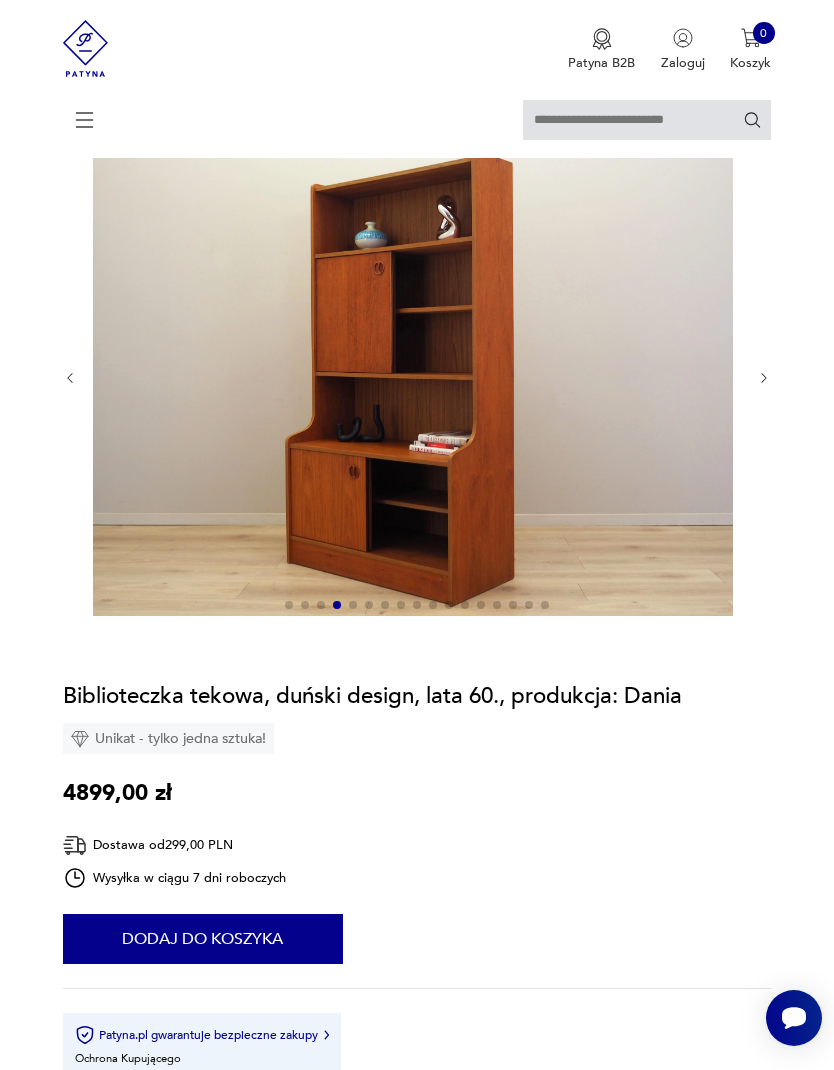 click 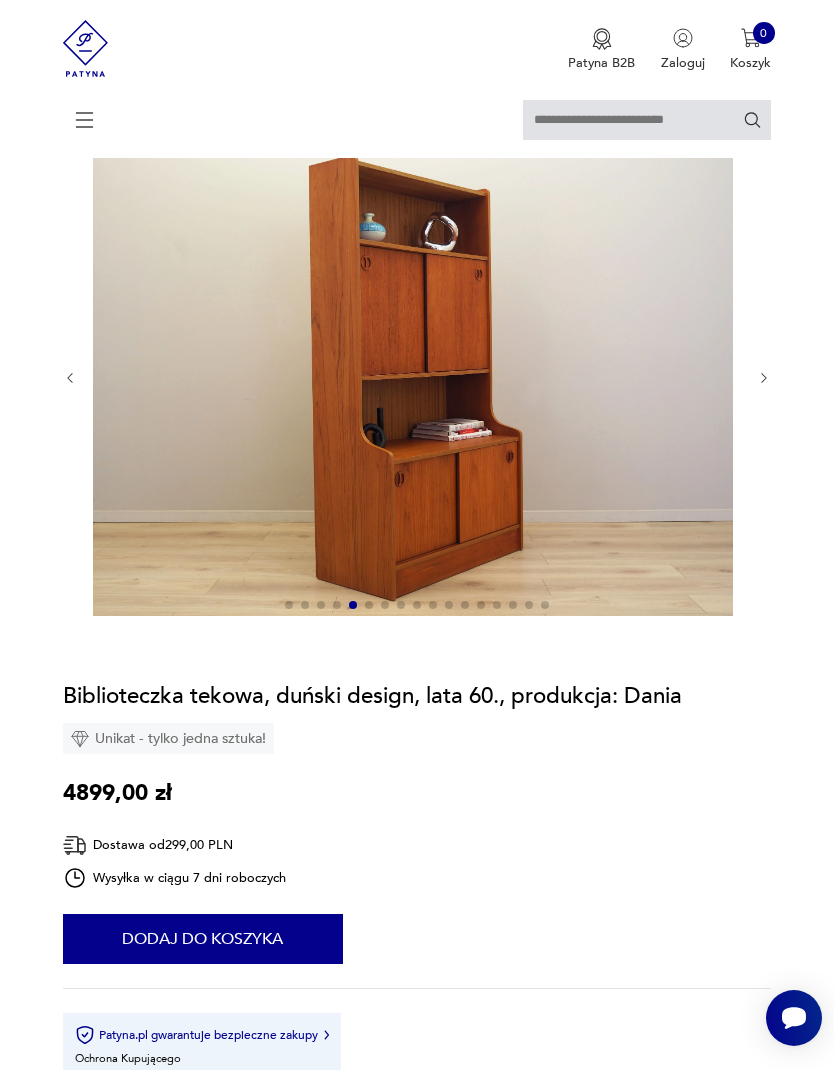click 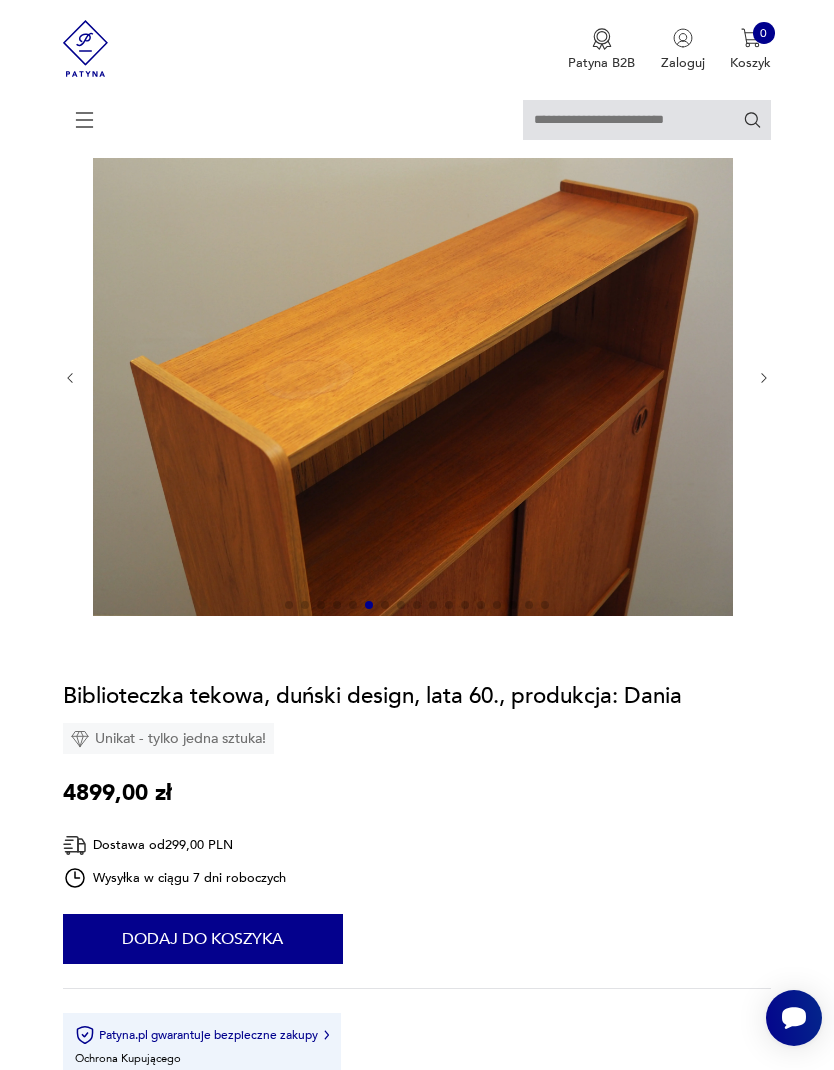 click 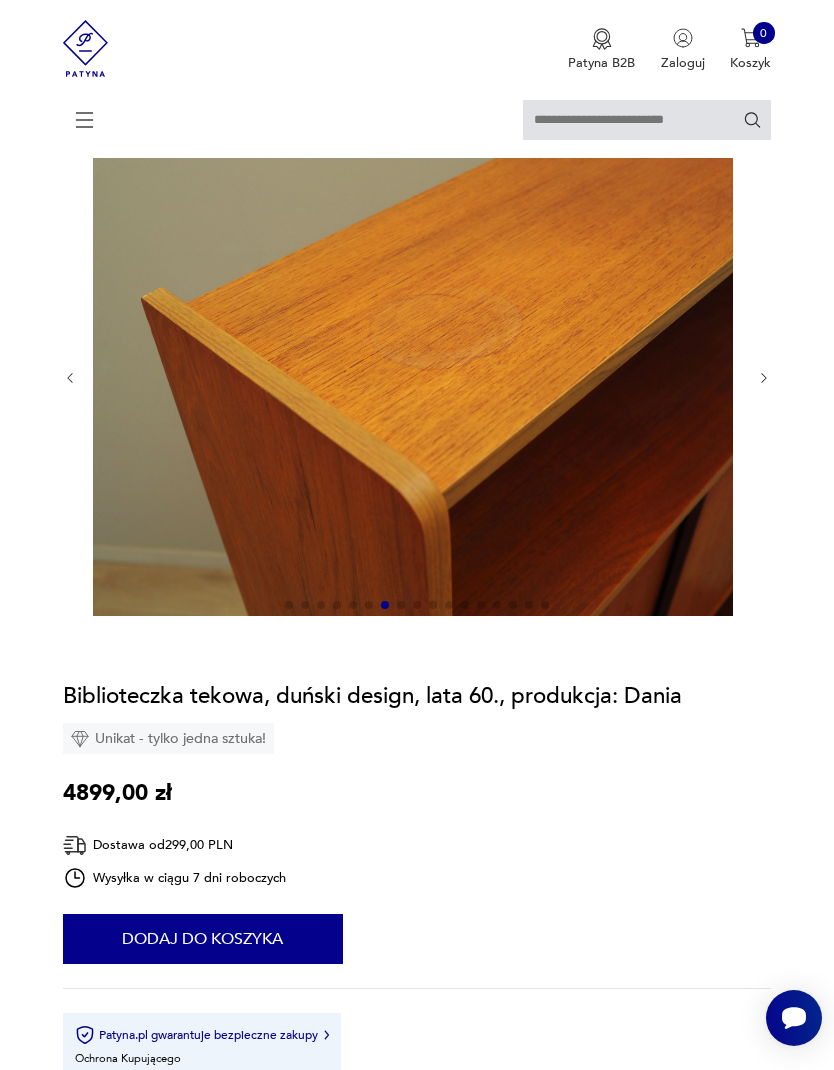 click 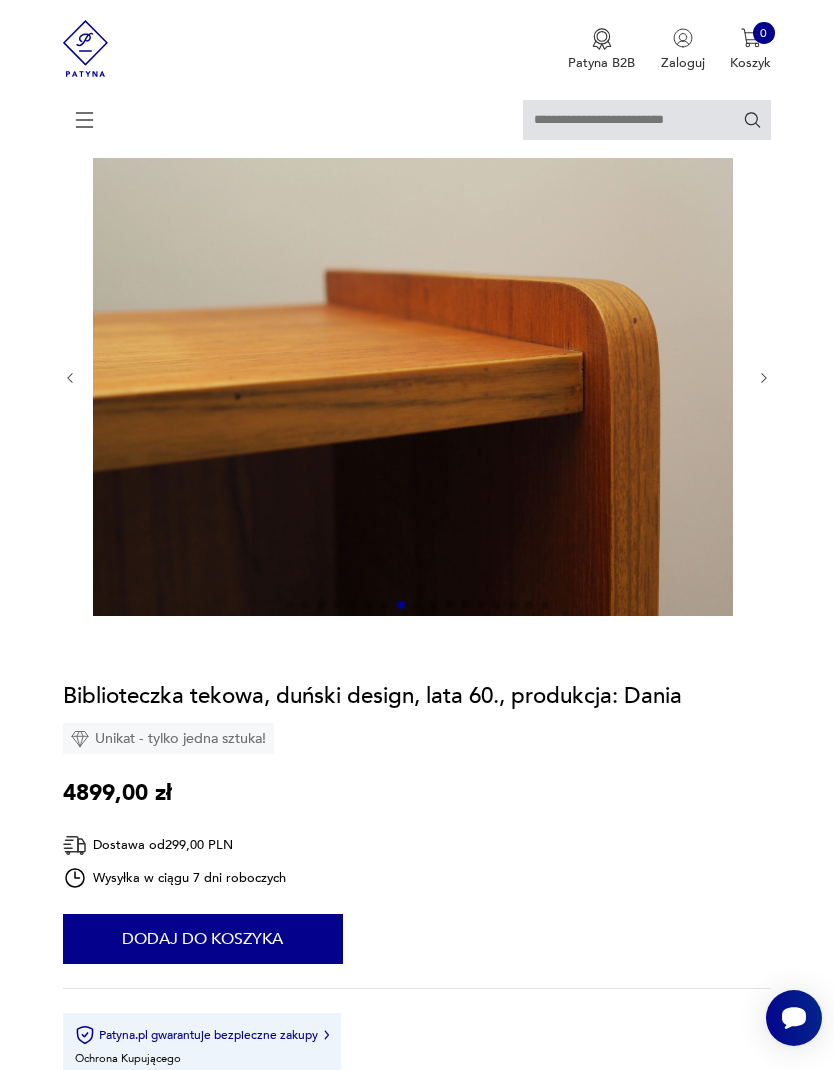 click 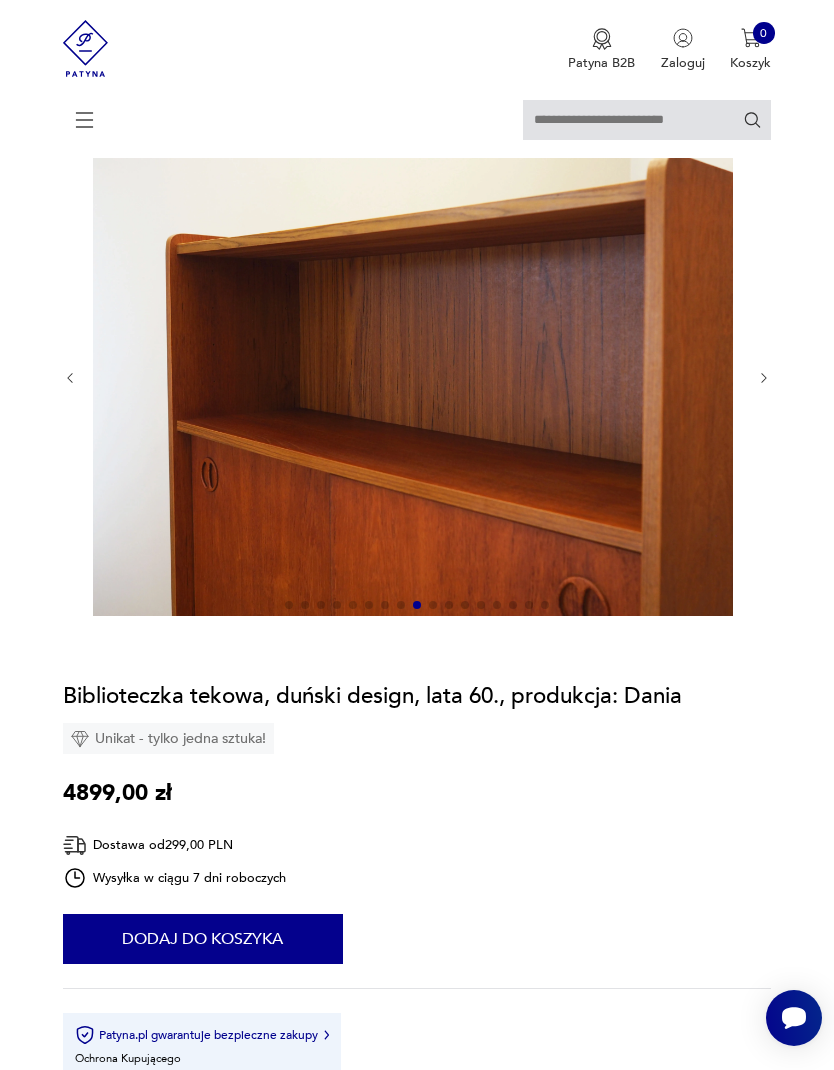 click 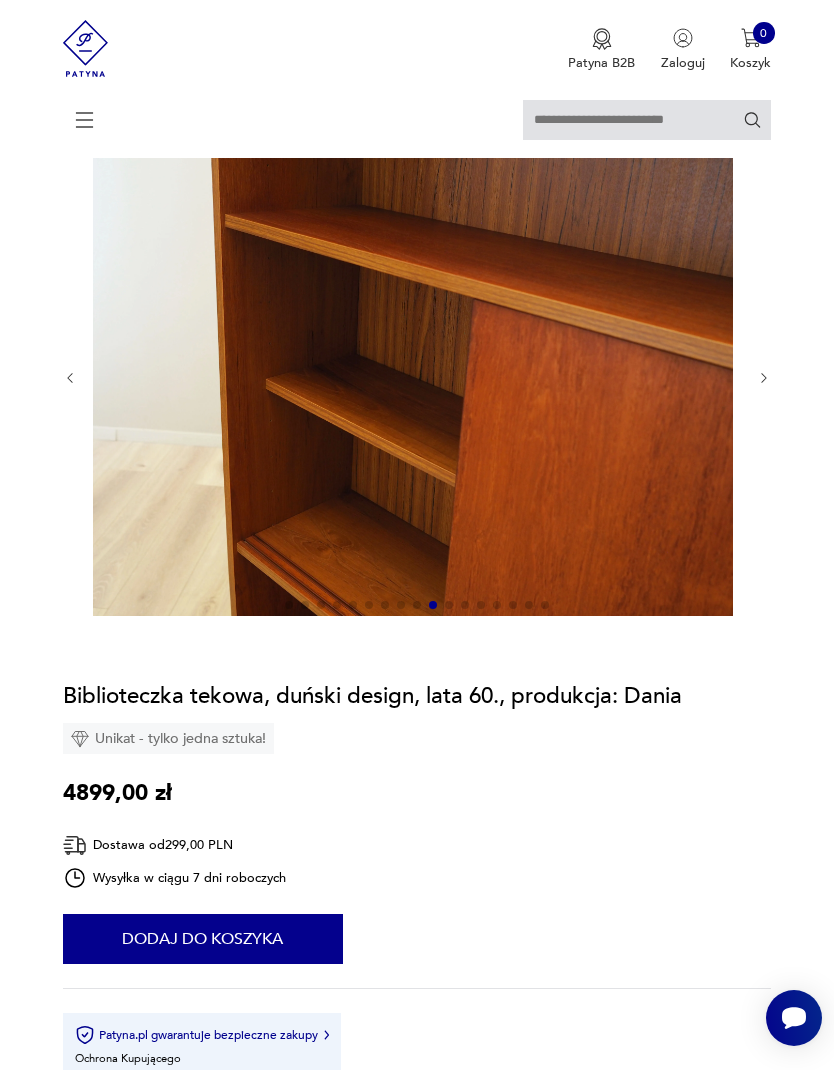 click at bounding box center (417, 378) 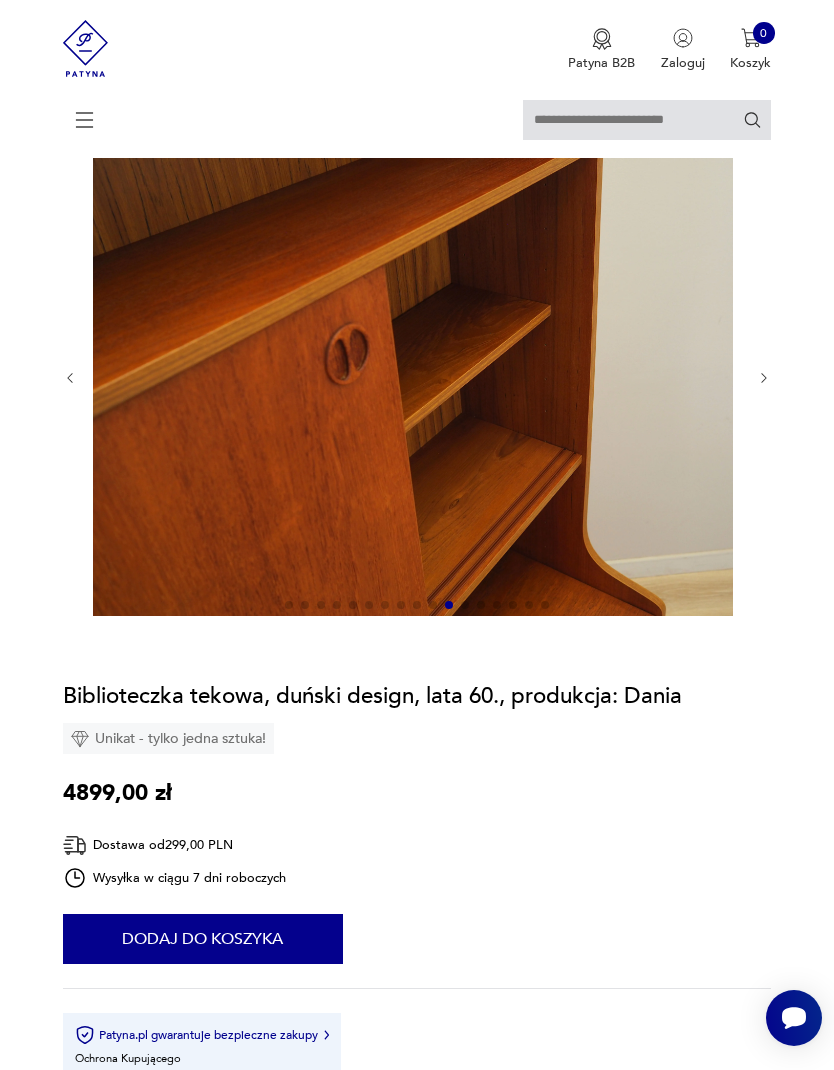 click on "Opis produktu Biblioteczka została wykonana w latach 60-tych, produkcja duńska.
Konstrukcja pokryta jest fornirem tekowym. Mebel umieszczony został na drewnianym cokole. Wewnątrz przestrzeń została wypełniona dwiema praktycznymi półkami z możliwością regulacji wysokości. Mebel posiada praktyczne rozwiązanie drzwi przesuwnych, dzięki czemu ograniczamy konieczność pozostawienia dużej wolnej przestrzeni przed meblem, jednocześnie nie ograniczając sobie dostępu do wnętrza mebla. Regał jest idealnym rozwiązaniem na duży zbiór książek do zagospodarowania w małej przestrzeni mieszkalnej.
Stan: Powierzchnia mebla po odświeżeniu. Widoczne drobne zarysowania, obicia i wypełnione ubytki forniru. Większe ślady użytkowania przedstawione są na zdjęciach. Produkt jest gotowy do użytku.
Dane techniczne
wysokość:
165 cm
szerokość:
89 cm
głębokość:
26 - 42 cm
Cena transportu nie obejmuje wniesienia.
Rozwiń więcej Szczegóły produktu Stan:   dobry Wysokość :   165" at bounding box center (417, 987) 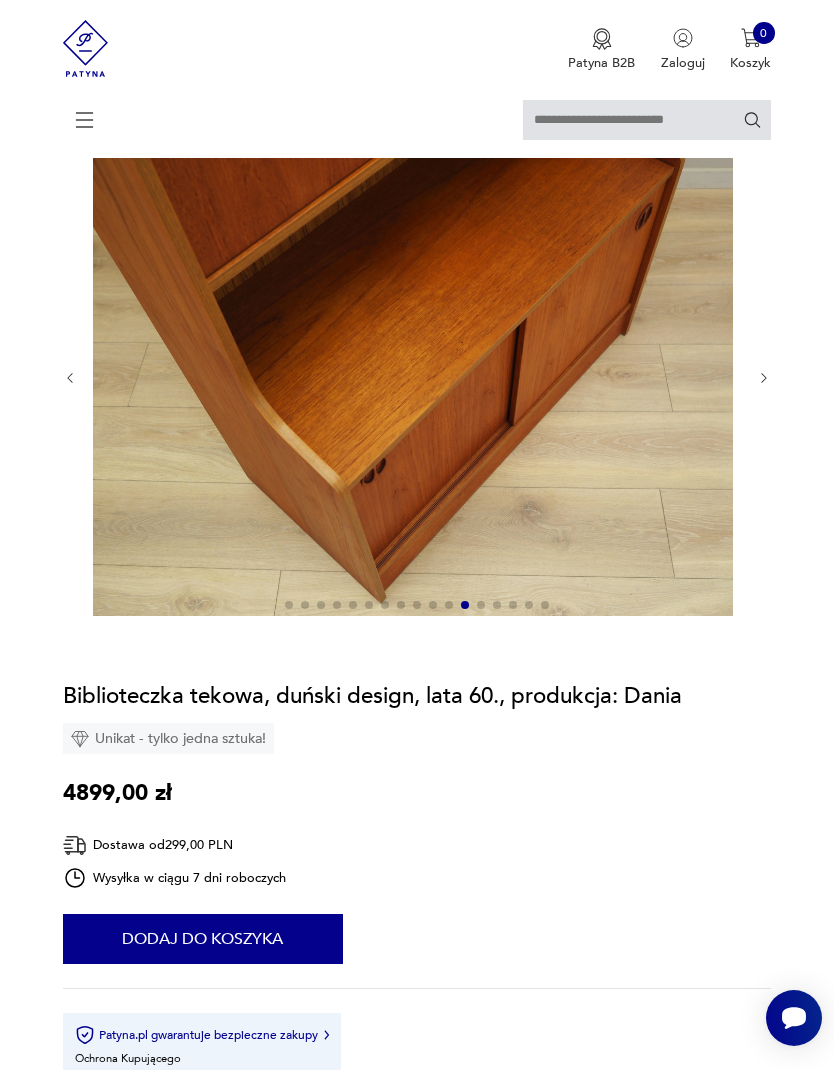 click at bounding box center (417, 378) 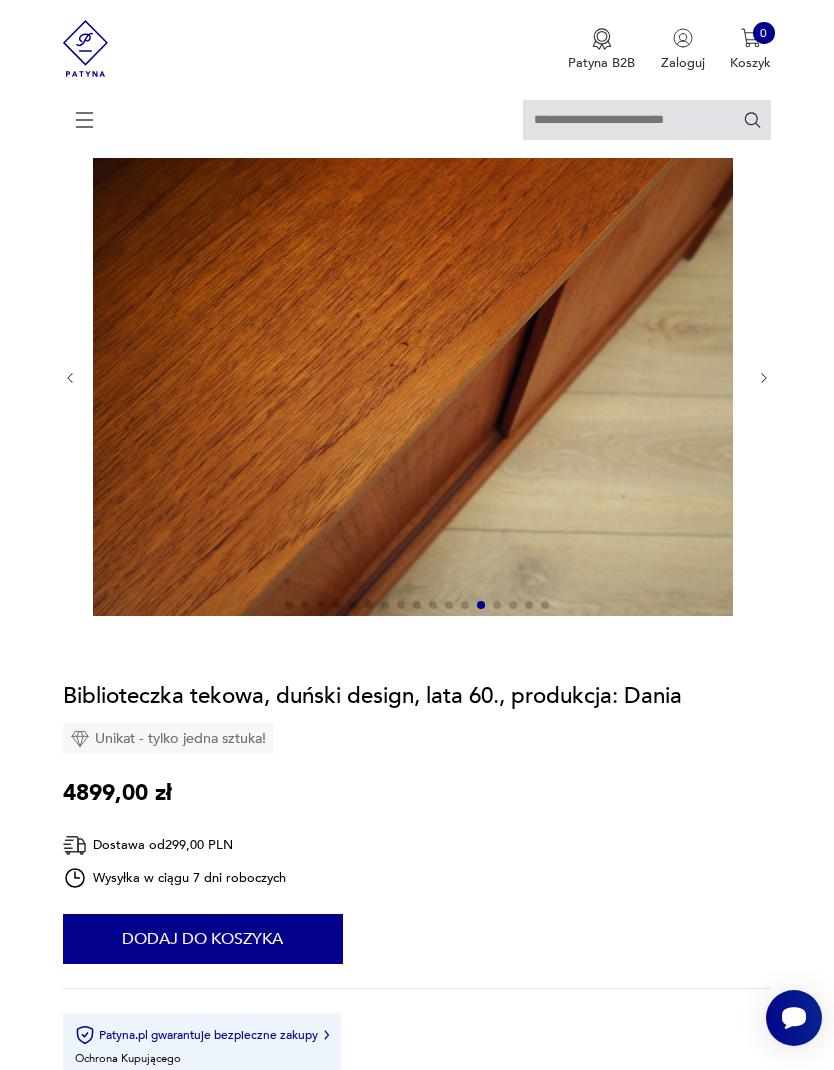 click 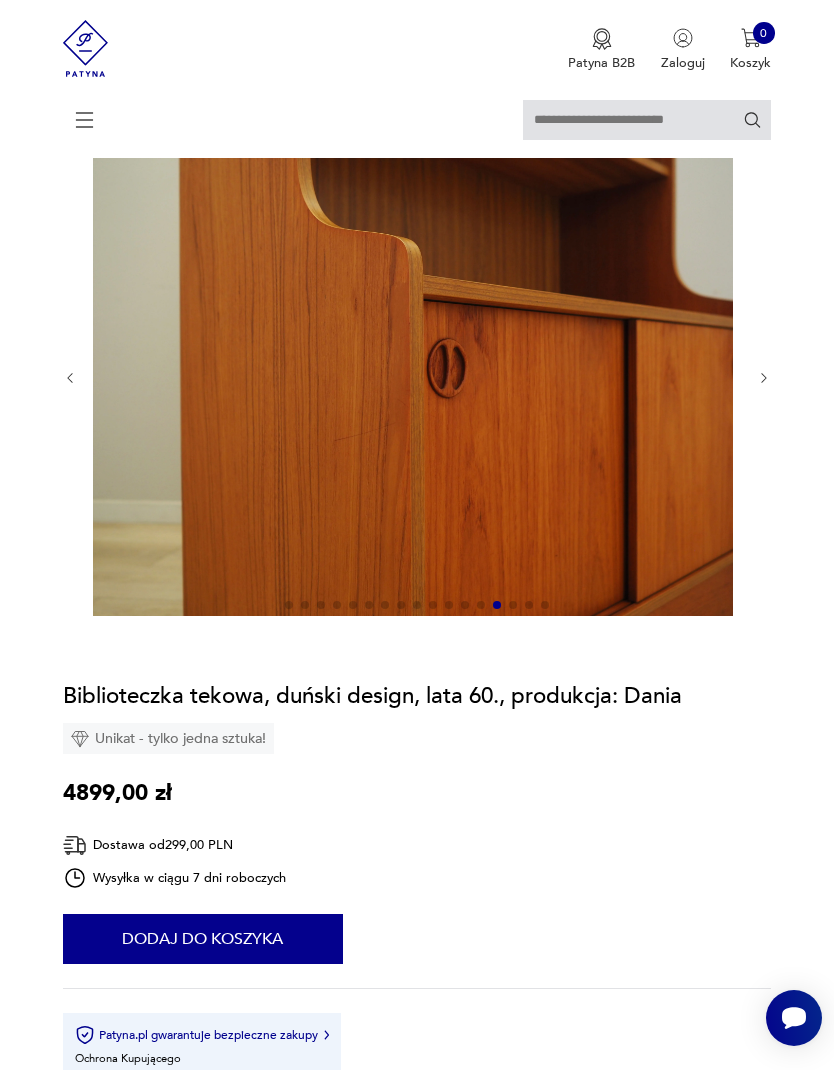 click 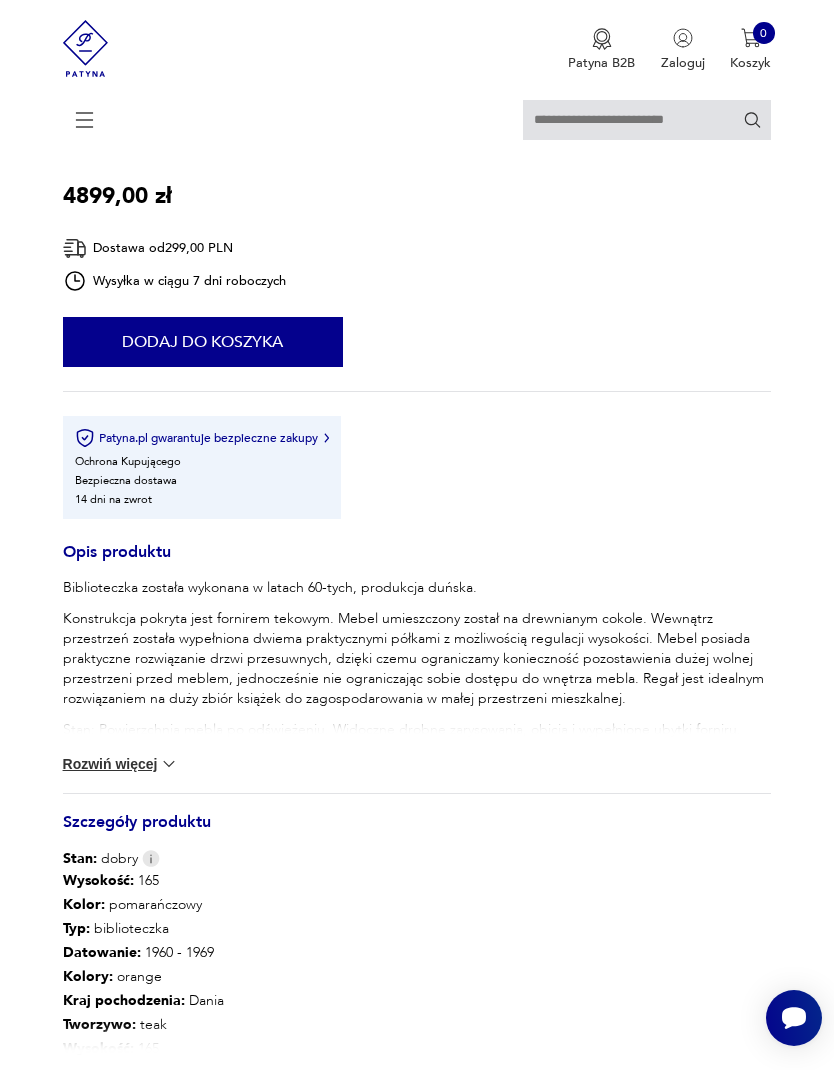 scroll, scrollTop: 699, scrollLeft: 0, axis: vertical 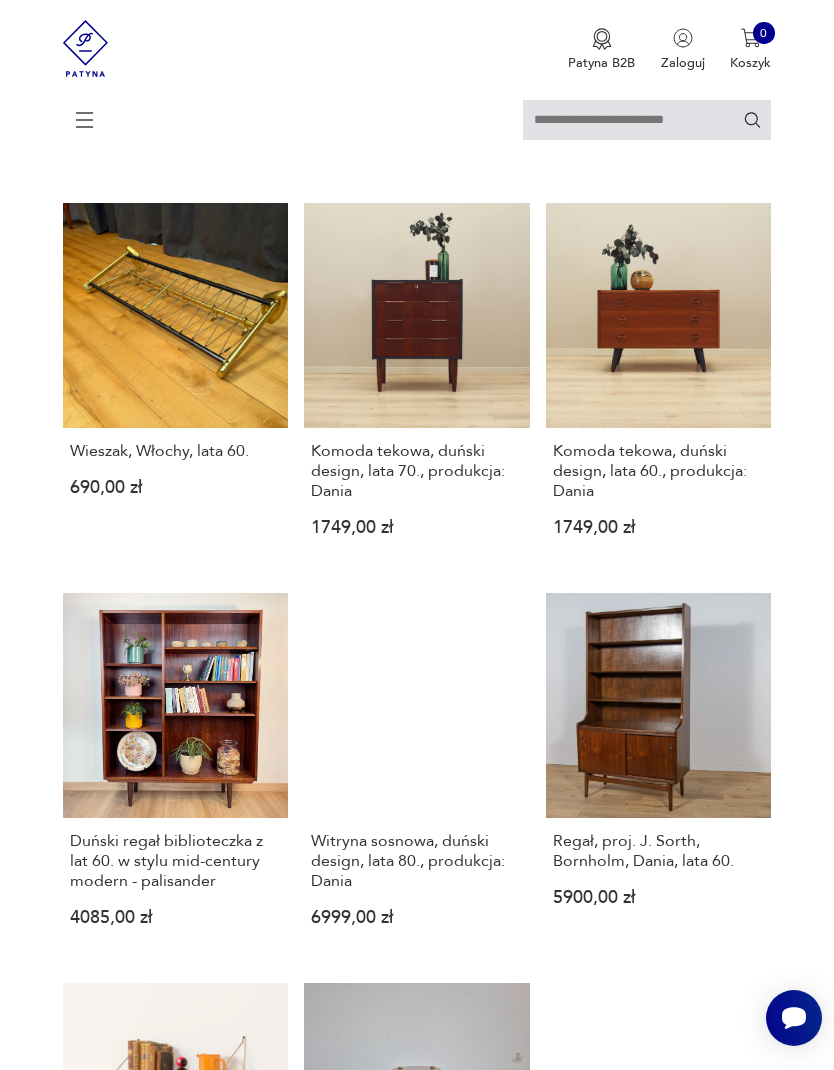 click on "Komoda tekowa, duński design, lata 70., produkcja: Dania 1749,00 zł" at bounding box center (417, 385) 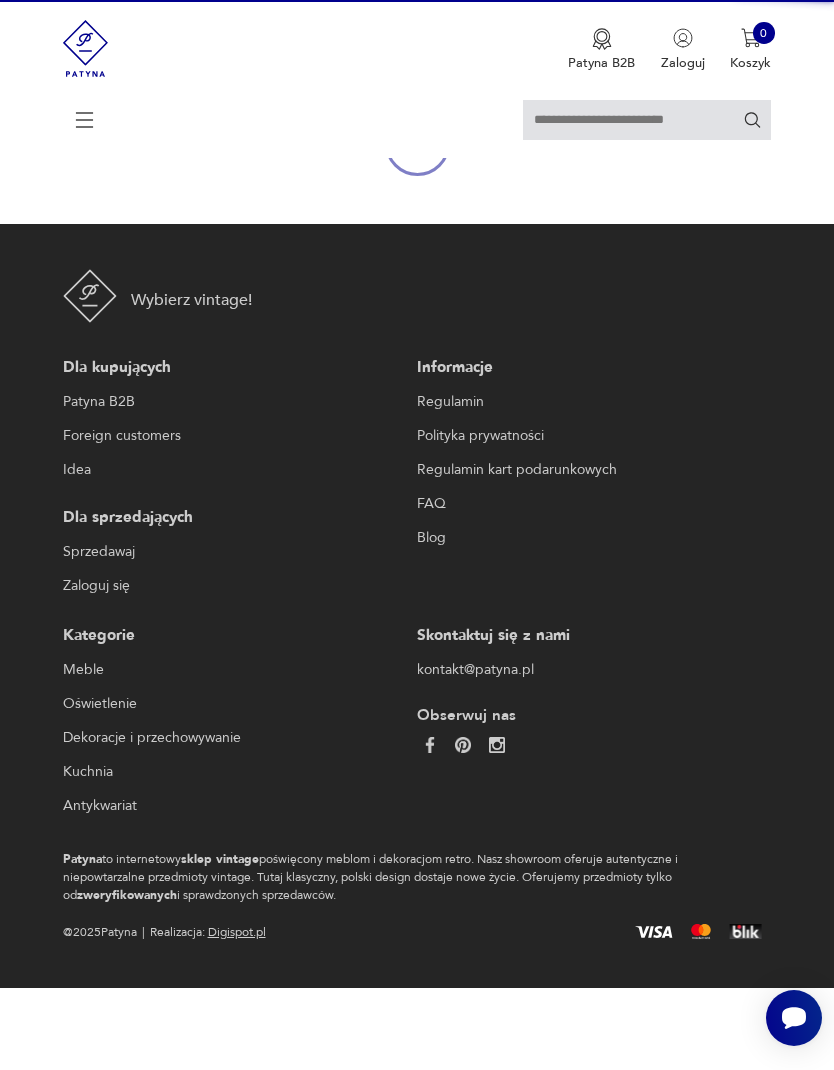scroll, scrollTop: 185, scrollLeft: 0, axis: vertical 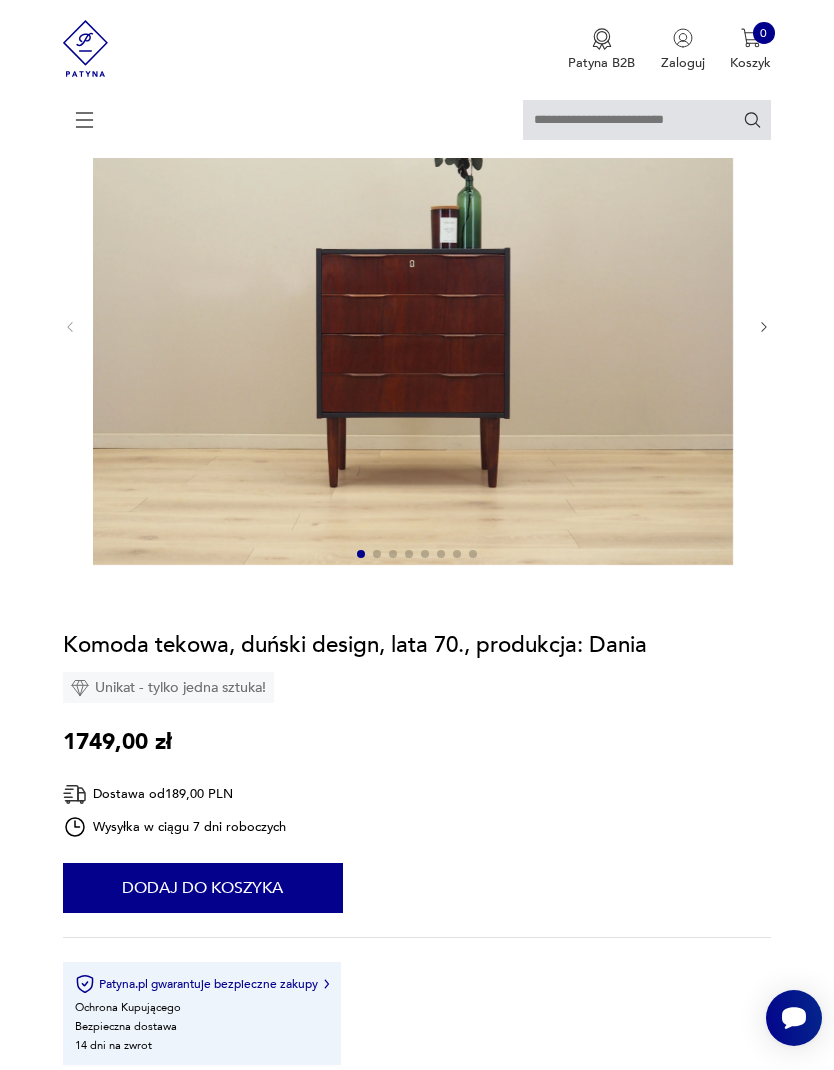 click 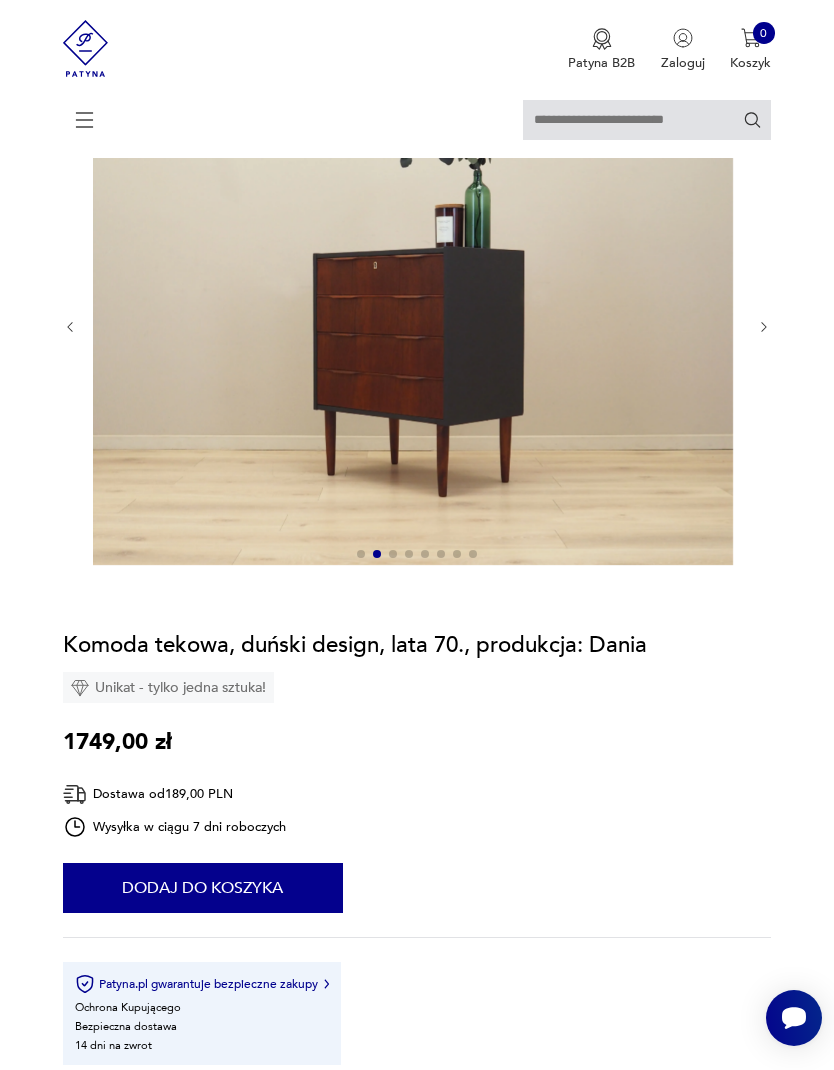 click 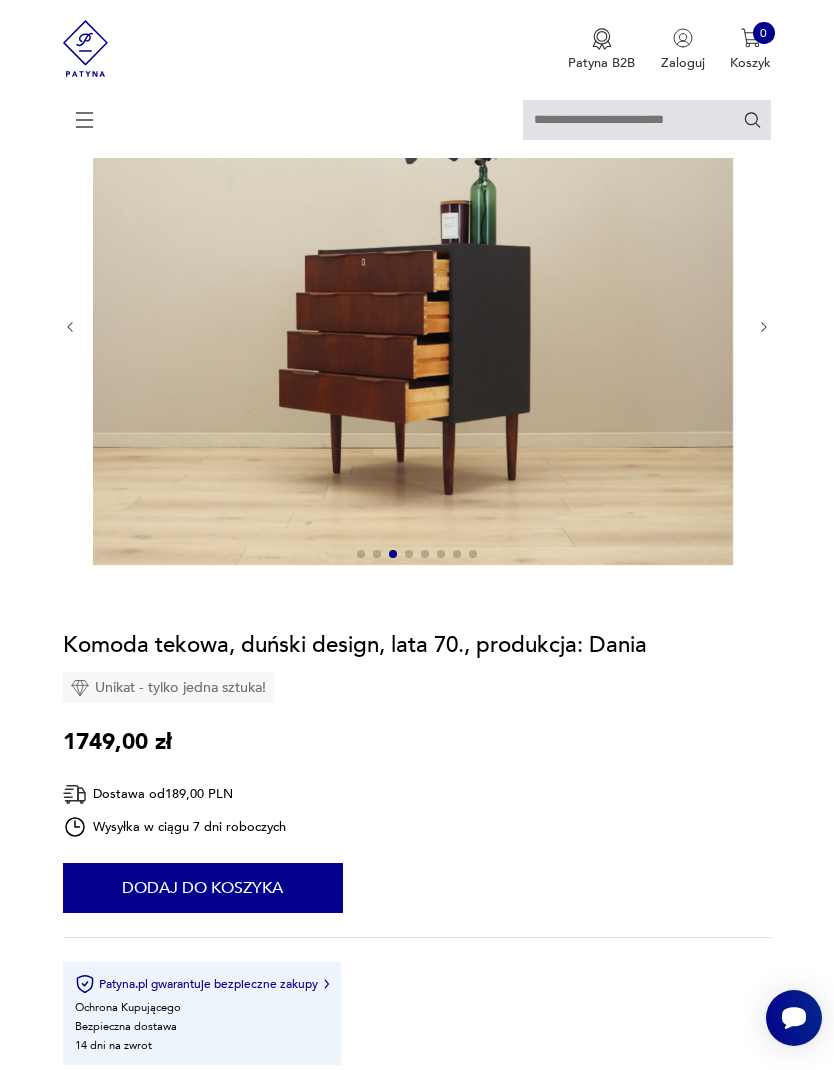 click 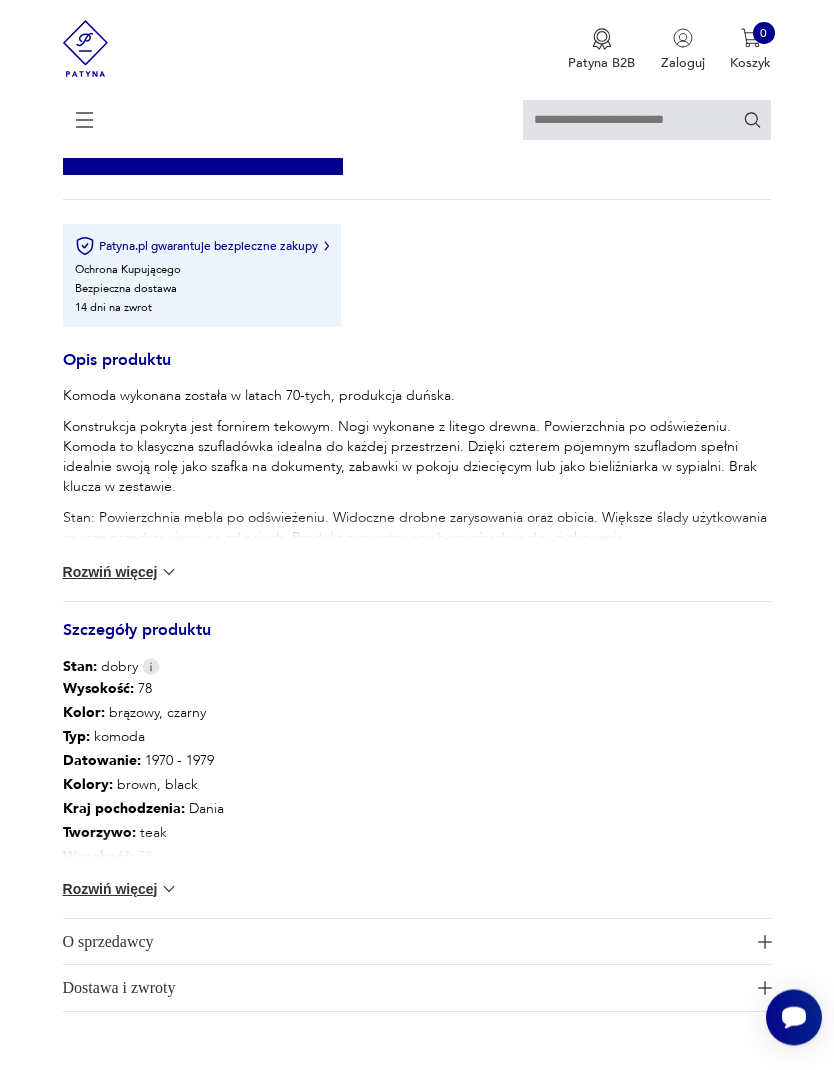scroll, scrollTop: 923, scrollLeft: 0, axis: vertical 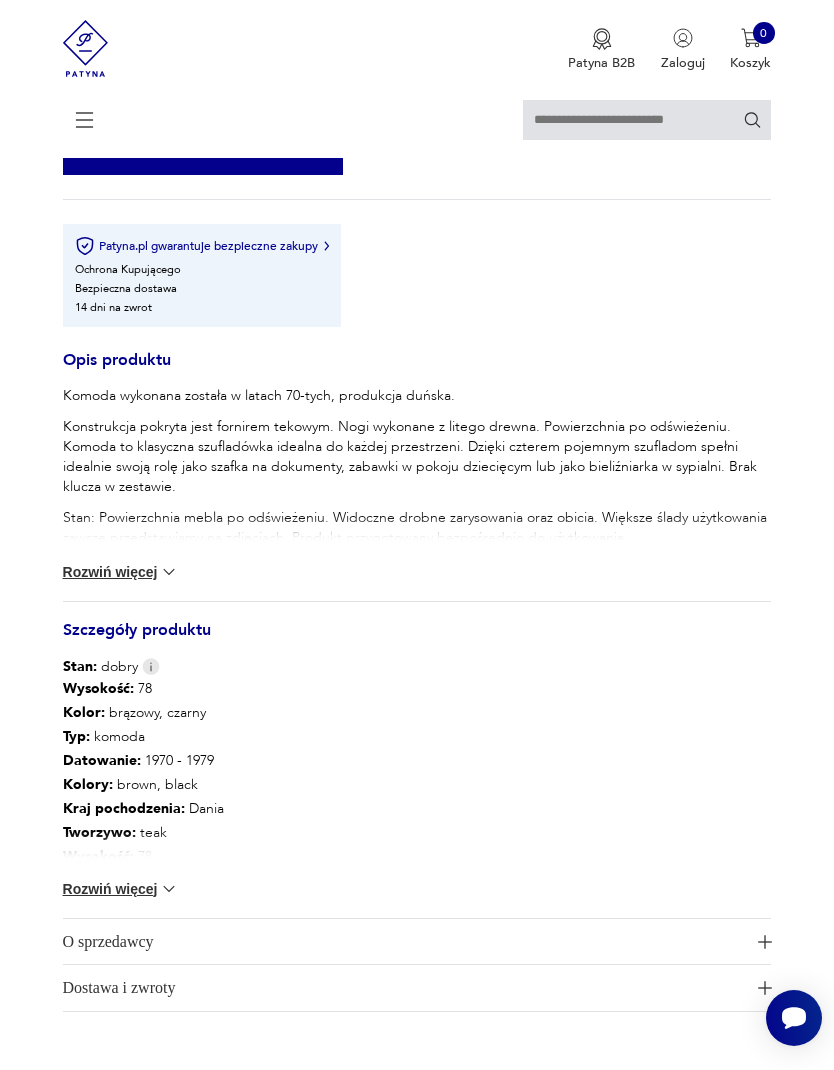 click on "Rozwiń więcej" at bounding box center [121, 889] 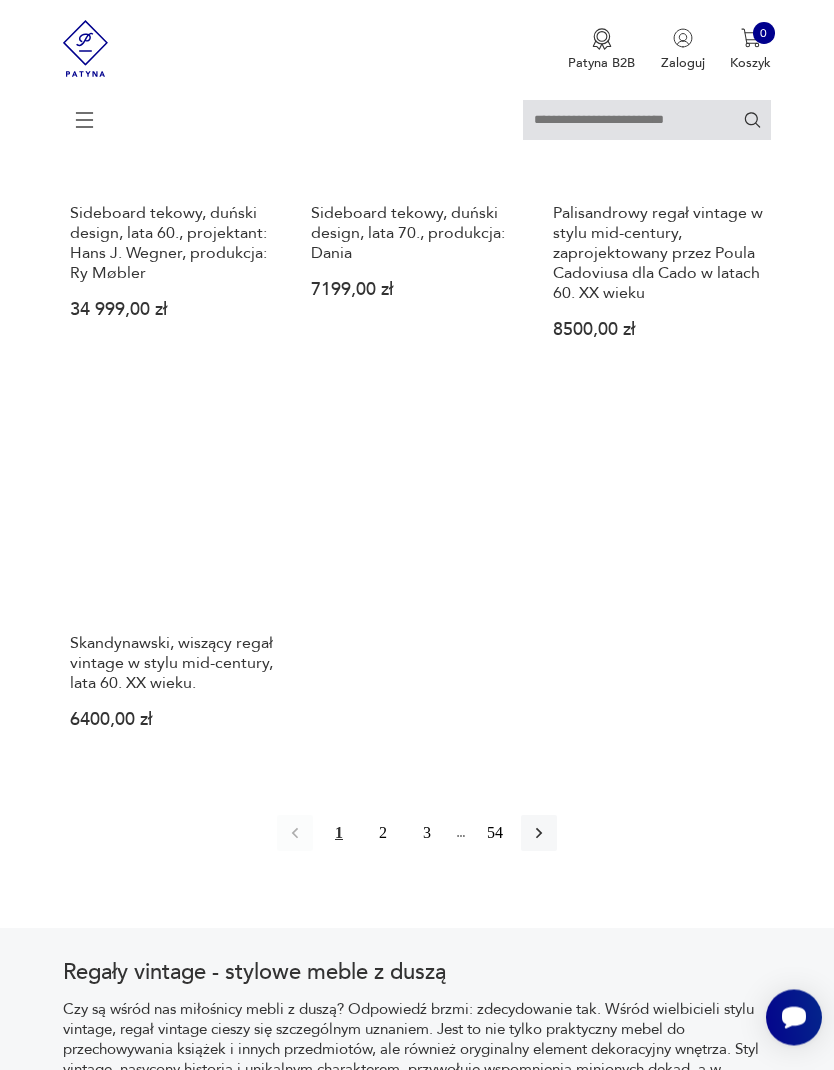 scroll, scrollTop: 2372, scrollLeft: 0, axis: vertical 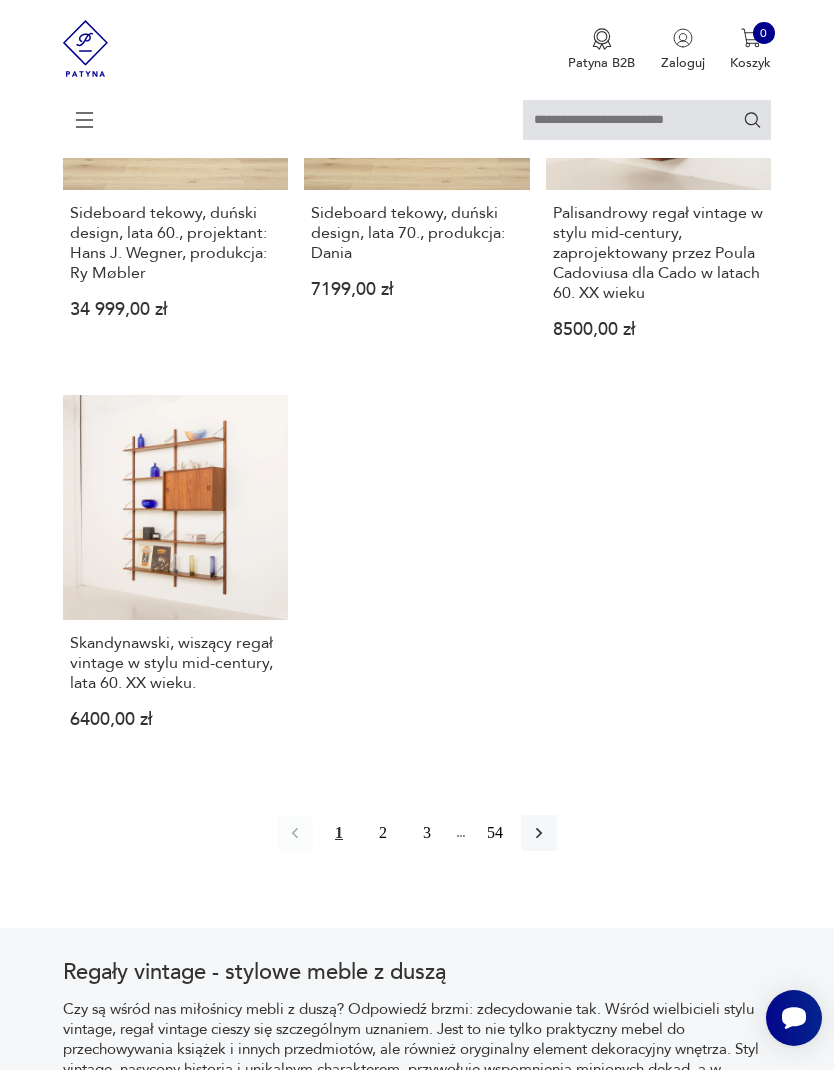click on "Skandynawski, wiszący regał vintage w stylu mid-century, lata 60. XX wieku." at bounding box center (175, 663) 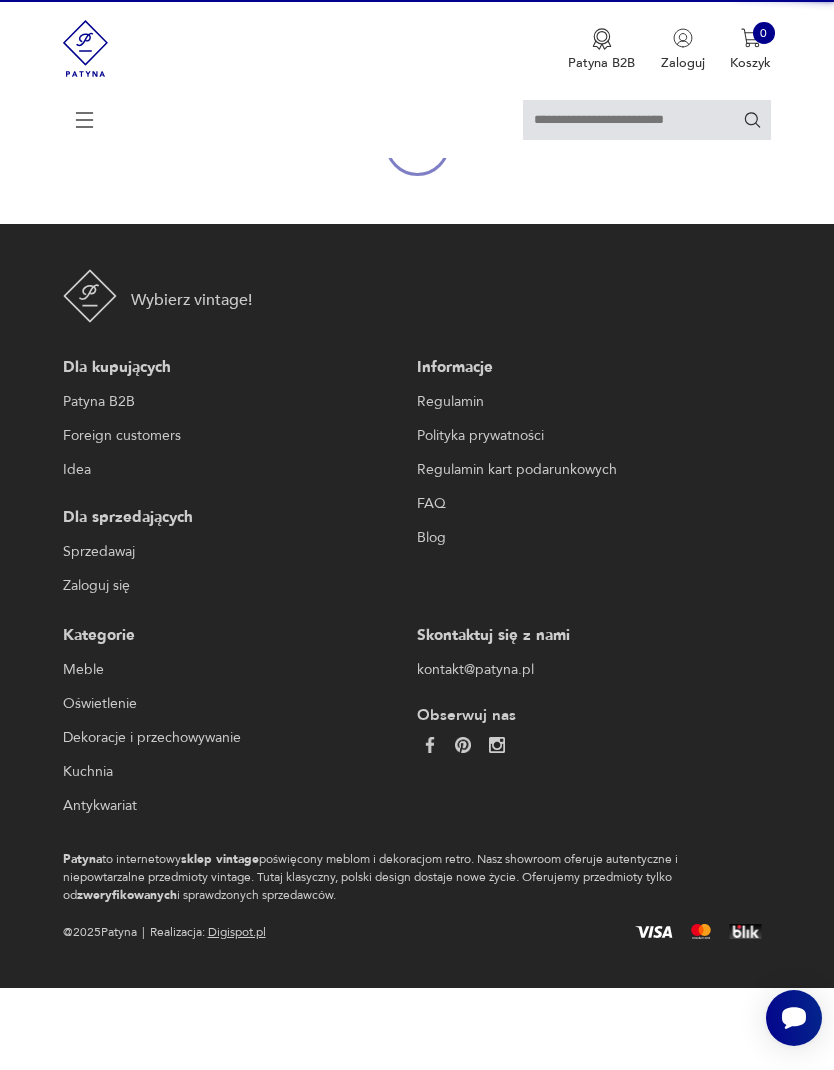 scroll, scrollTop: 185, scrollLeft: 0, axis: vertical 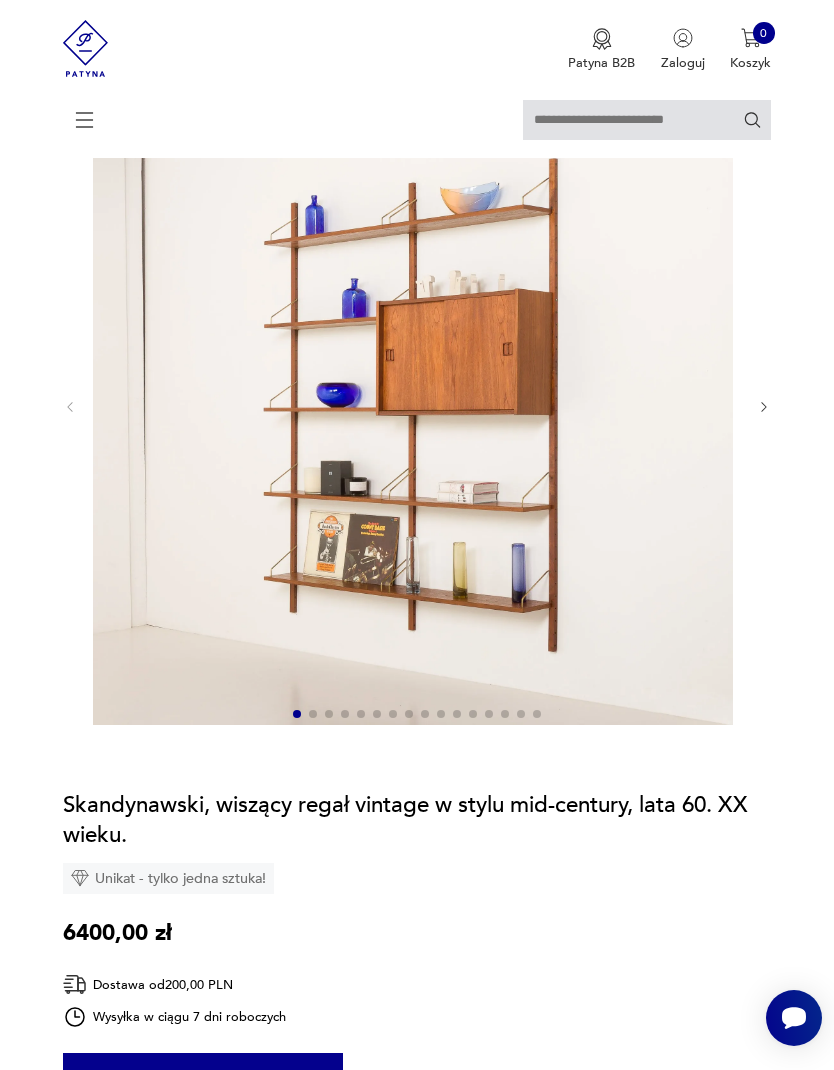 click 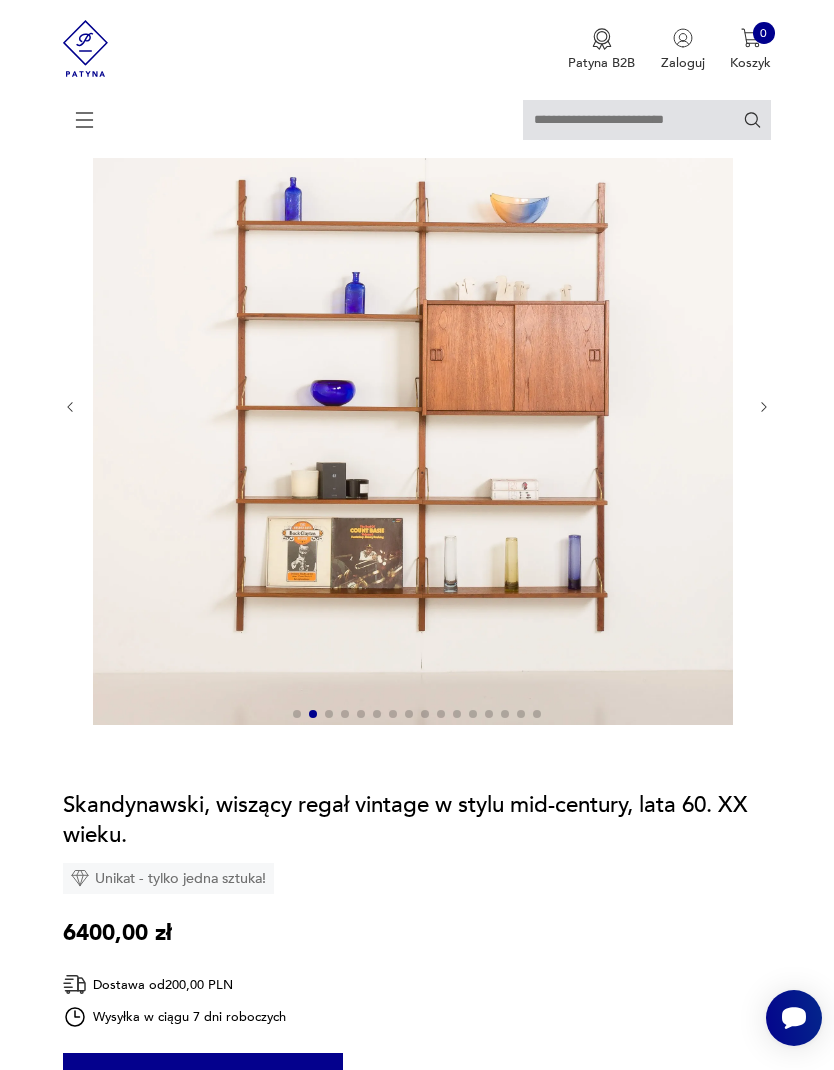 click 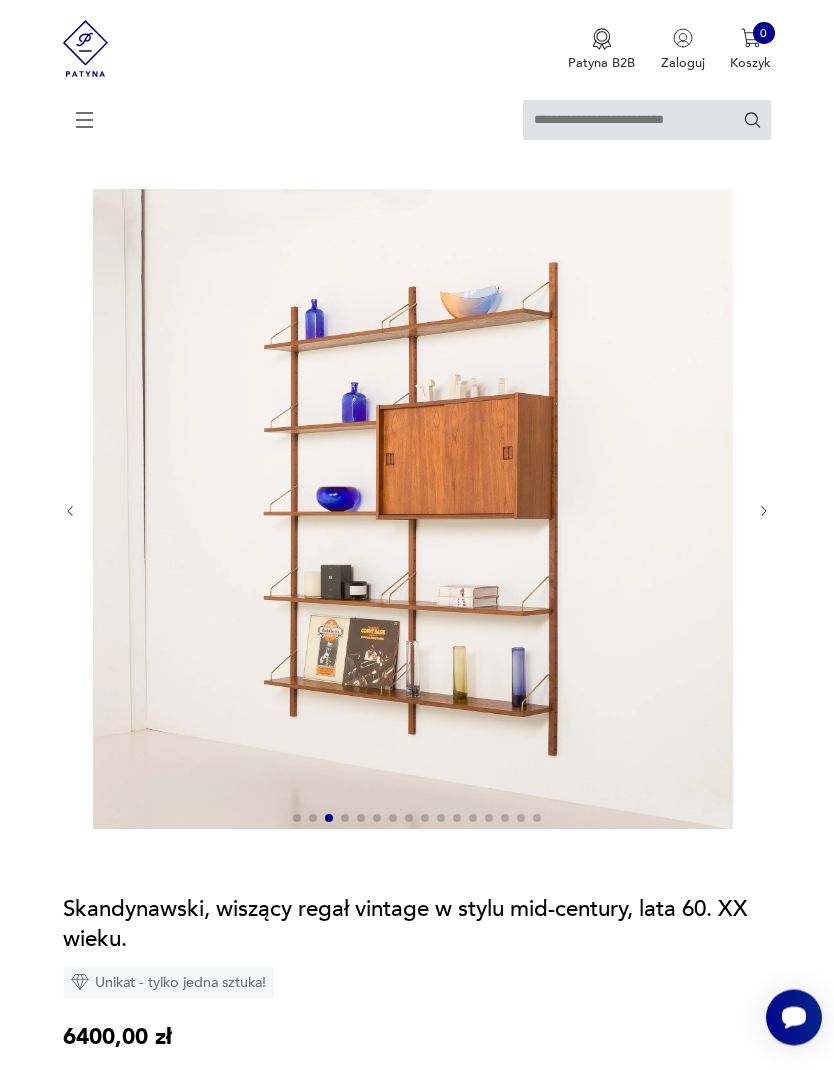 click 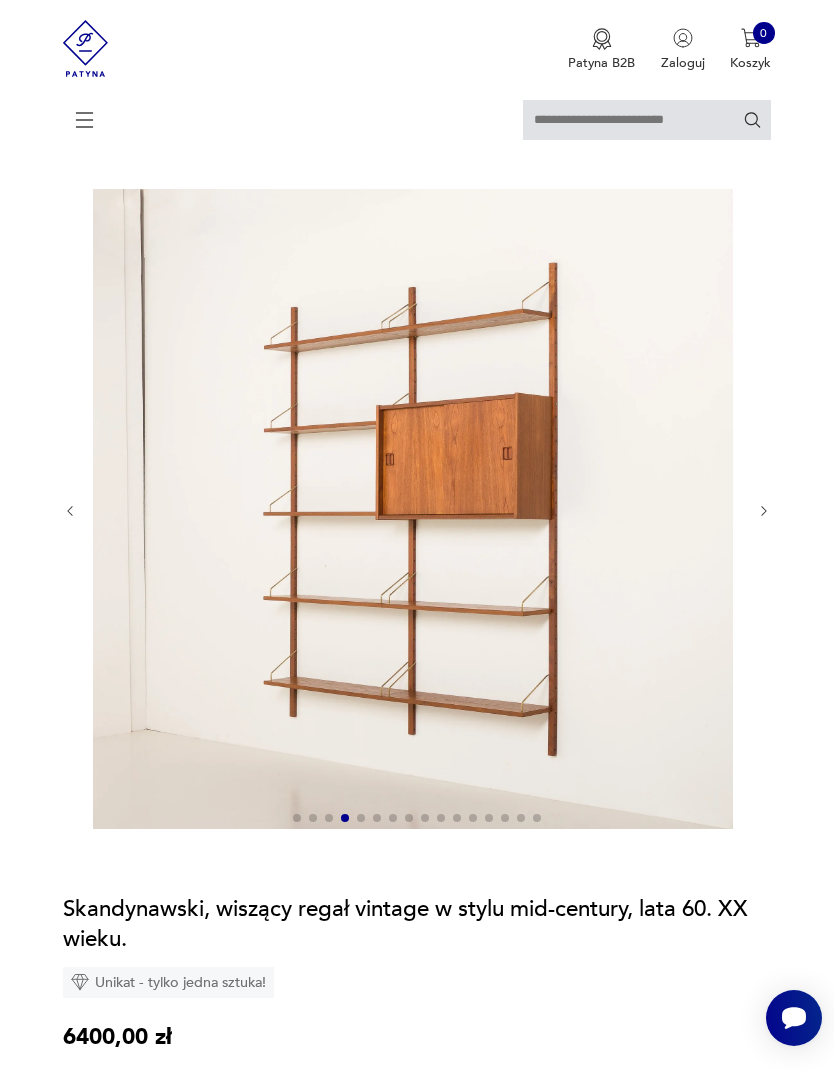 click at bounding box center (764, 511) 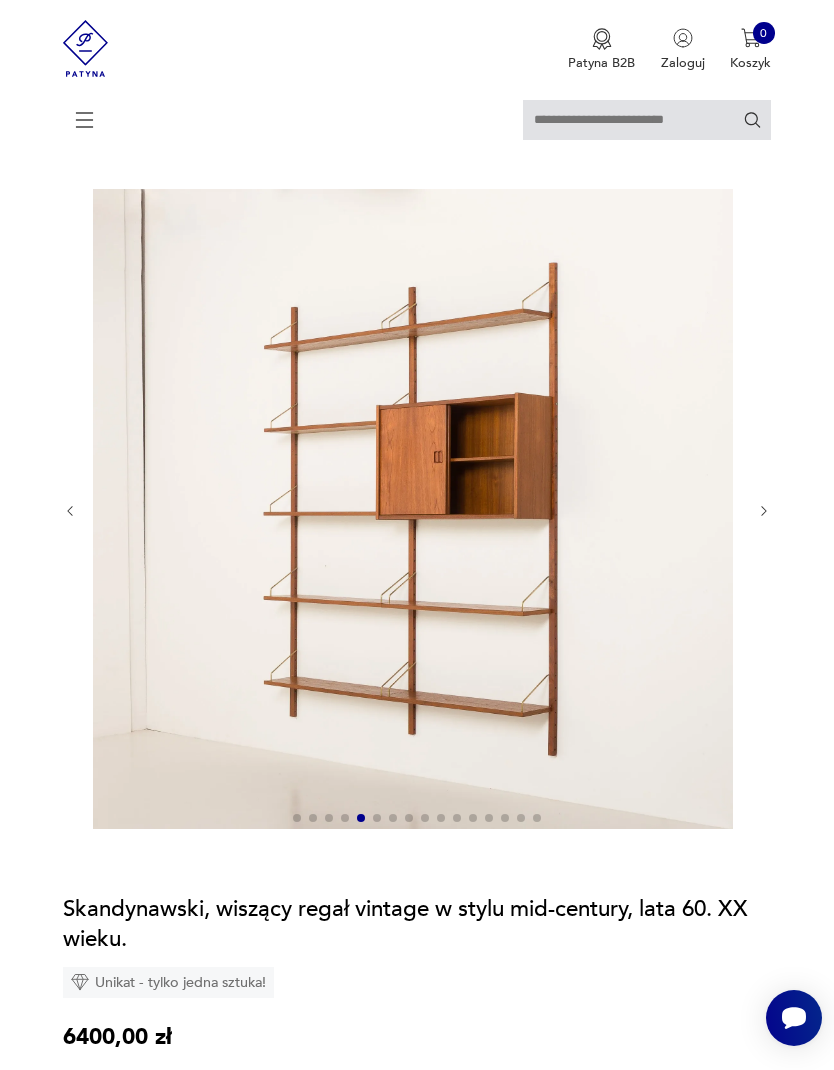 click at bounding box center [417, 511] 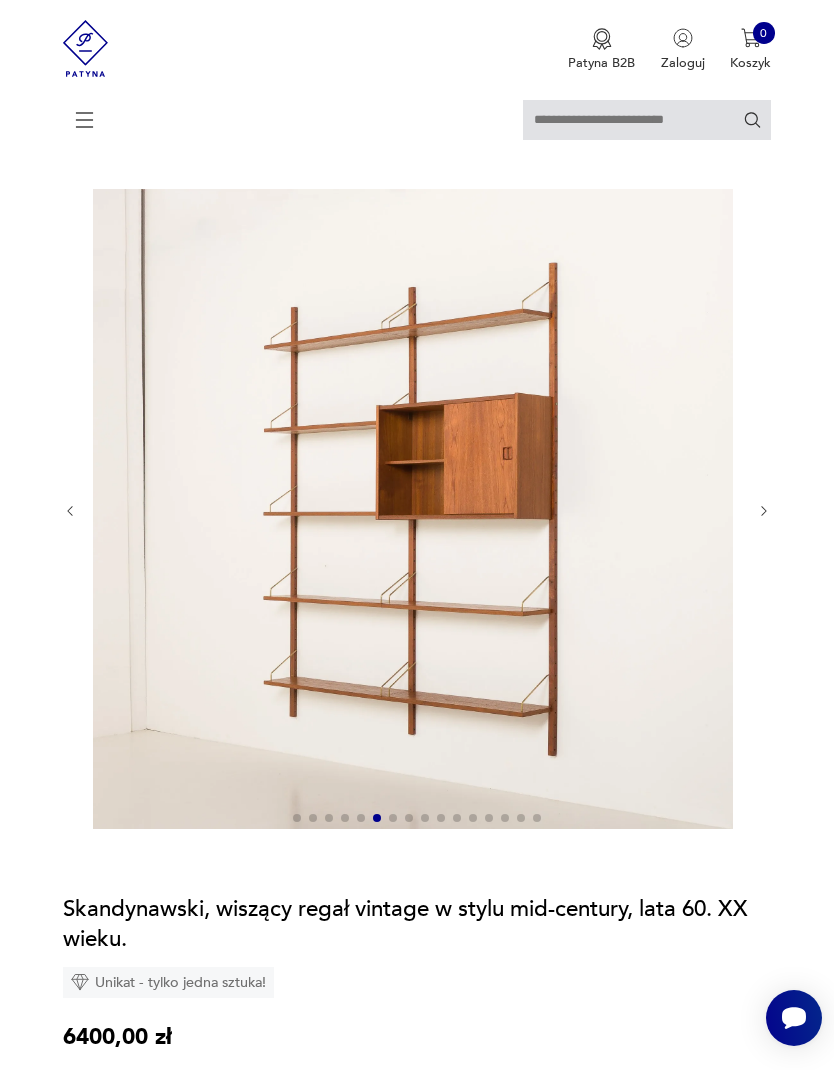 click 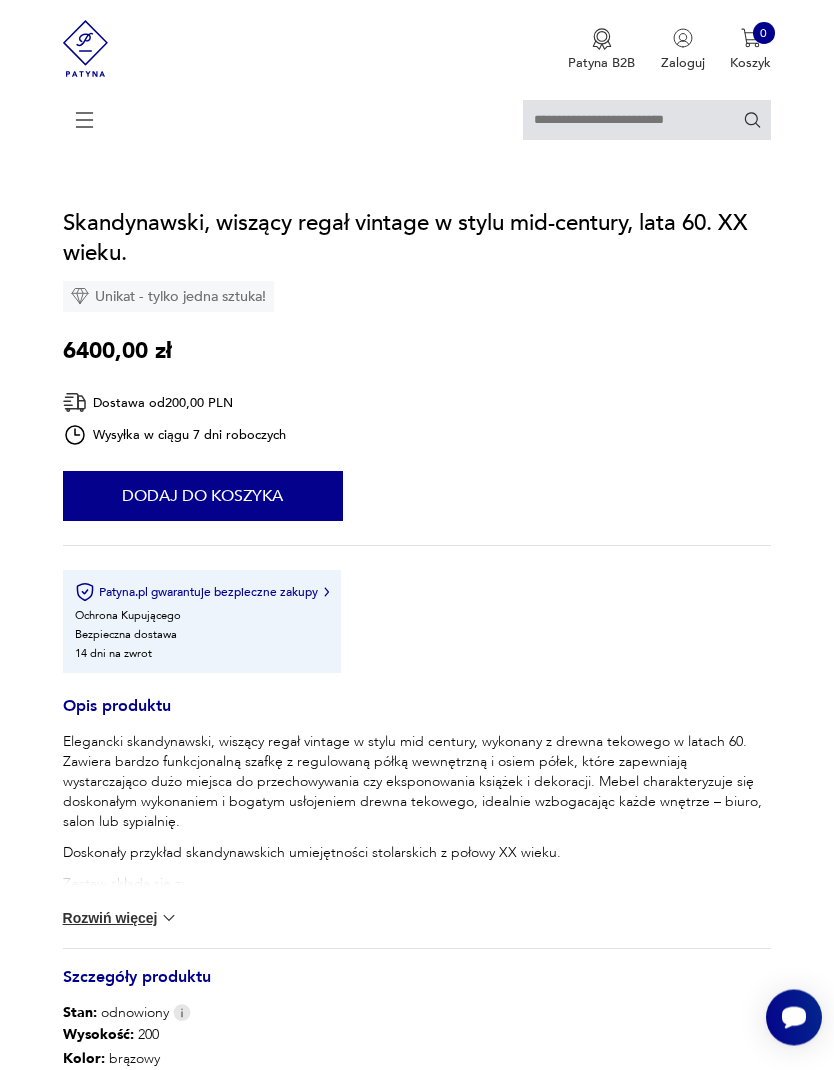scroll, scrollTop: 768, scrollLeft: 0, axis: vertical 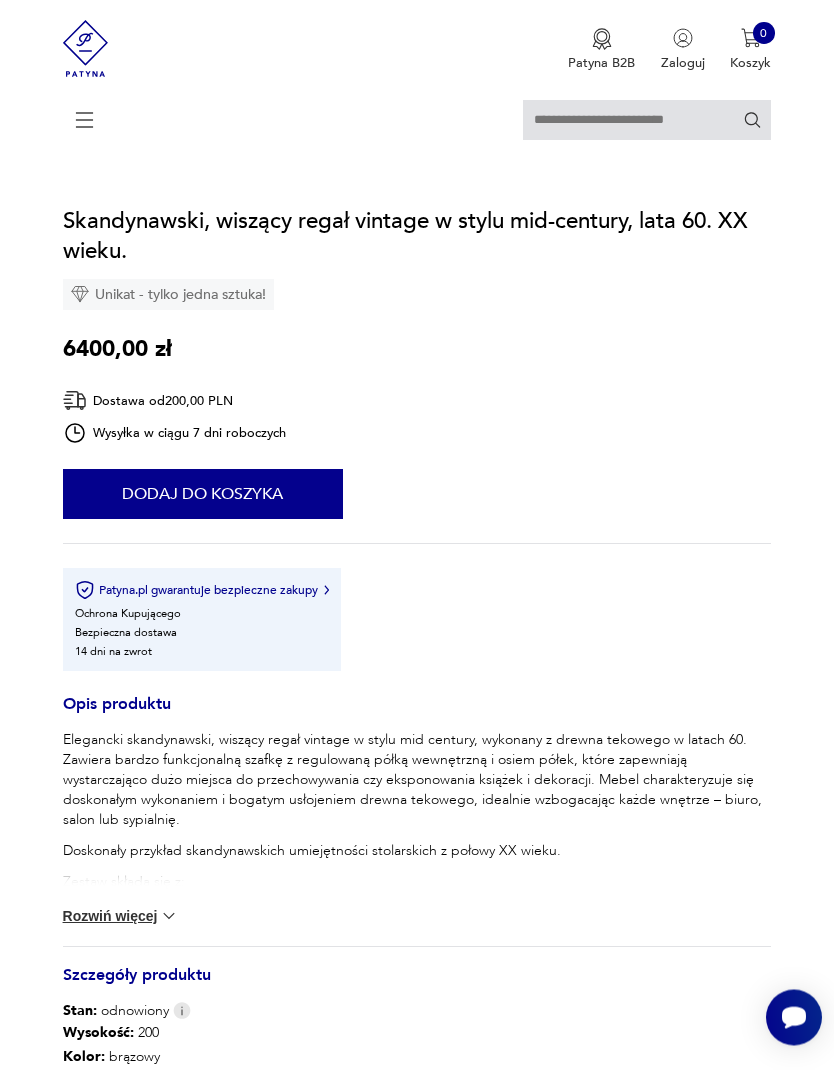 click at bounding box center [169, 917] 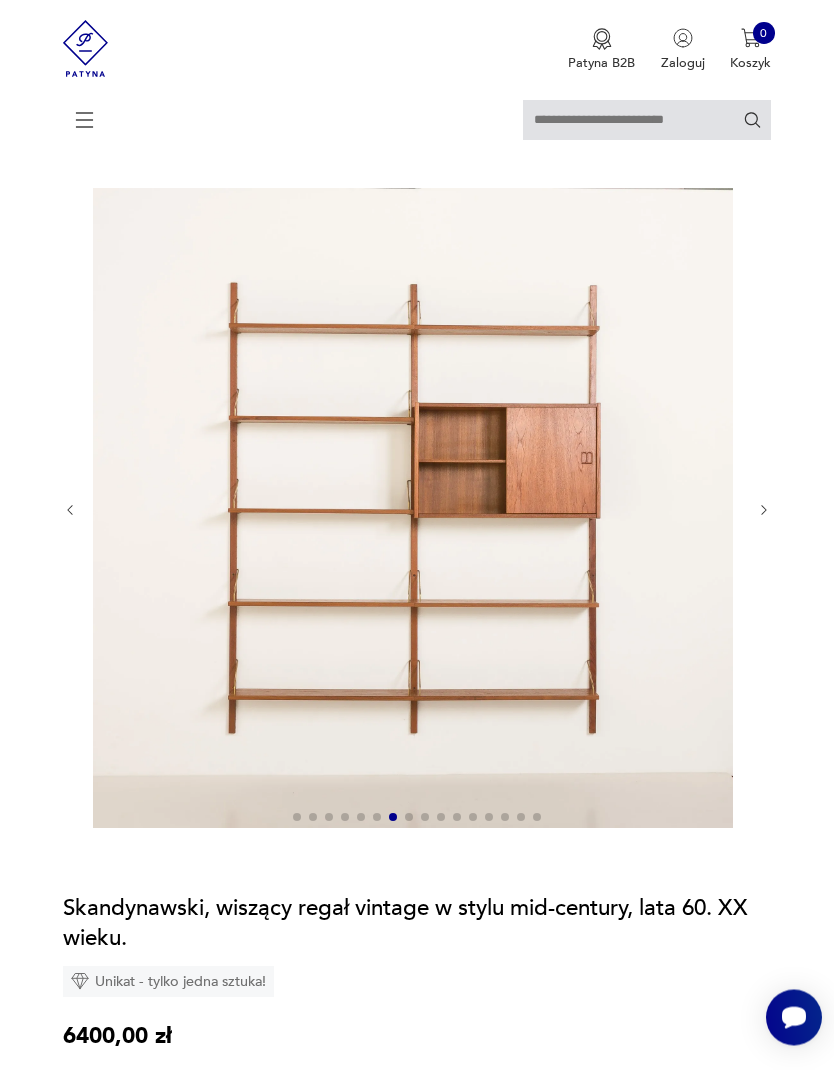 scroll, scrollTop: 0, scrollLeft: 0, axis: both 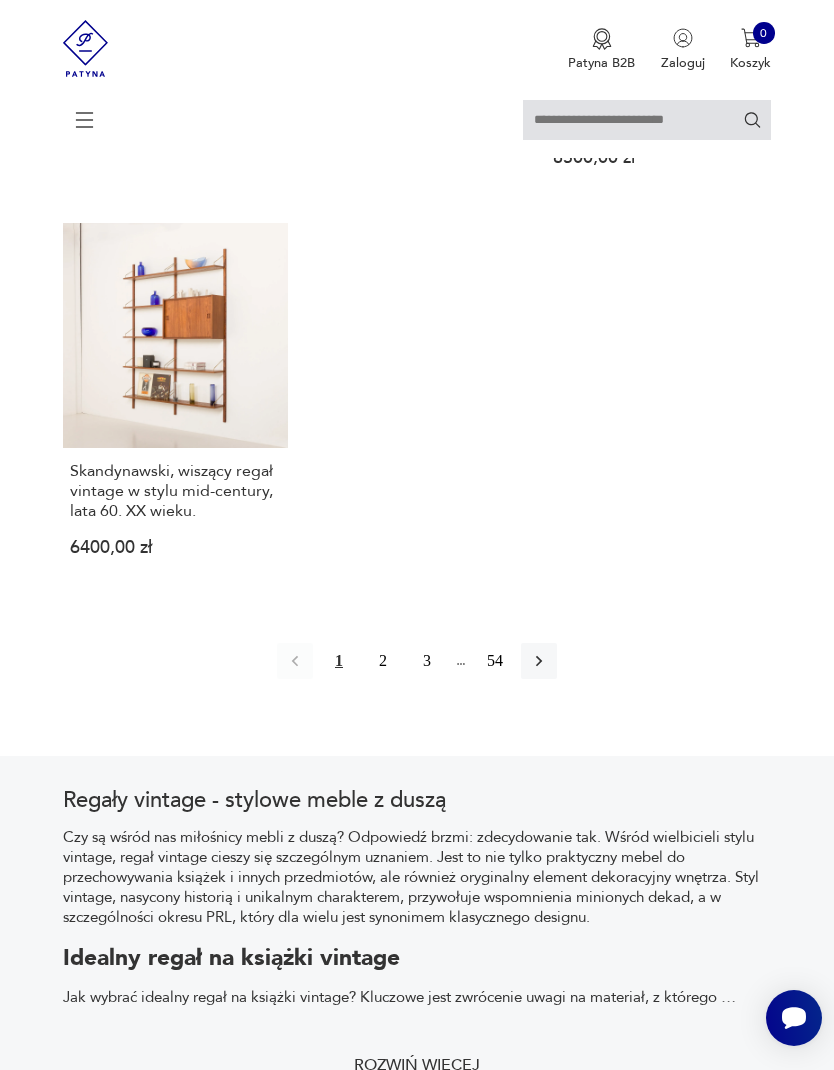click on "2" at bounding box center [383, 661] 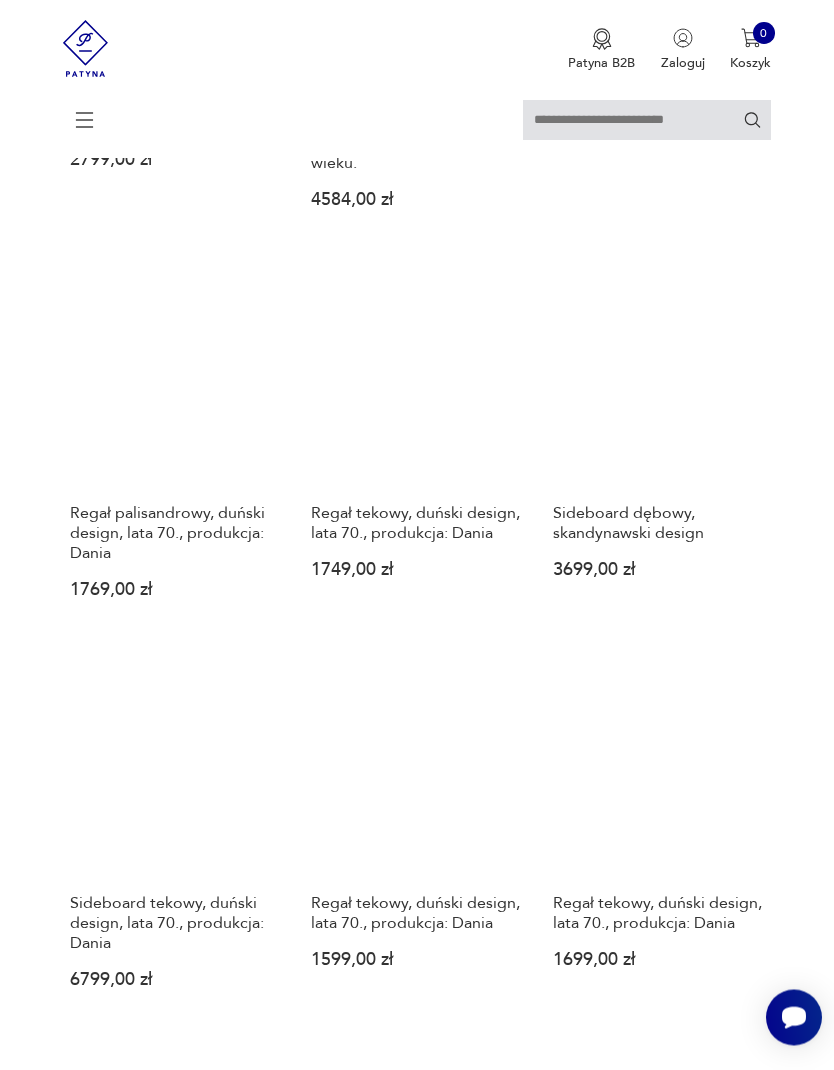 scroll, scrollTop: 1742, scrollLeft: 0, axis: vertical 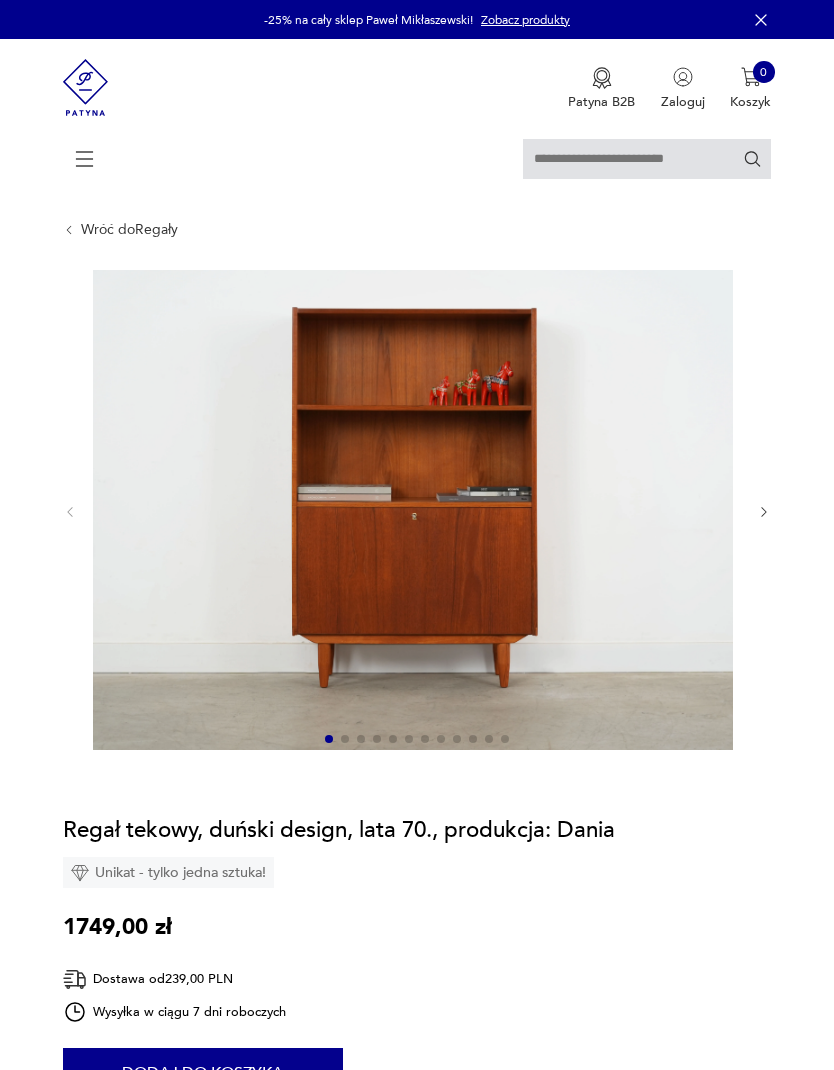 click 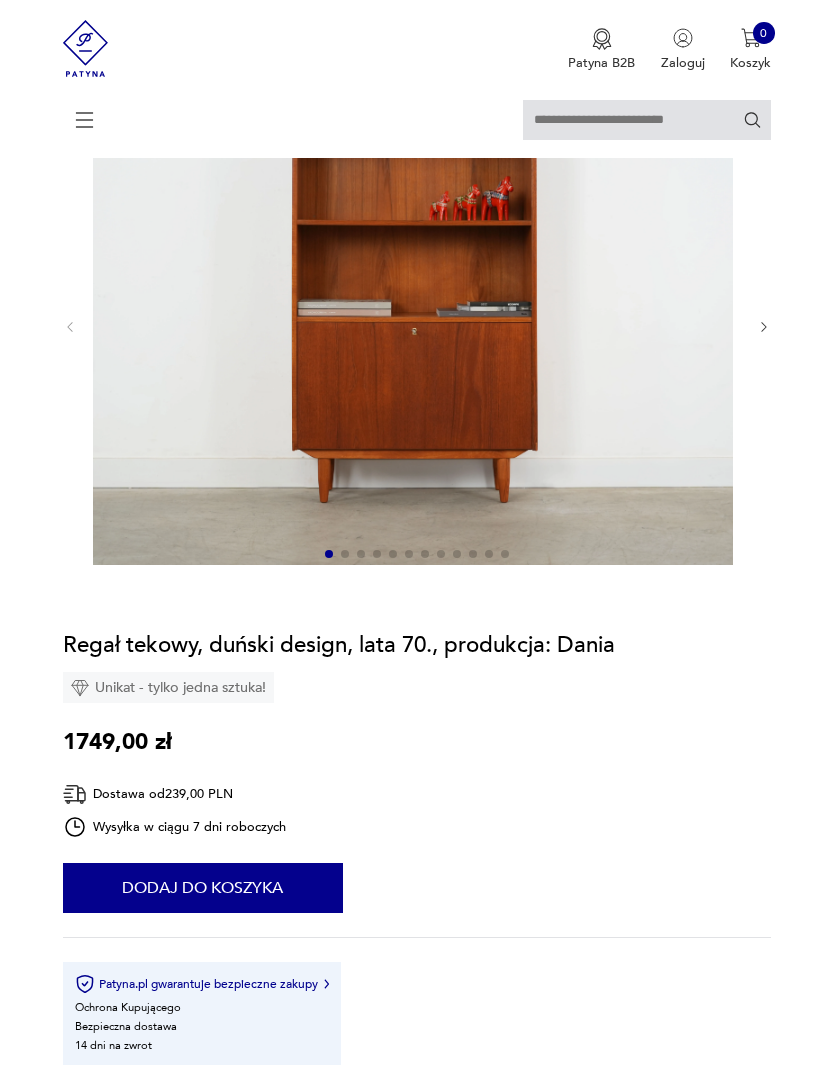 scroll, scrollTop: 0, scrollLeft: 0, axis: both 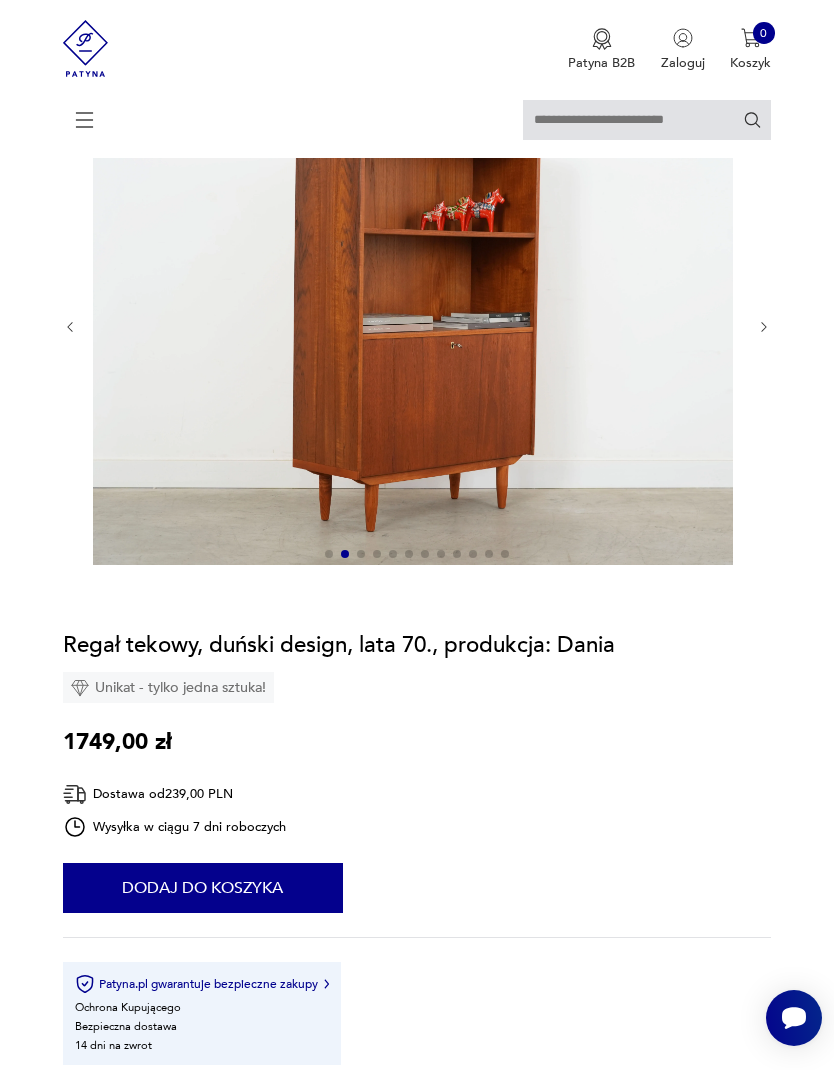 click 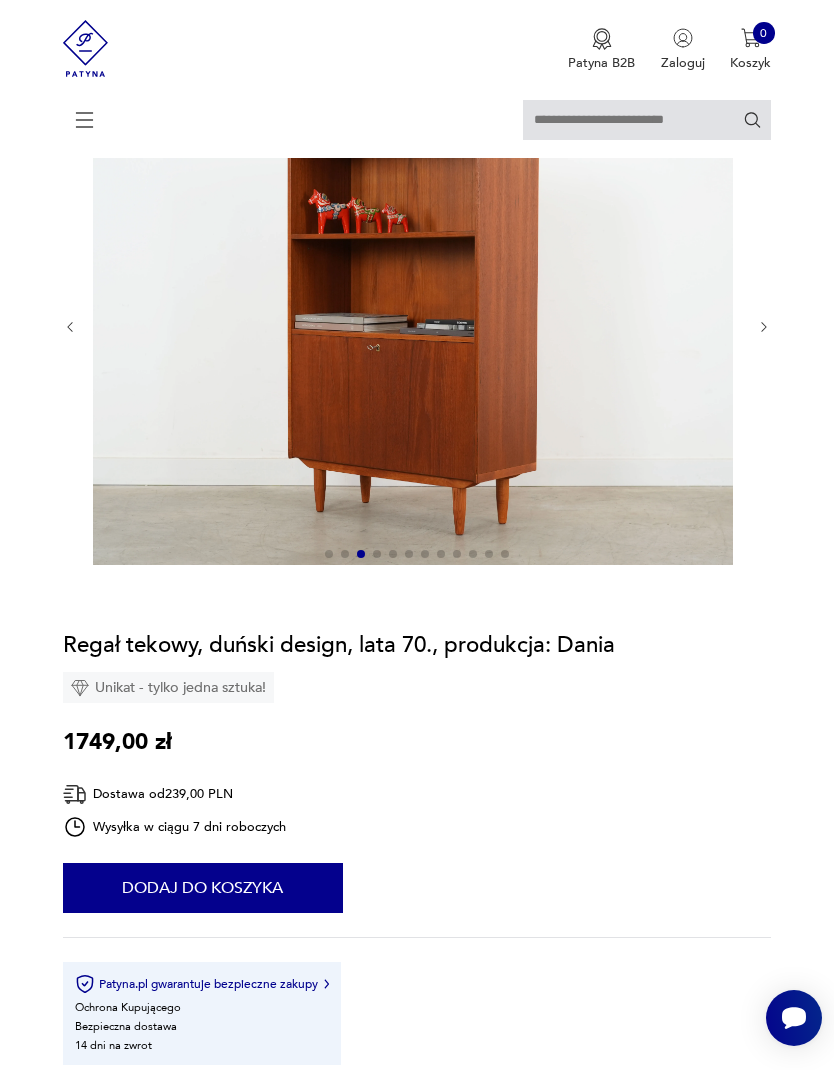 click 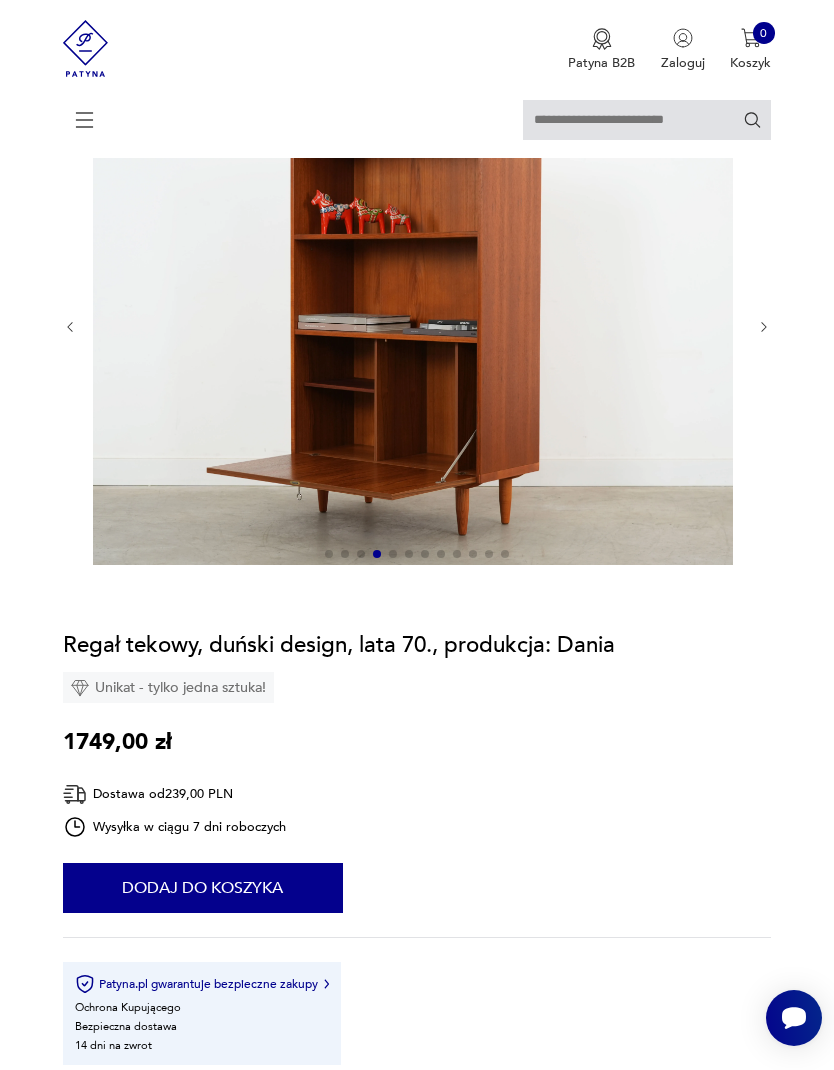 click 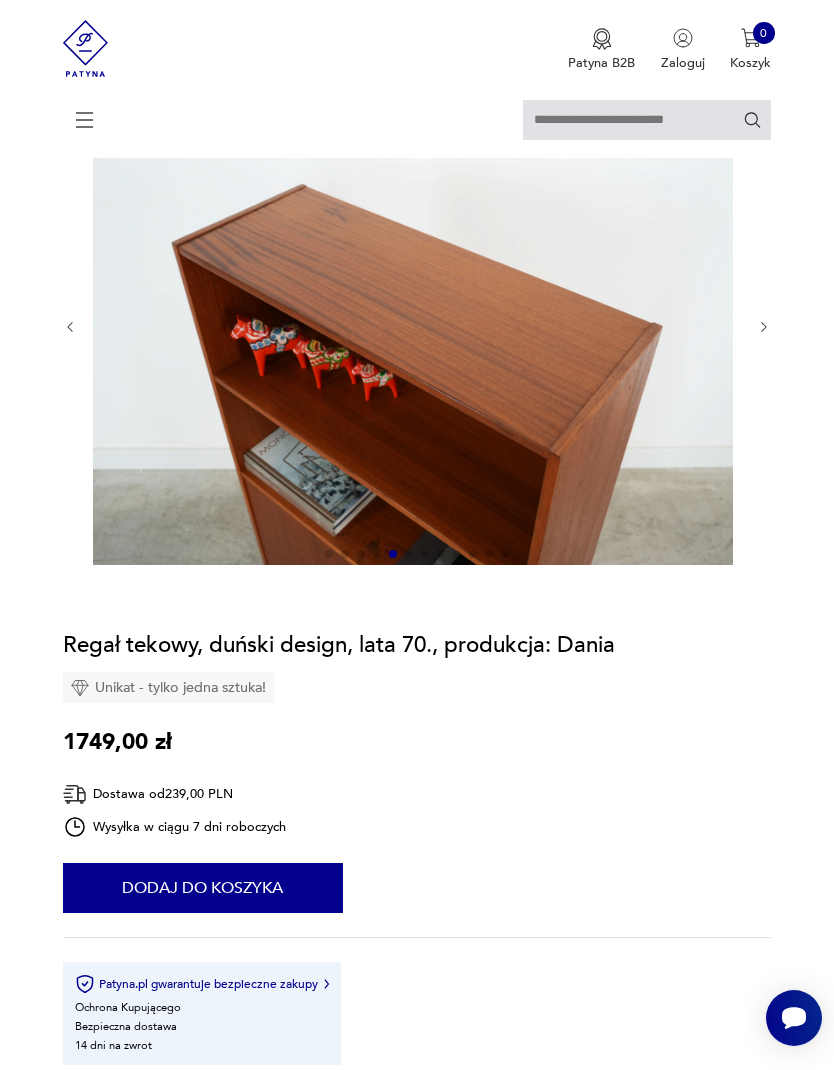 click at bounding box center [764, 327] 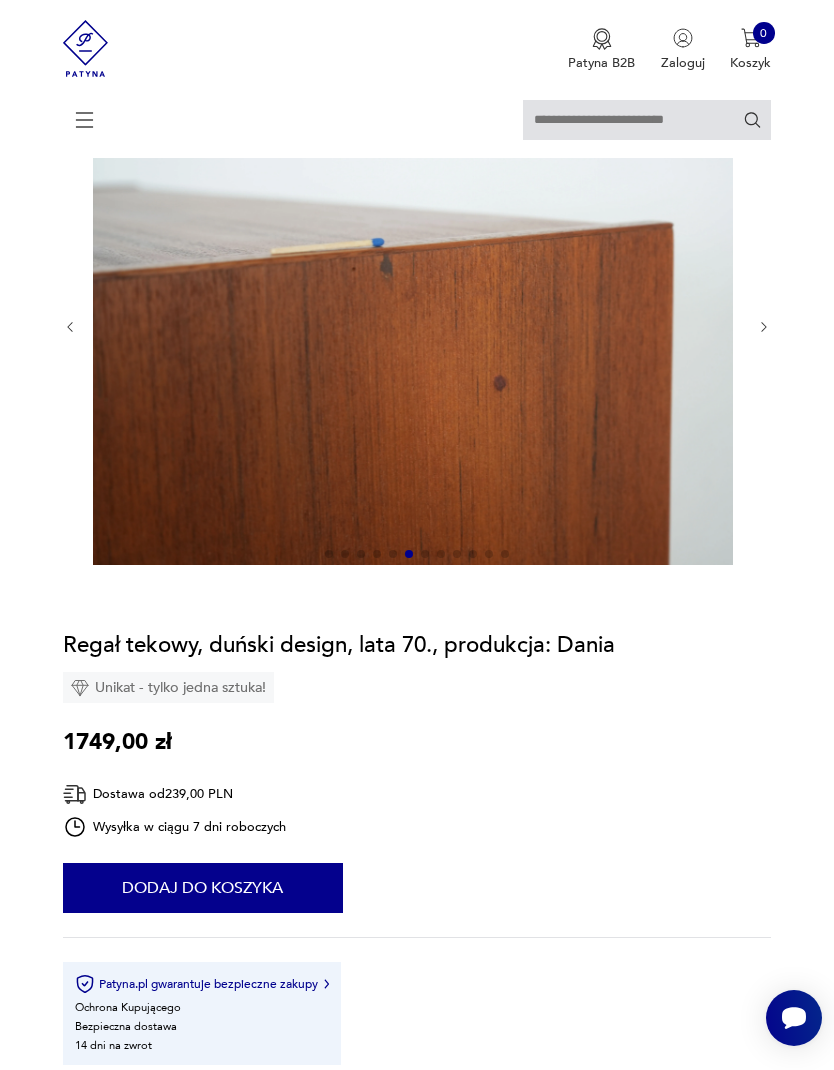 click 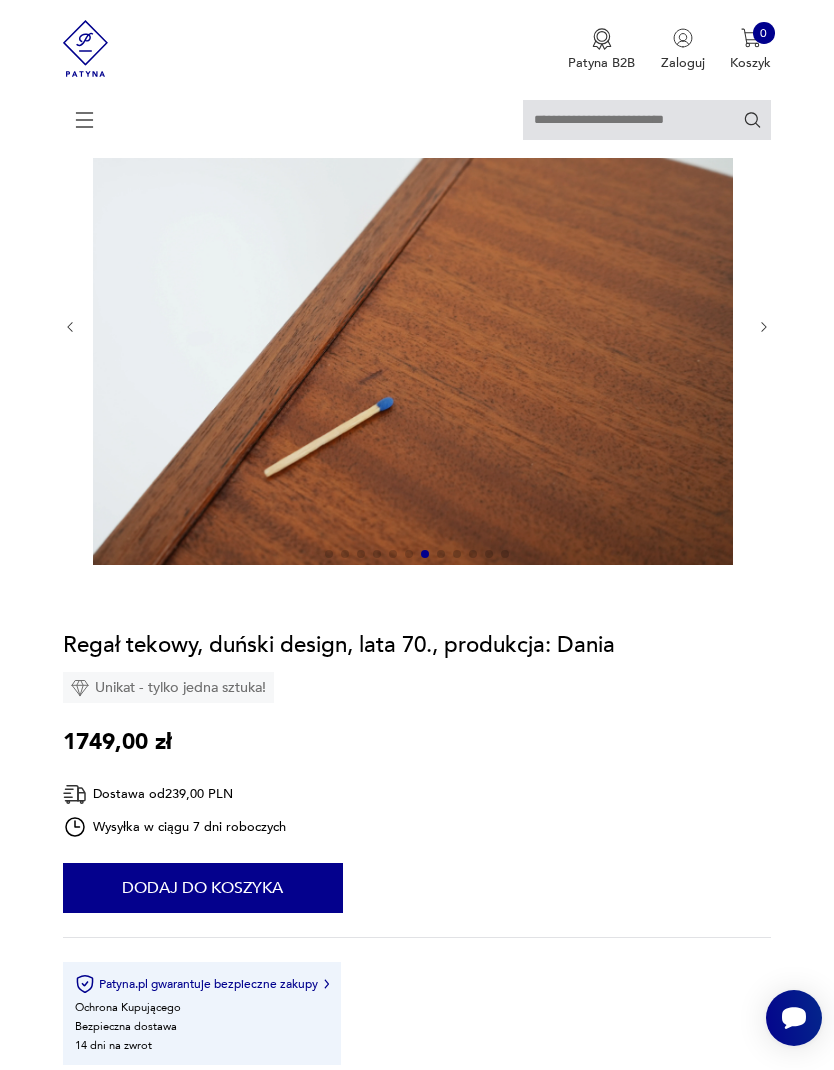 click 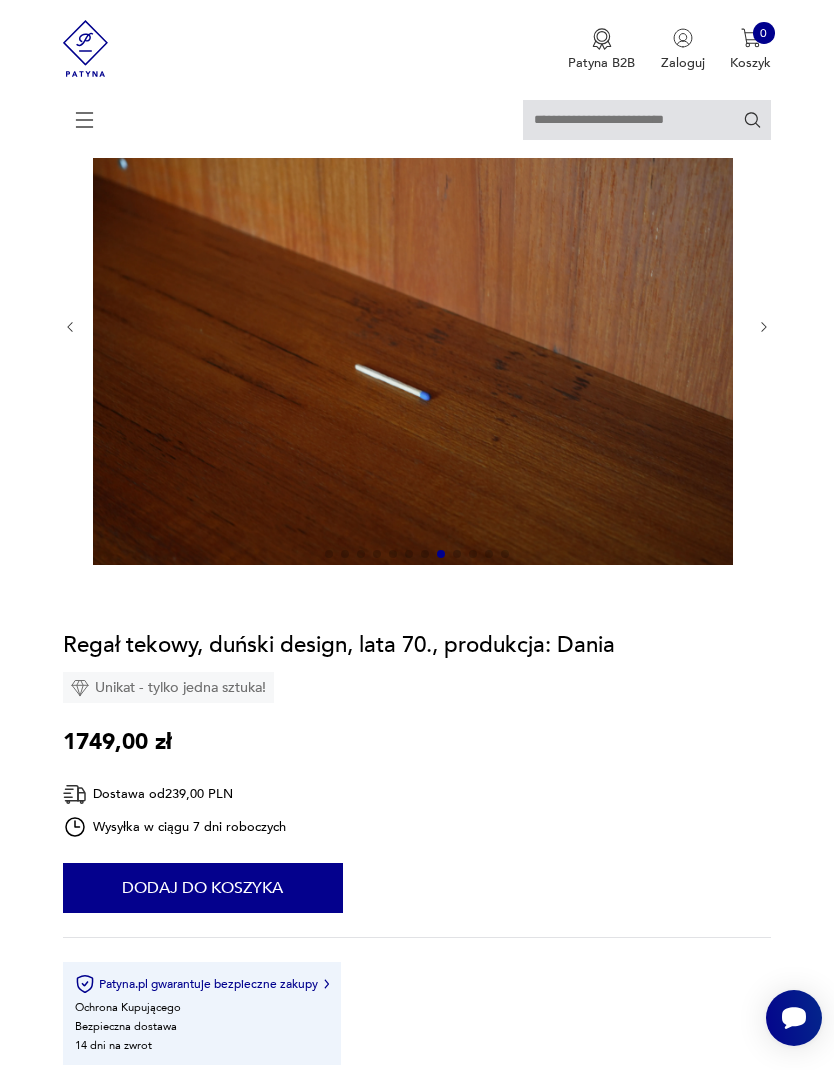 click 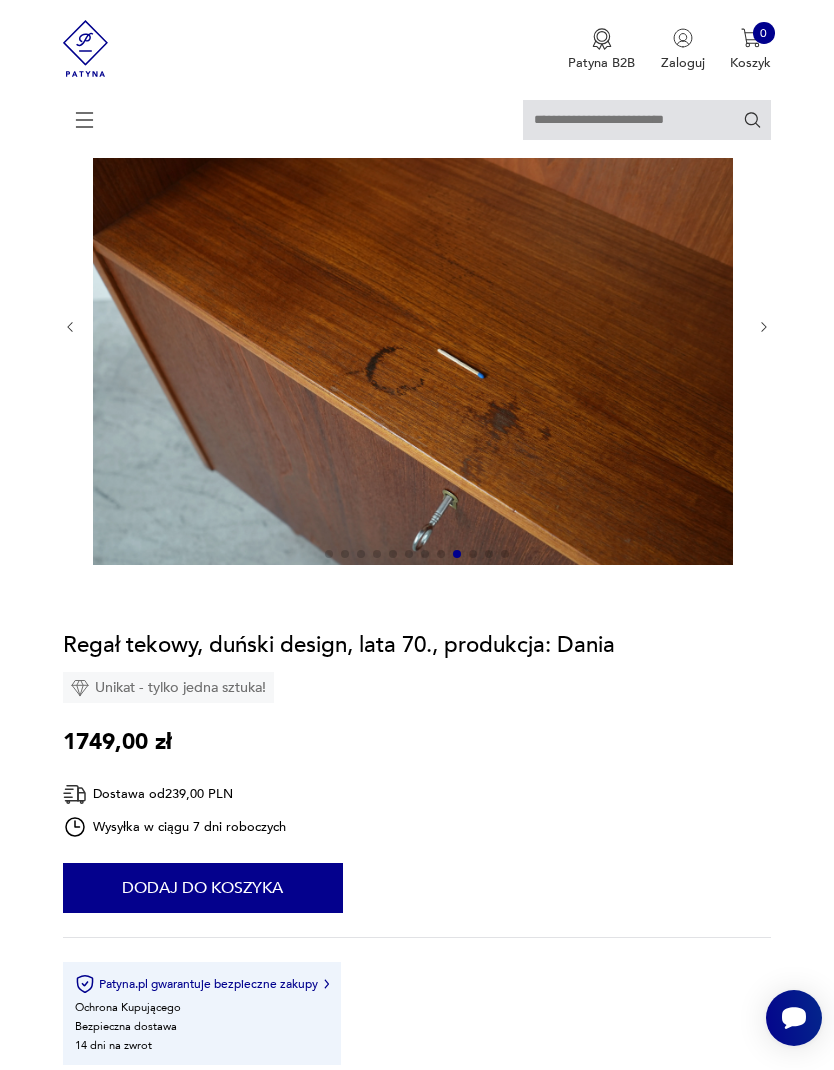 click 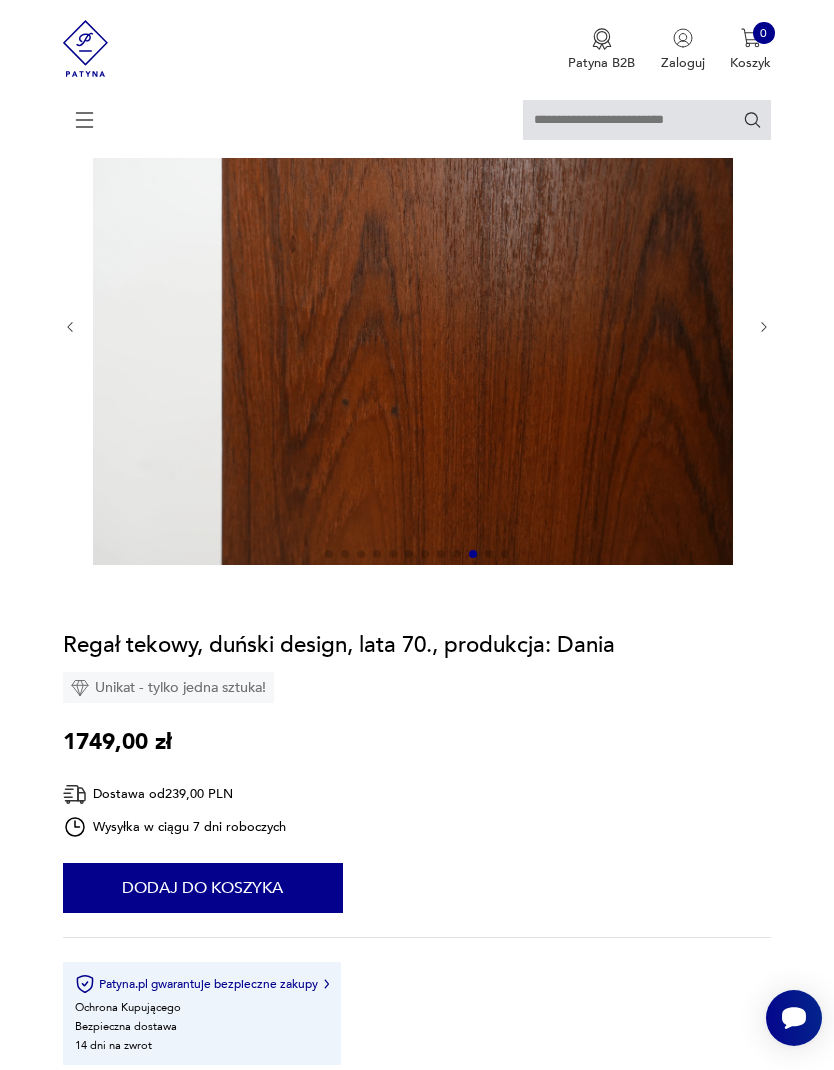 click 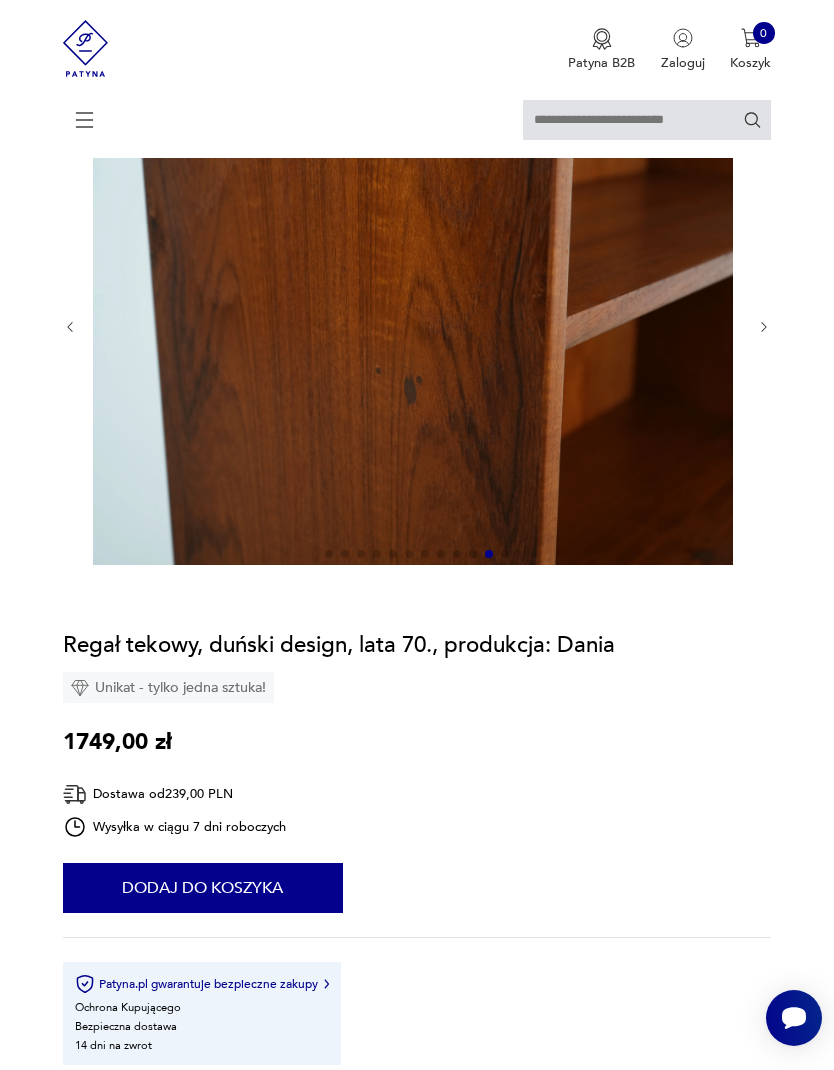 click 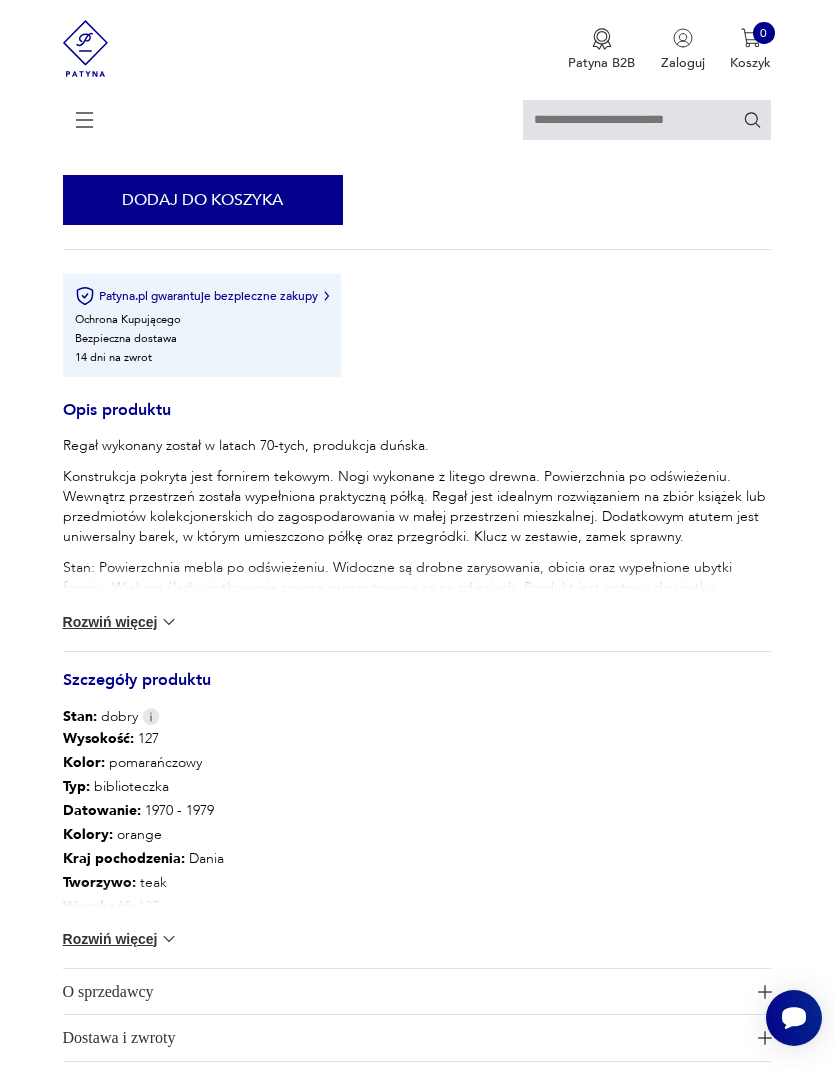 scroll, scrollTop: 879, scrollLeft: 0, axis: vertical 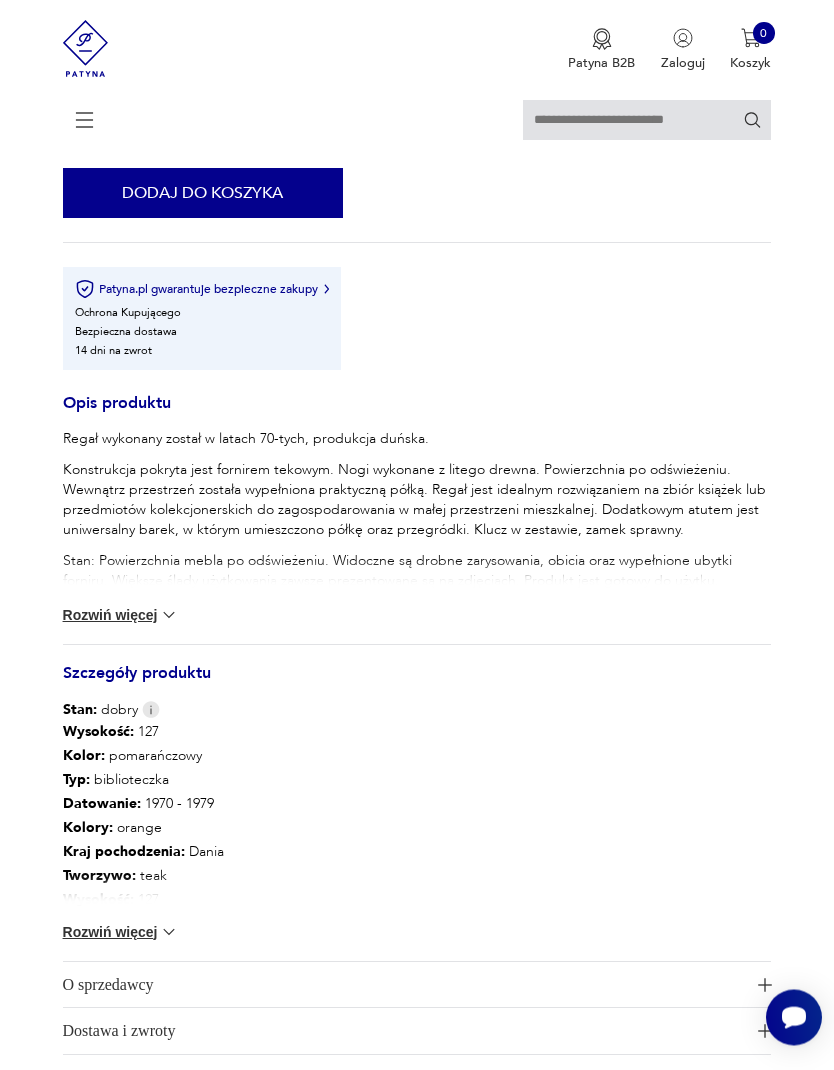 click on "Rozwiń więcej" at bounding box center [121, 616] 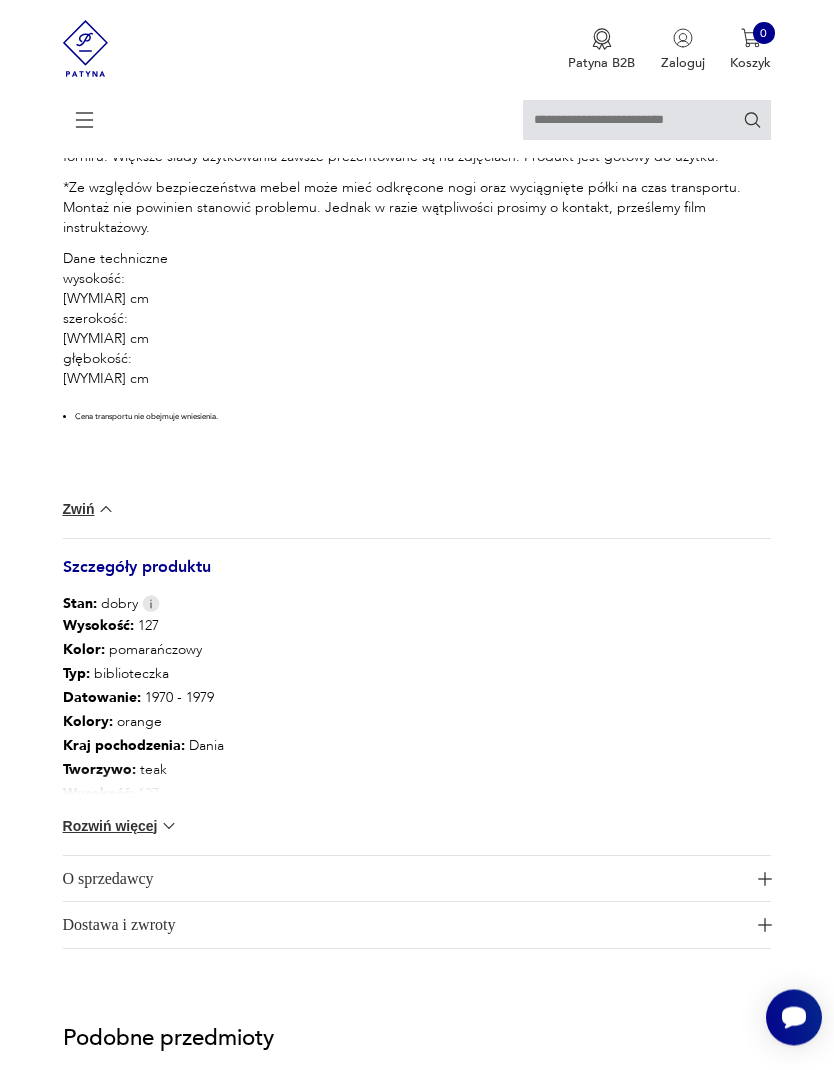 click on "Rozwiń więcej" at bounding box center (121, 827) 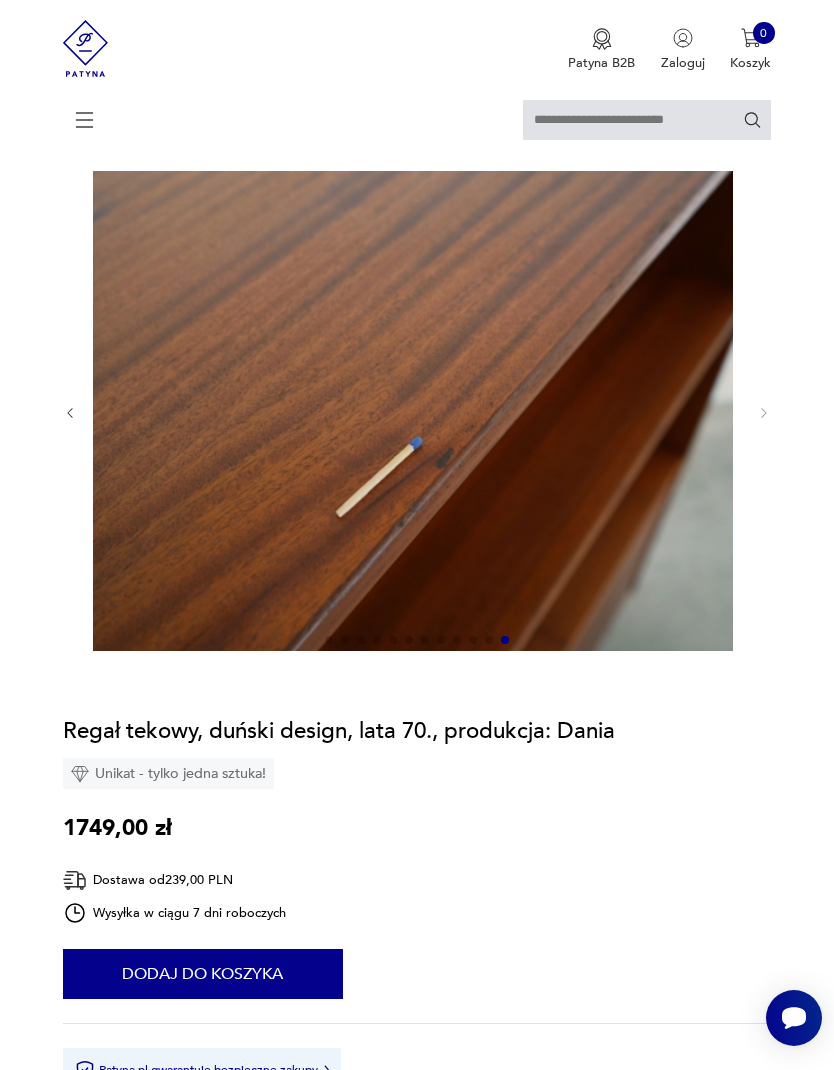 scroll, scrollTop: 0, scrollLeft: 0, axis: both 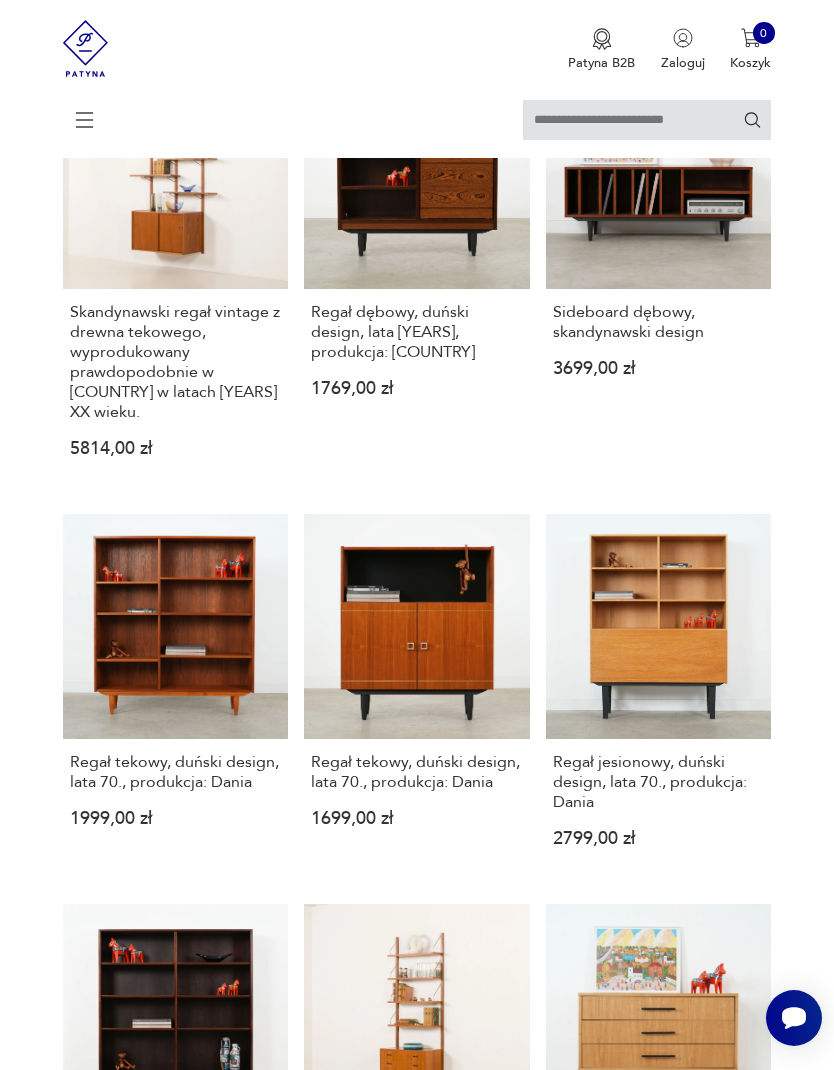 click on "Skandynawski regał vintage z drewna tekowego, wyprodukowany prawdopodobnie w [COUNTRY] w latach [YEARS] XX wieku." at bounding box center [175, 362] 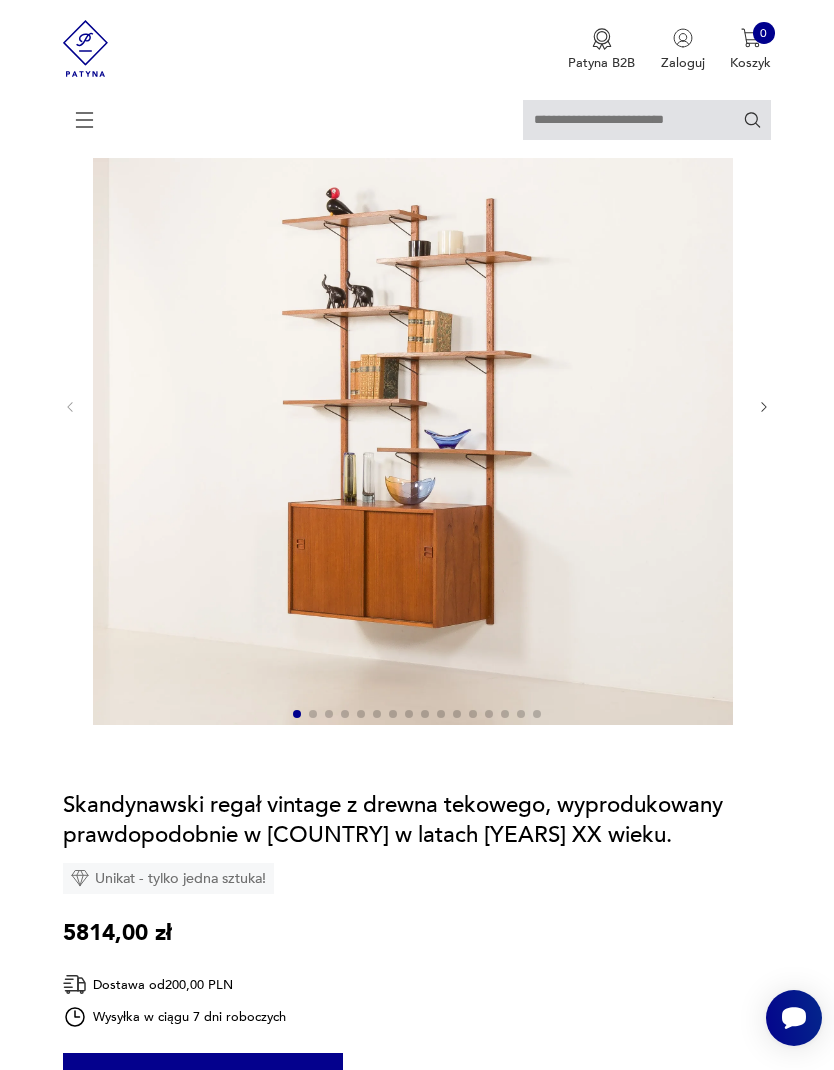click 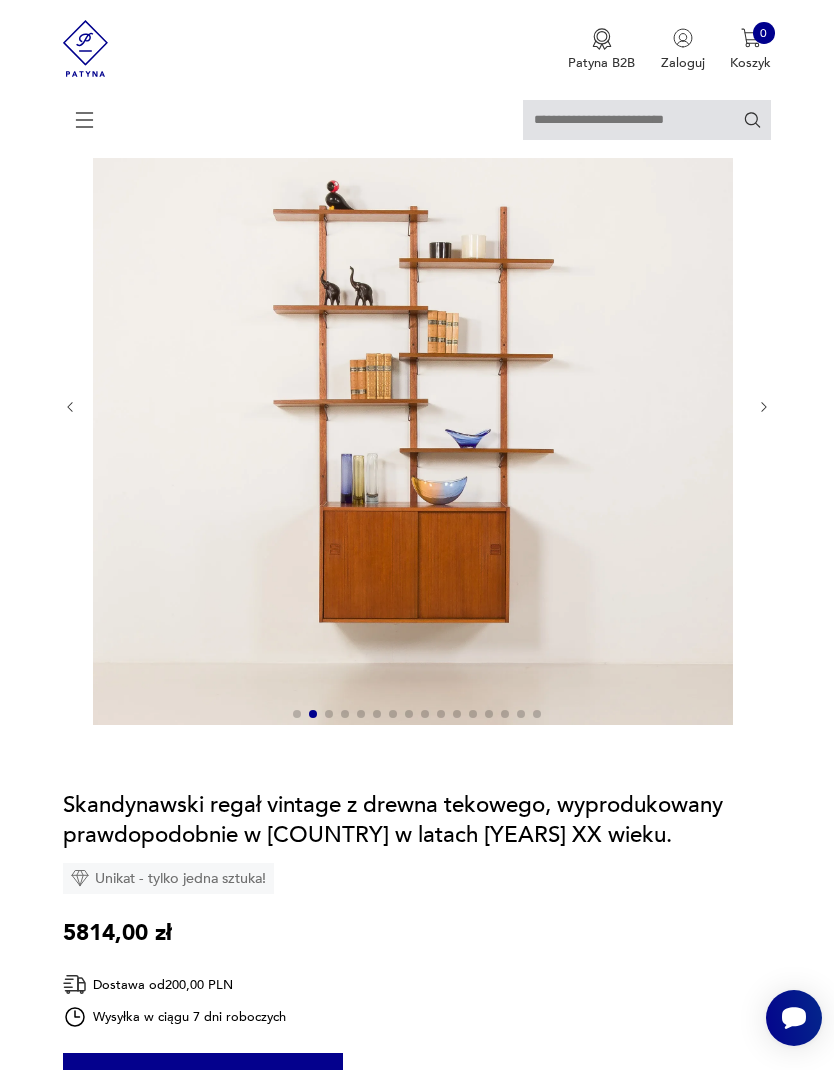 click 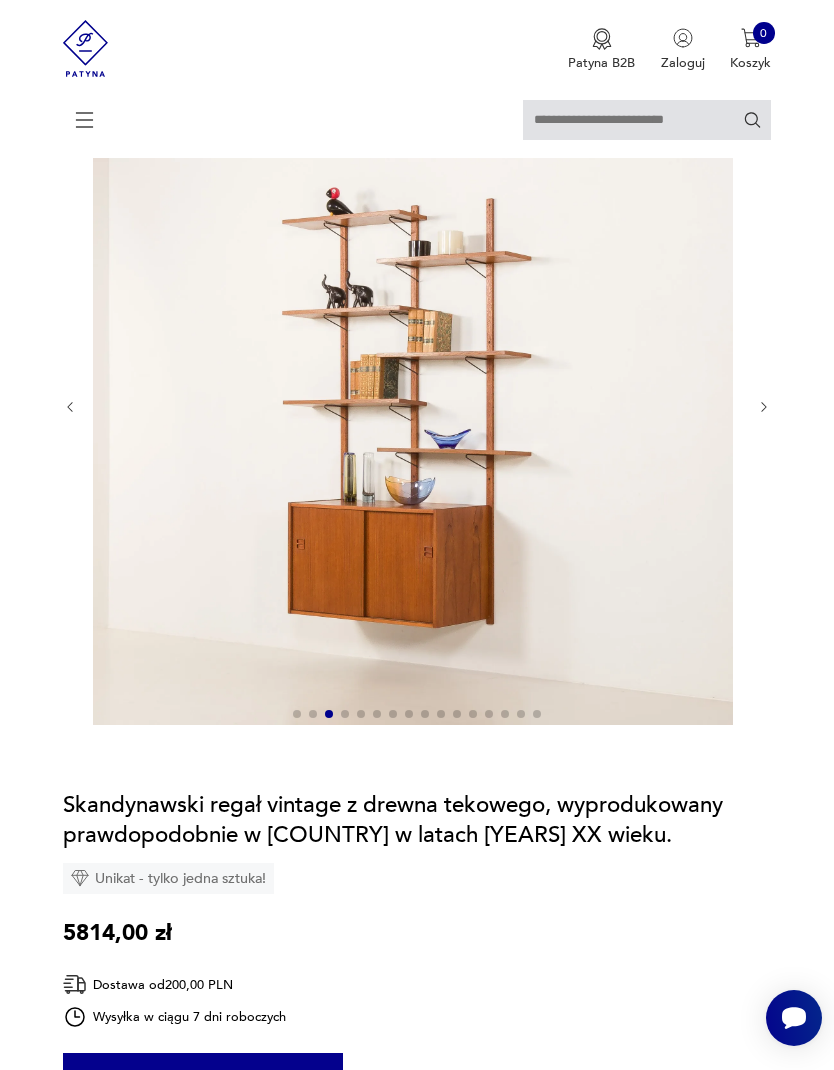 click 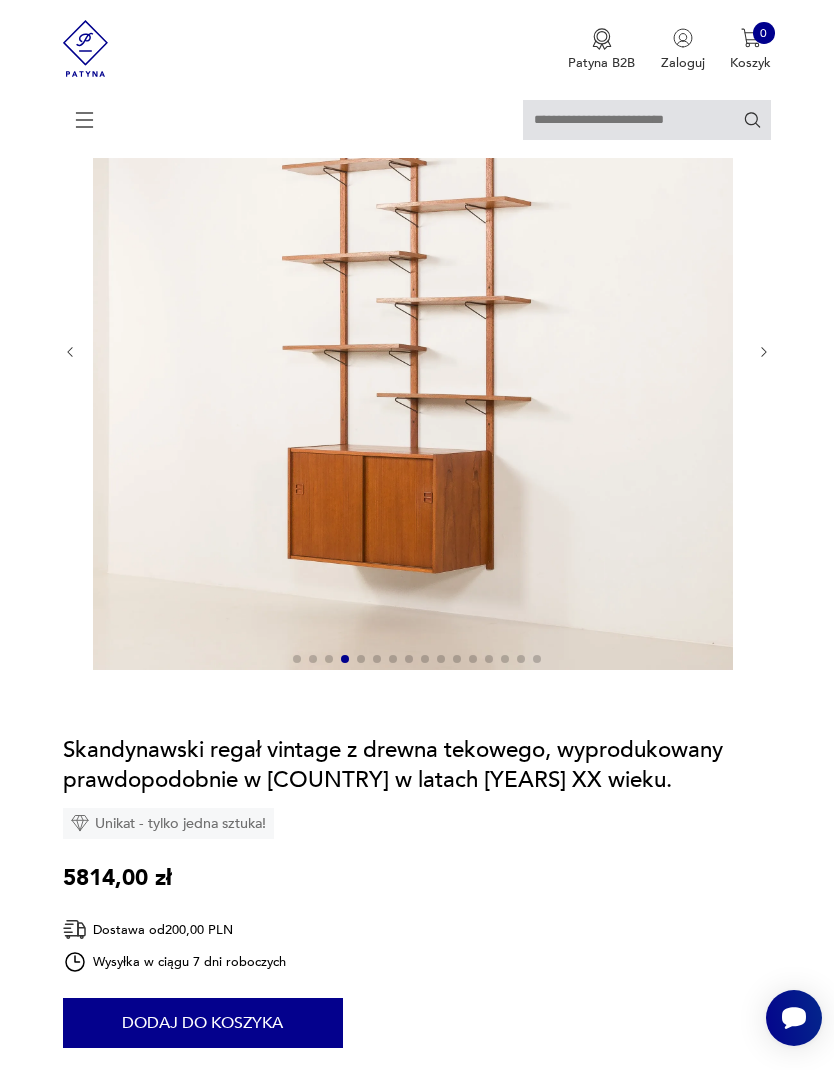 scroll, scrollTop: 238, scrollLeft: 0, axis: vertical 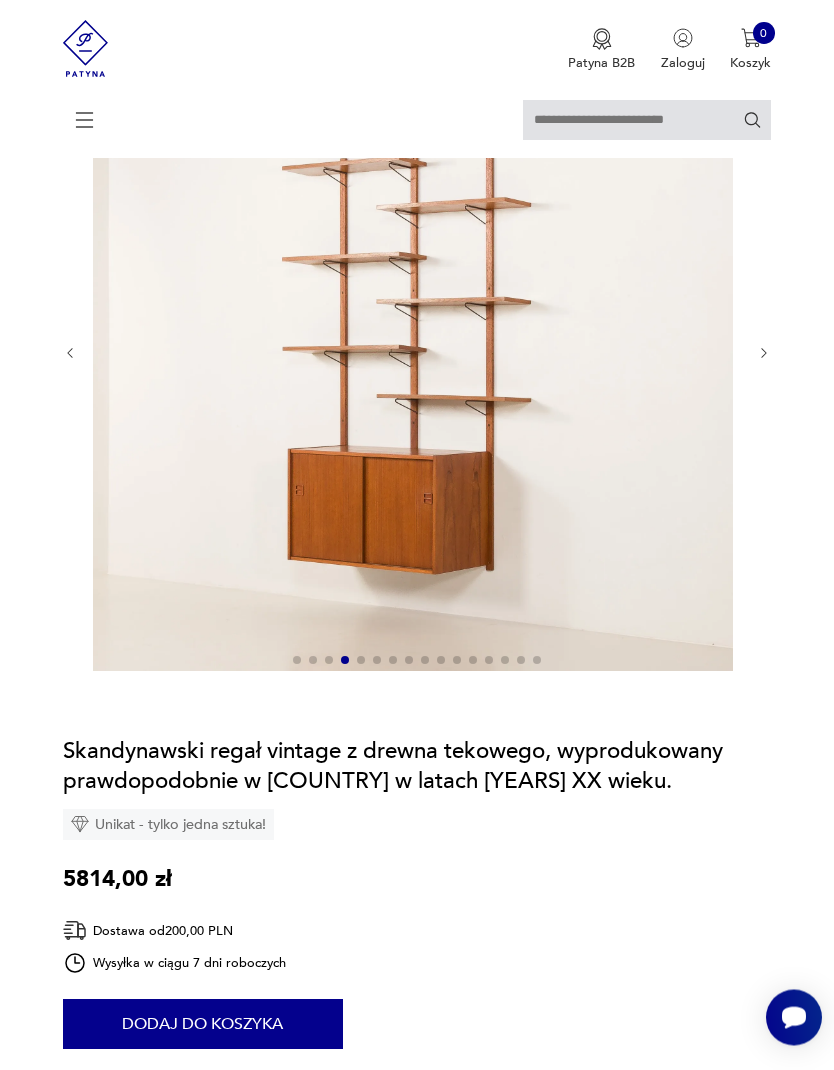 click 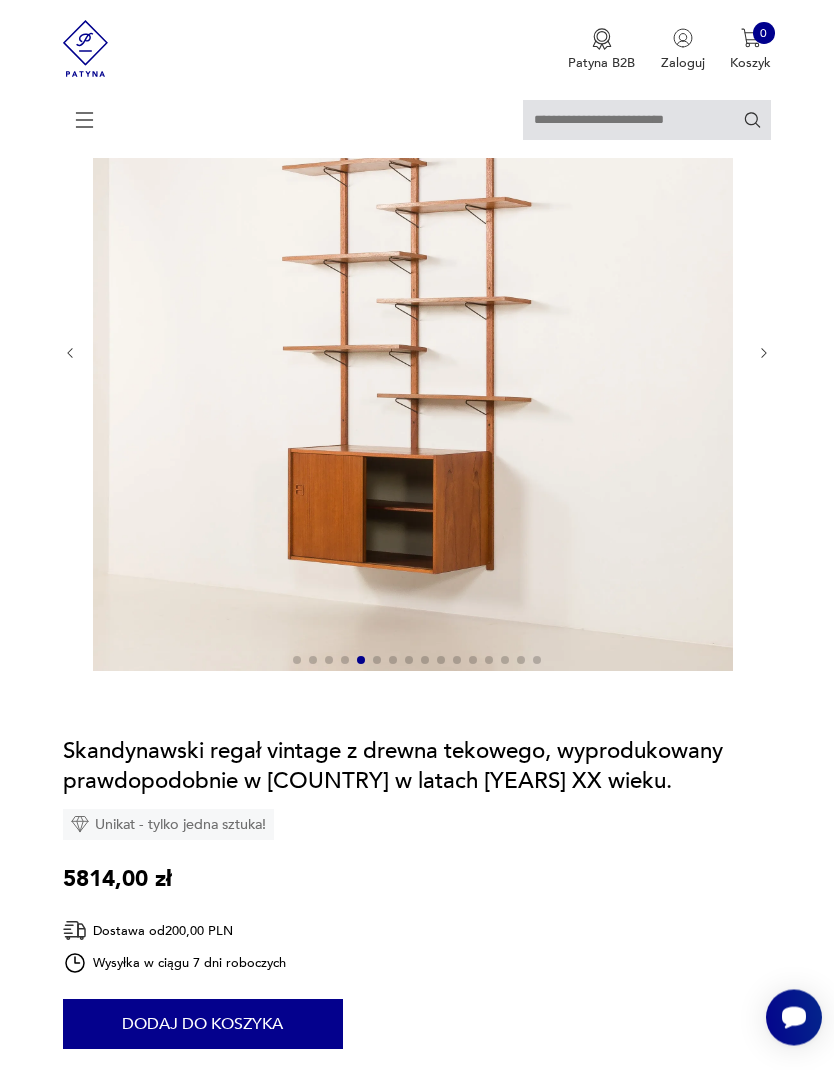 scroll, scrollTop: 239, scrollLeft: 0, axis: vertical 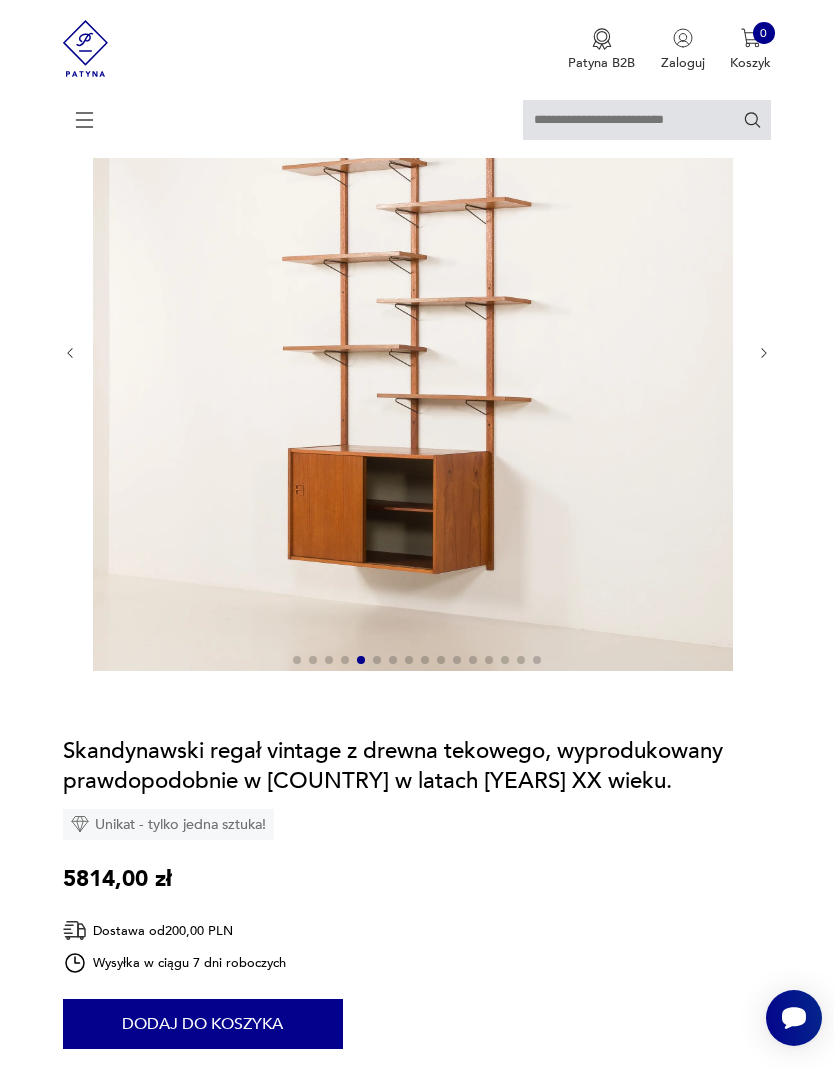 click at bounding box center (417, 353) 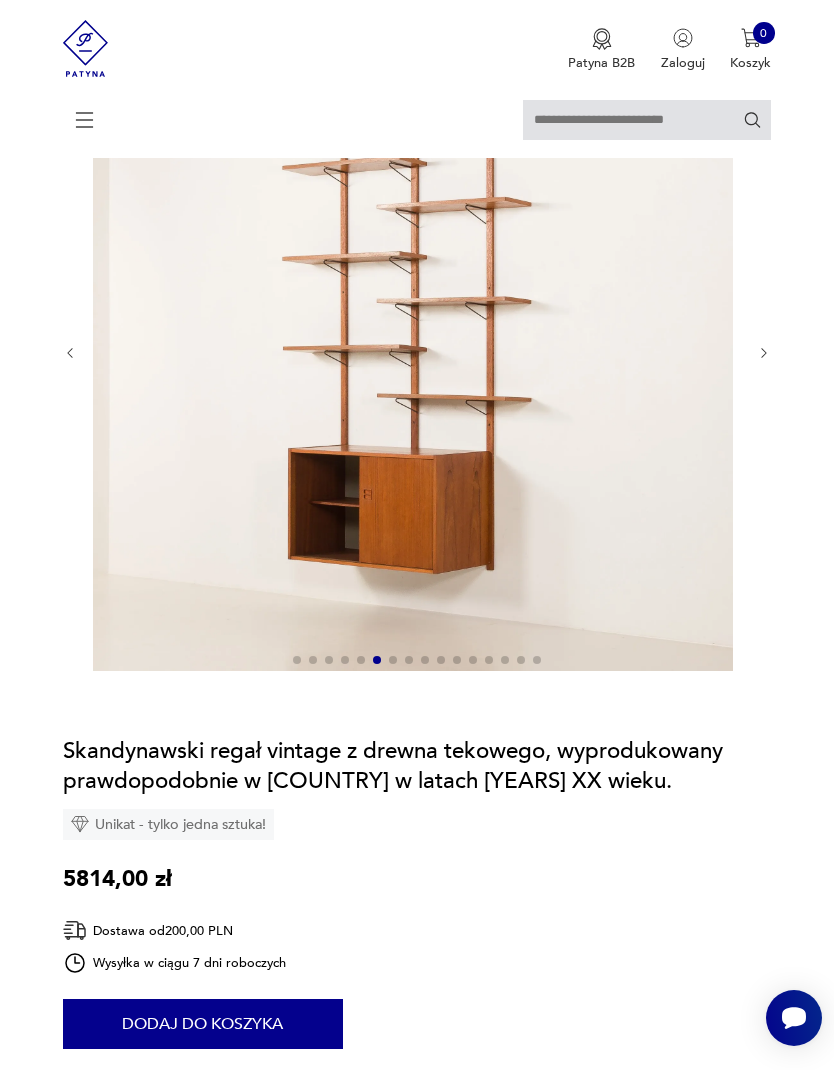 click 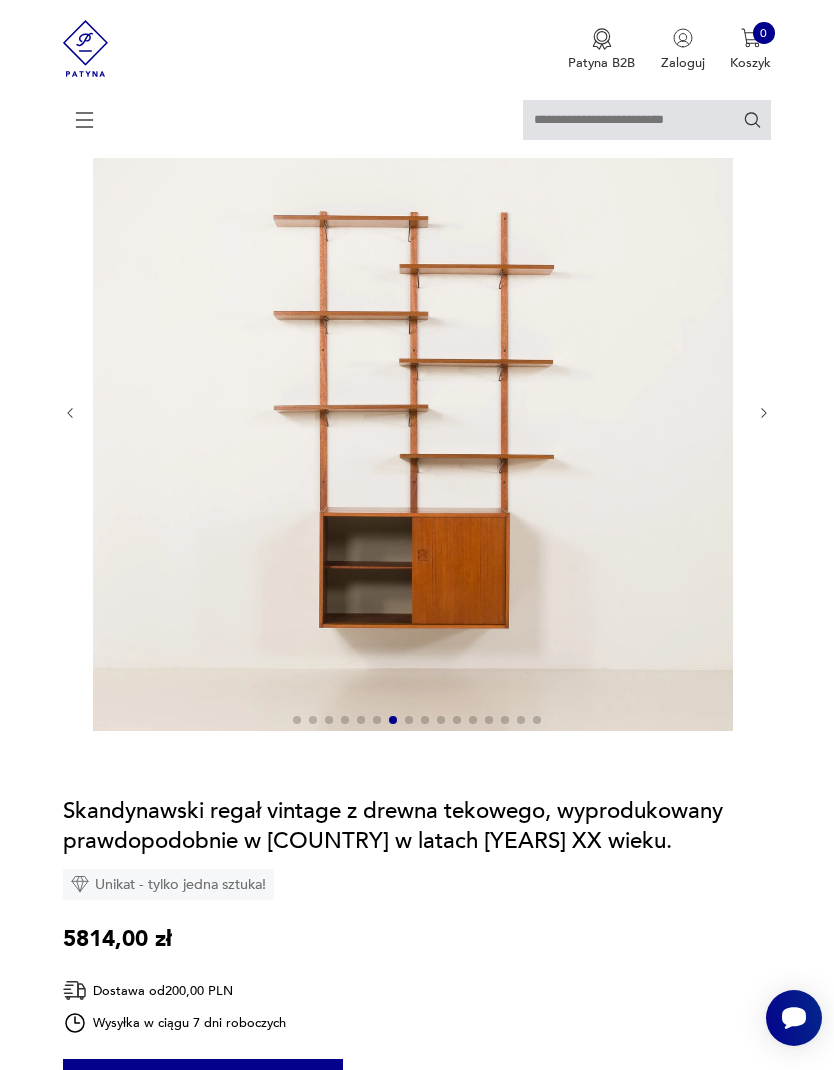 scroll, scrollTop: 177, scrollLeft: 0, axis: vertical 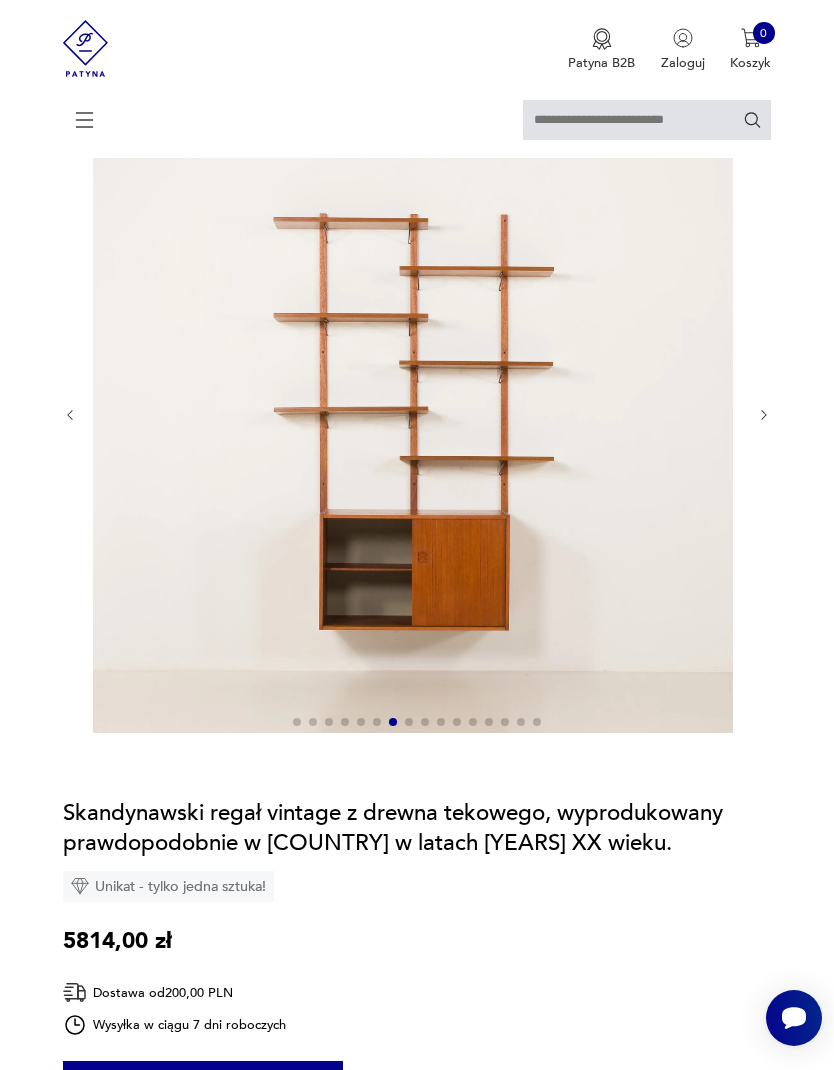 click 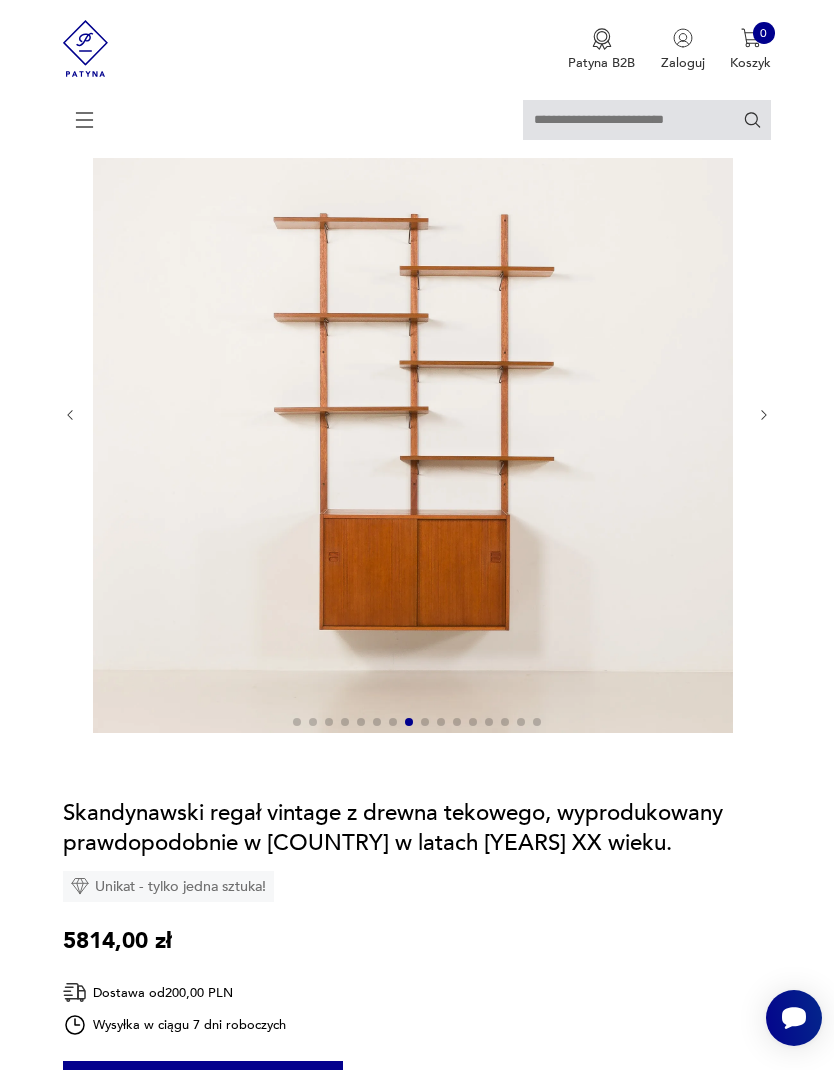 click at bounding box center [764, 415] 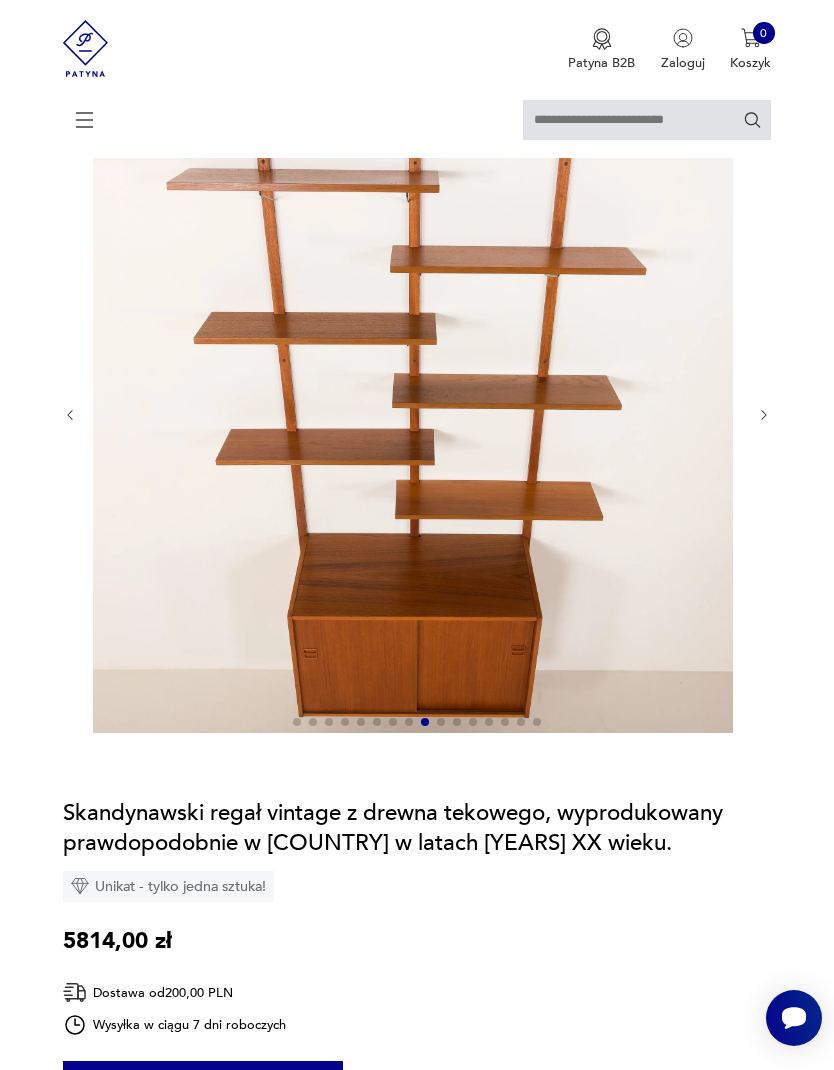click at bounding box center (764, 415) 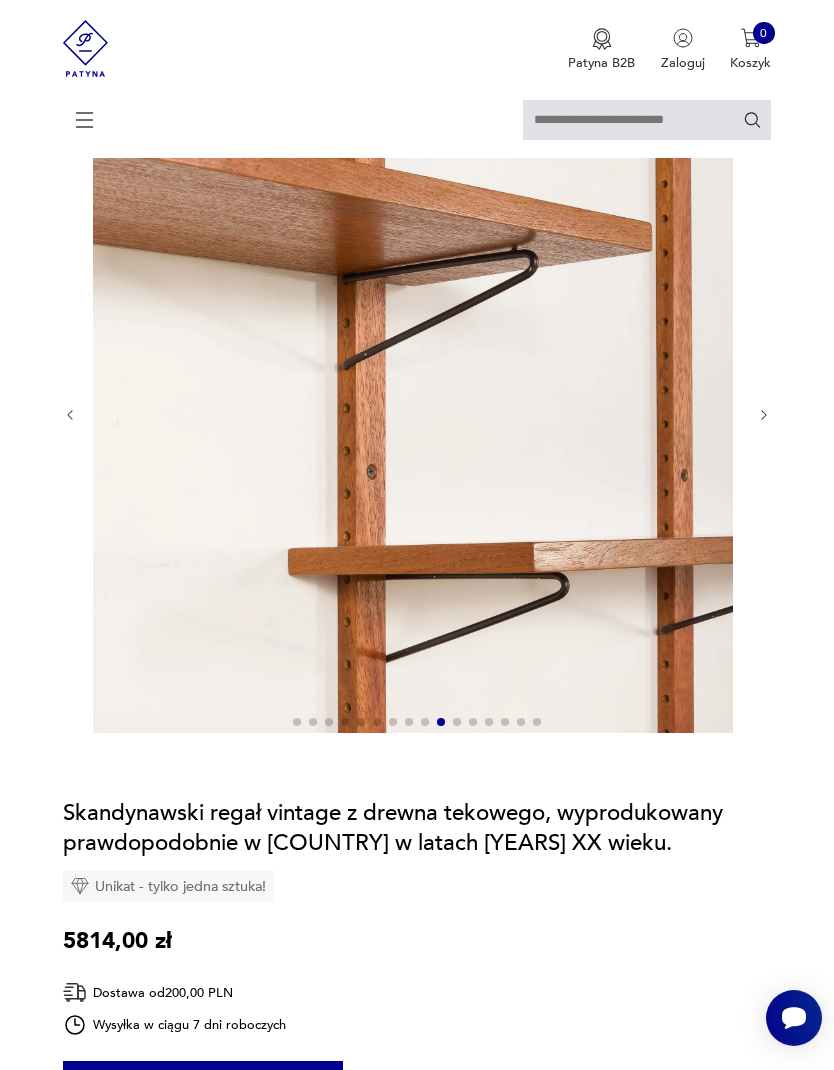 click at bounding box center (417, 415) 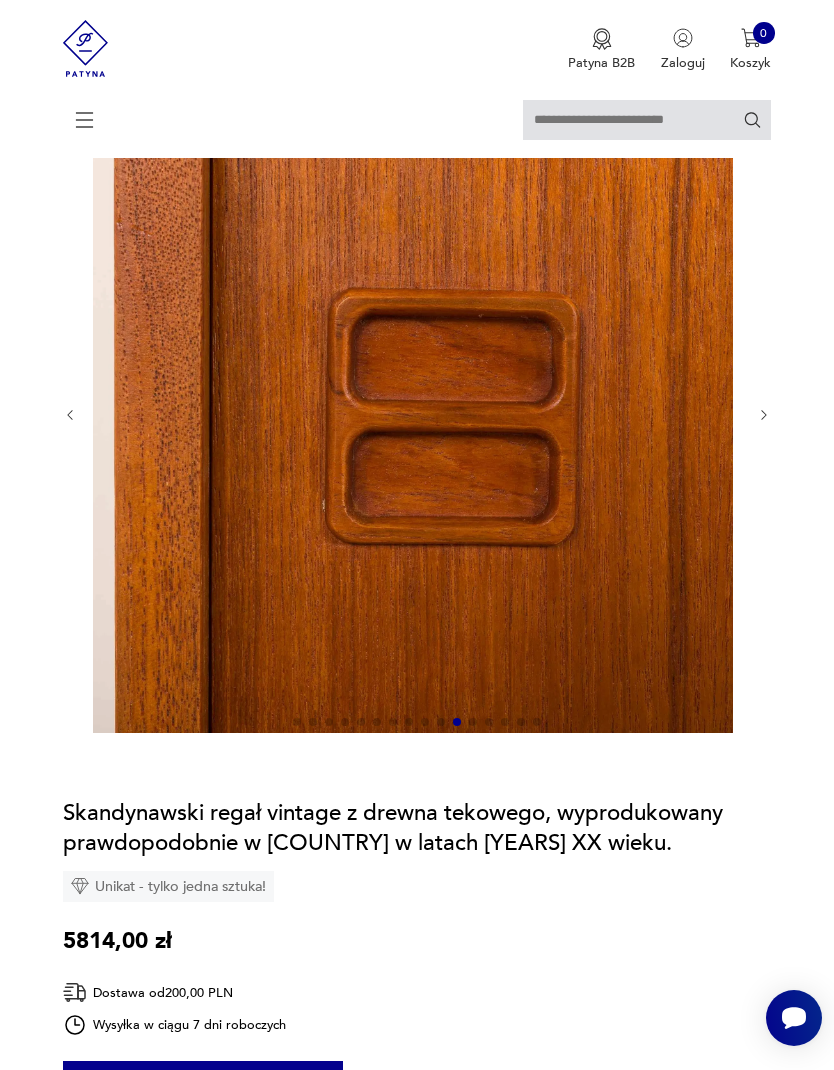 click 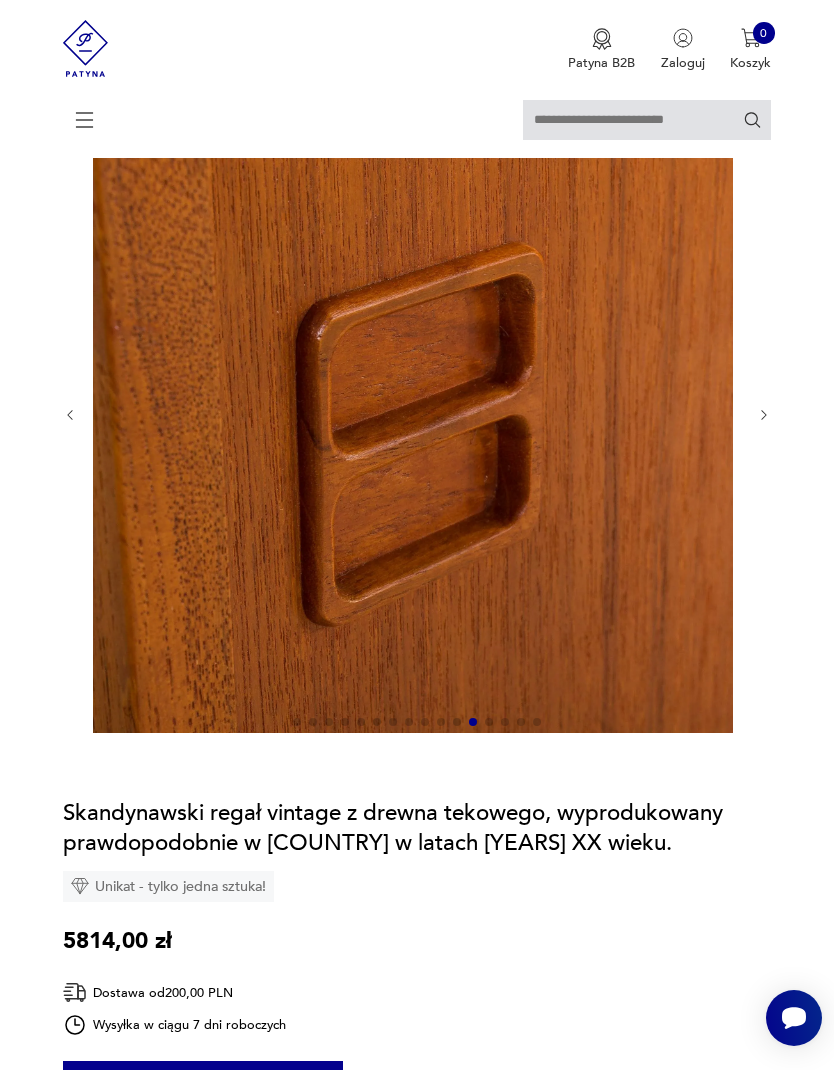 click 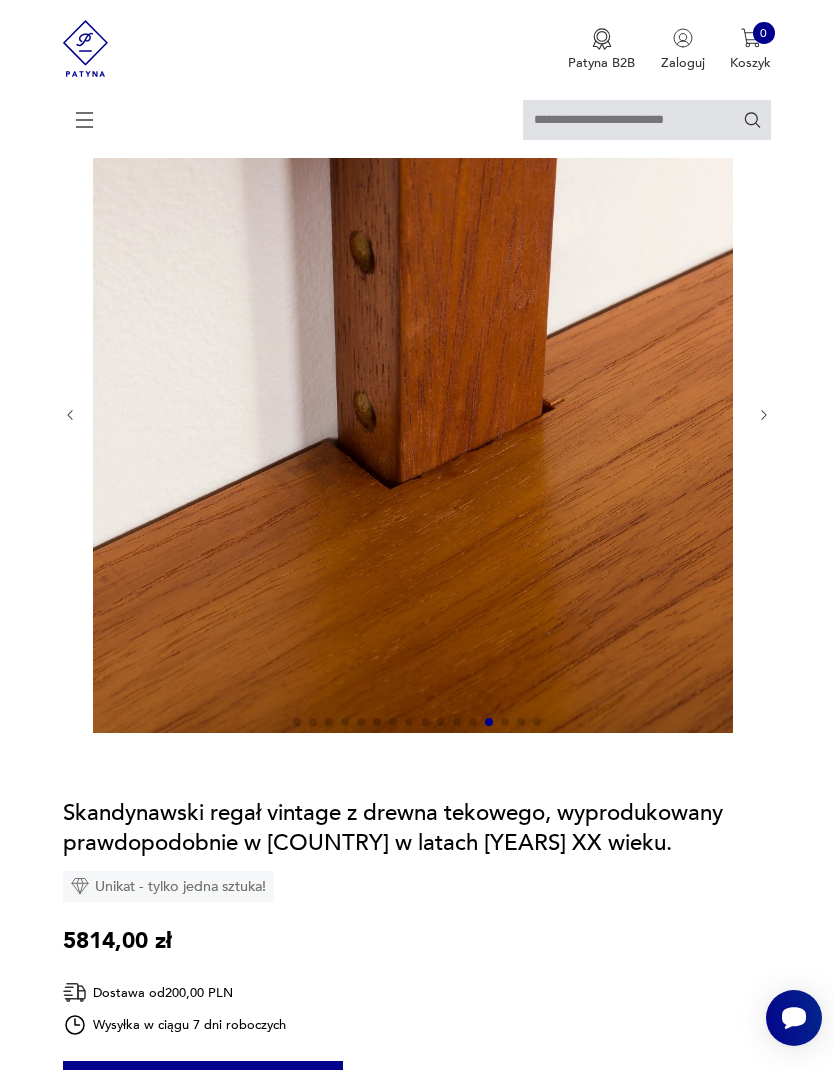 click 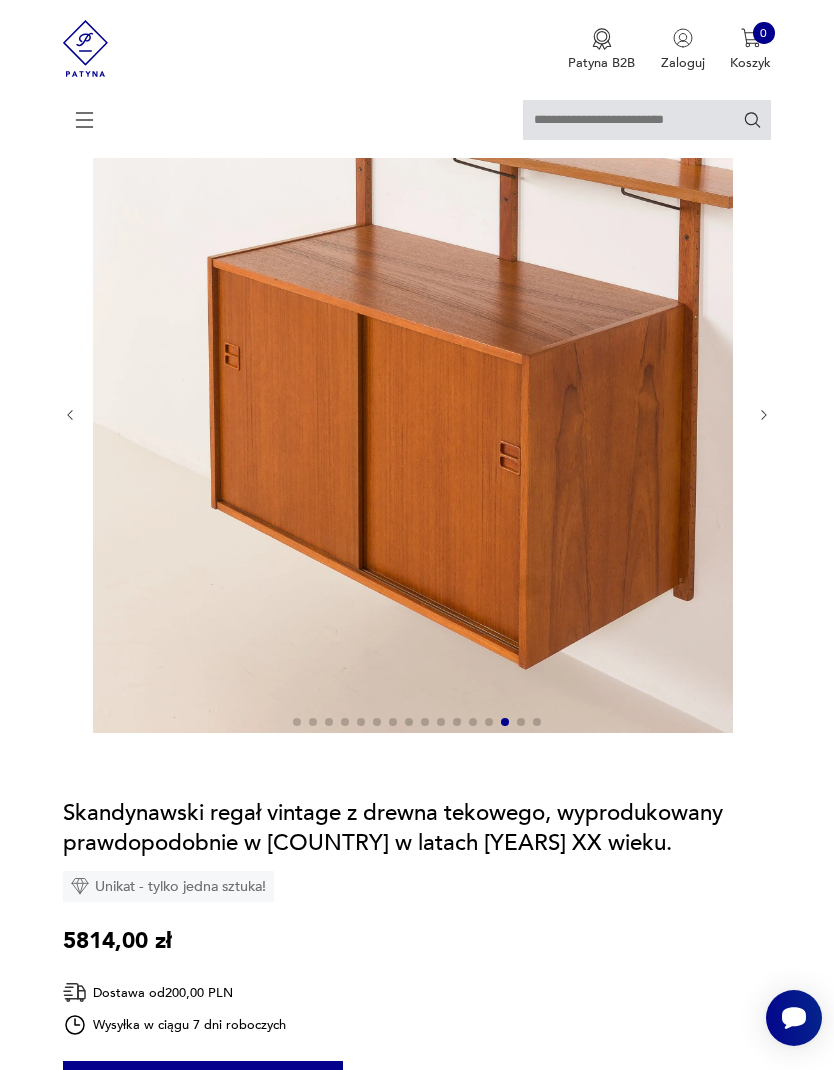 click 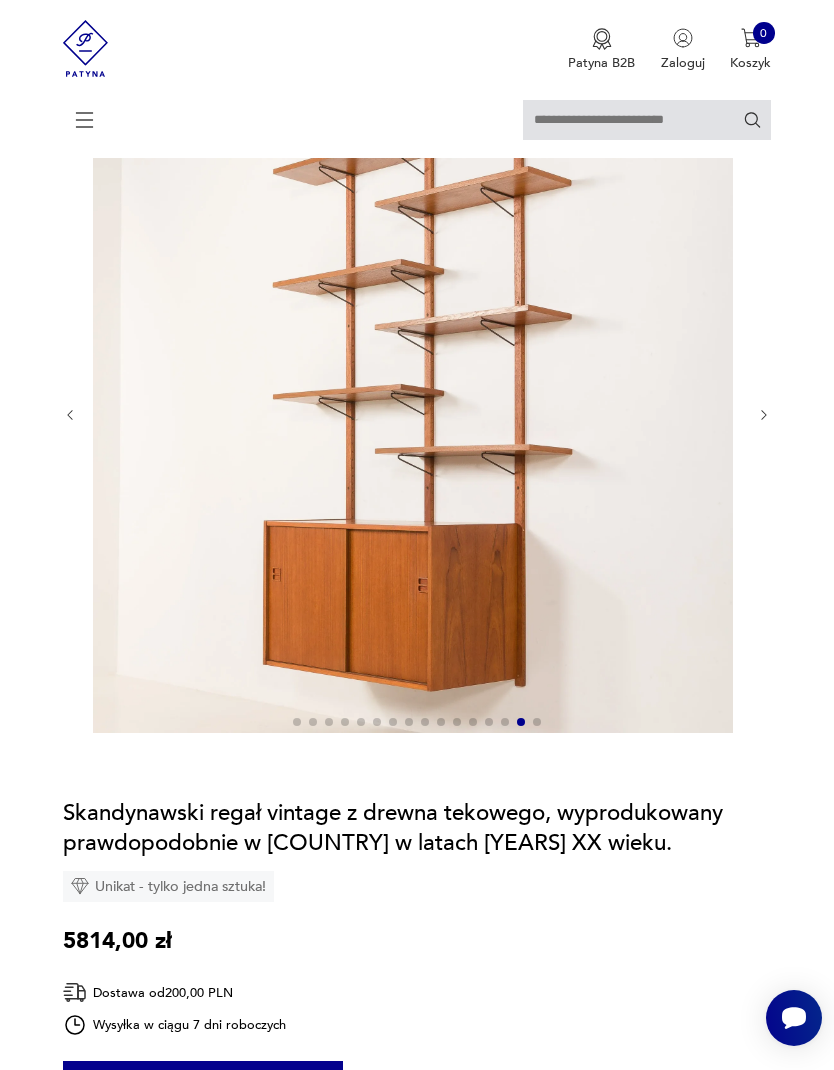 click 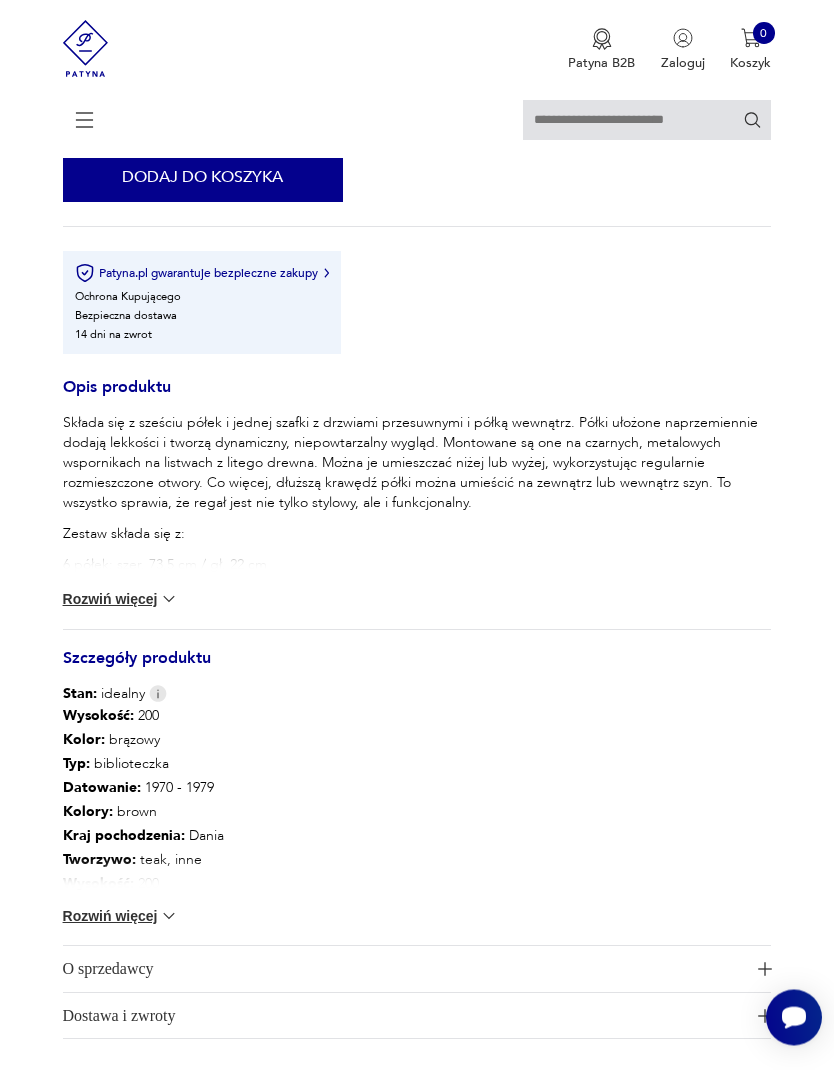 scroll, scrollTop: 1097, scrollLeft: 0, axis: vertical 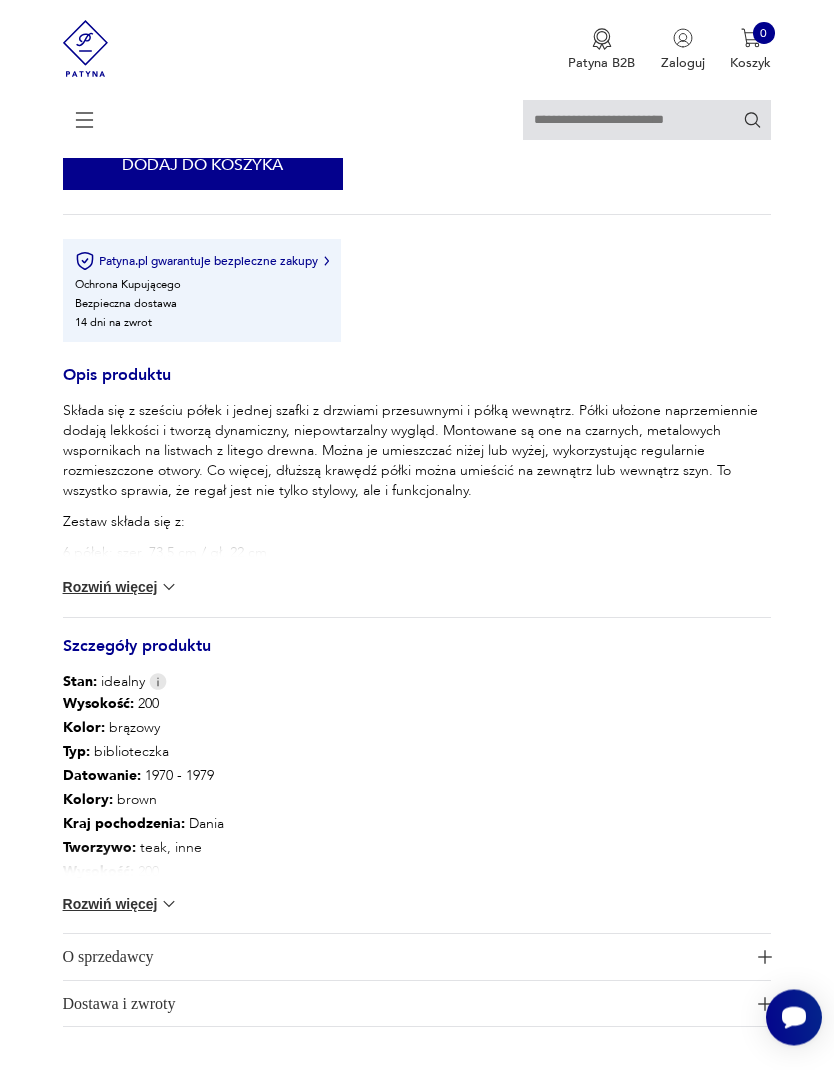 click on "Wysokość :   [WYMIAR] Kolor:   brązowy Typ :   biblioteczka Datowanie :   [LATA] - [LATA] Kolory :   brown Kraj pochodzenia :   [KRAJ] Tworzywo :   teak, inne Wysokość :   [WYMIAR] Szerokość :   [WYMIAR] Głębokość :   [WYMIAR] Liczba sztuk:   1 Tagi:   vintage ,  mid-century modern ,  lata [LATA] ,  Skandynawski minimalizm Rozwiń więcej" at bounding box center [417, 813] 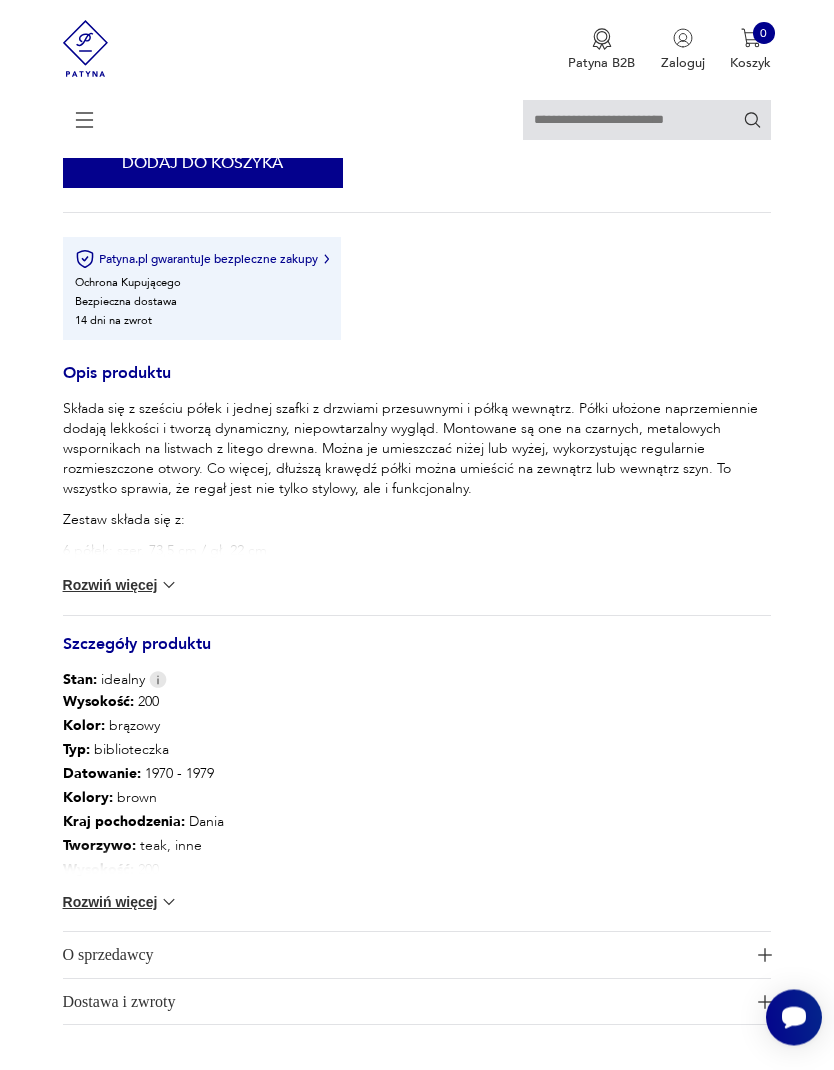 click on "Rozwiń więcej" at bounding box center (121, 903) 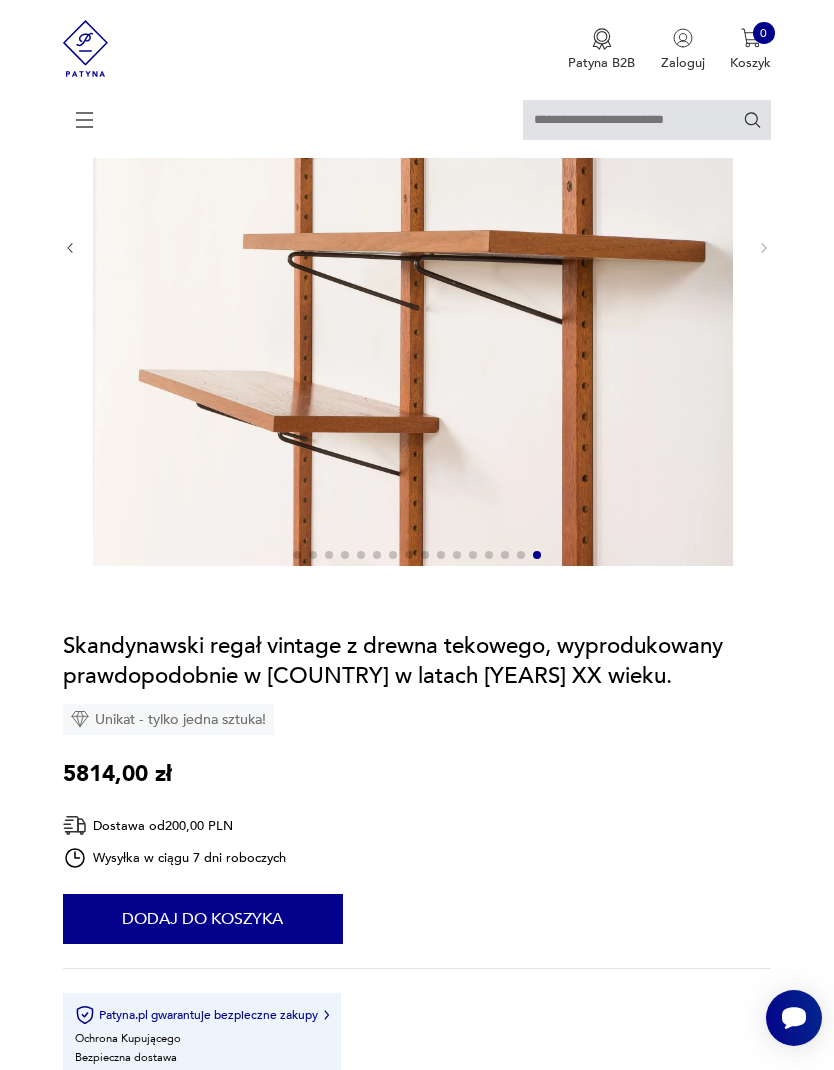 scroll, scrollTop: 343, scrollLeft: 0, axis: vertical 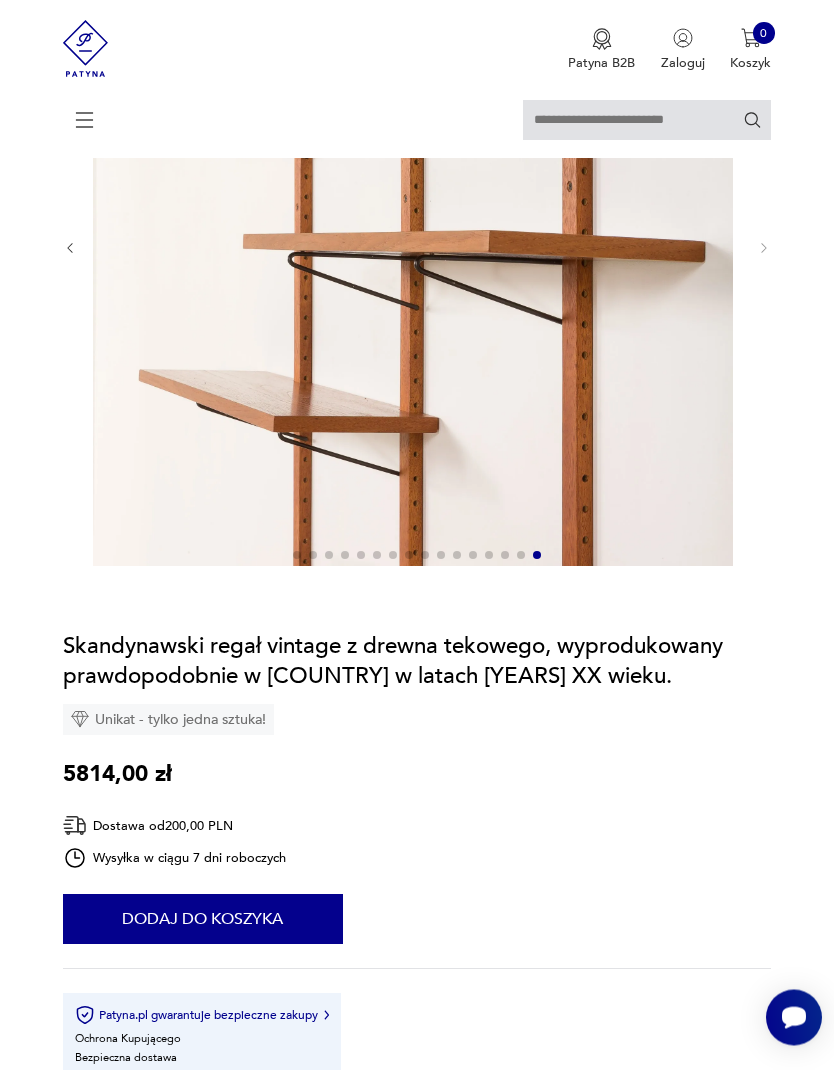 click at bounding box center (417, 249) 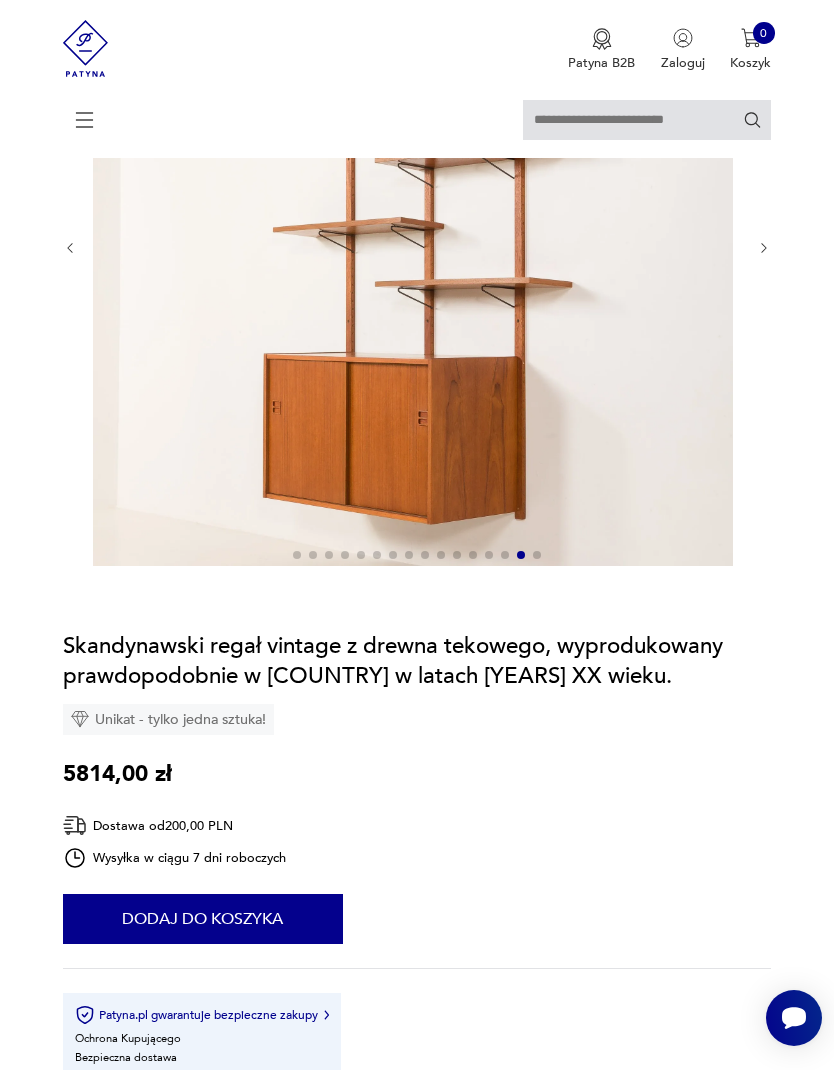 click at bounding box center [70, 248] 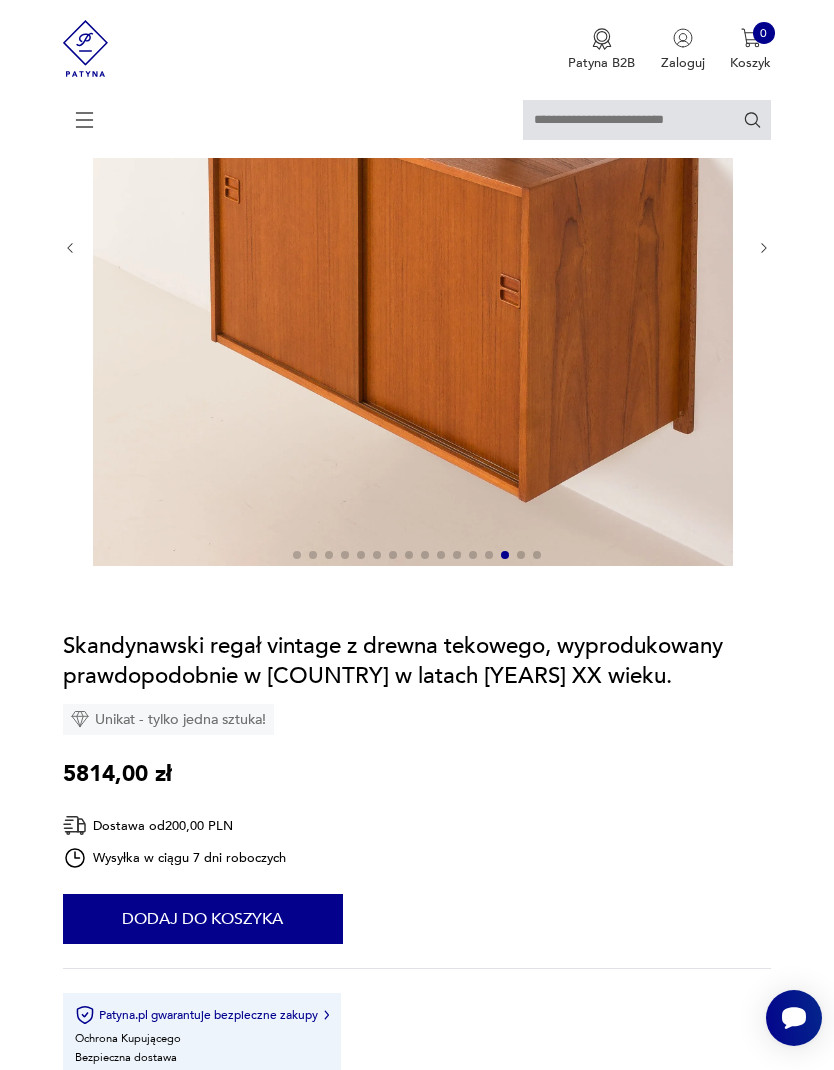 click at bounding box center [70, 248] 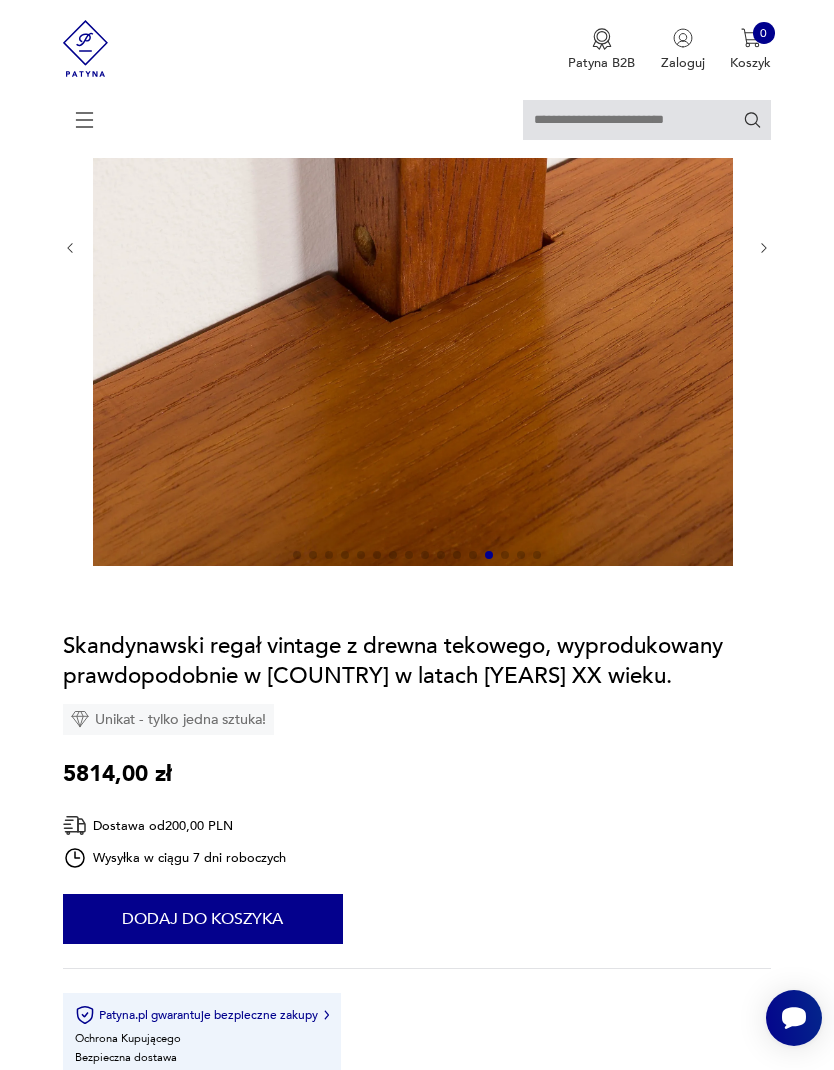 click 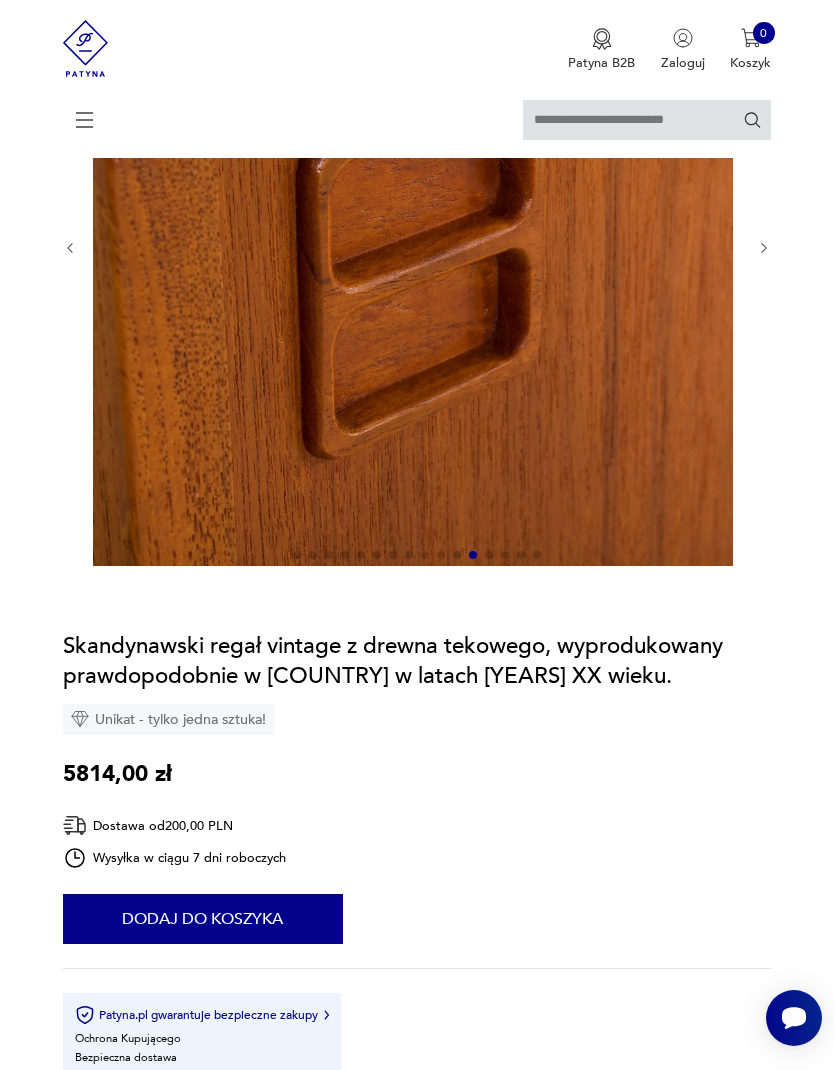 click at bounding box center [417, 248] 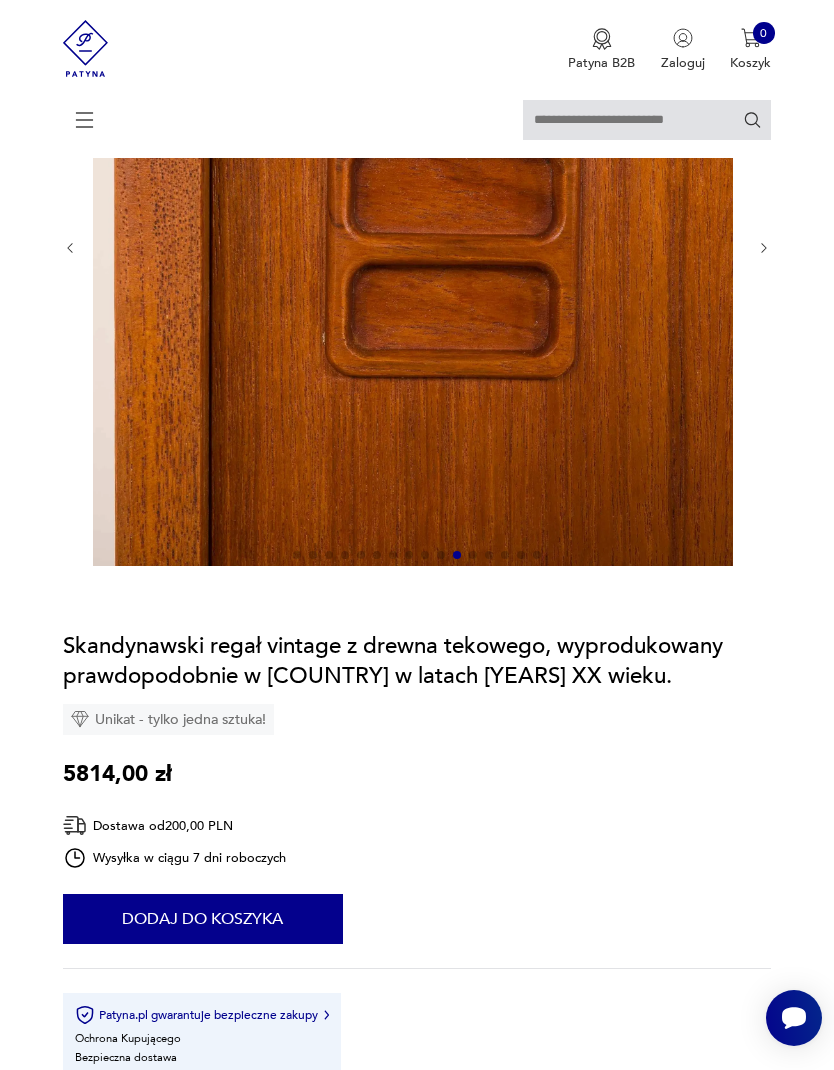 click 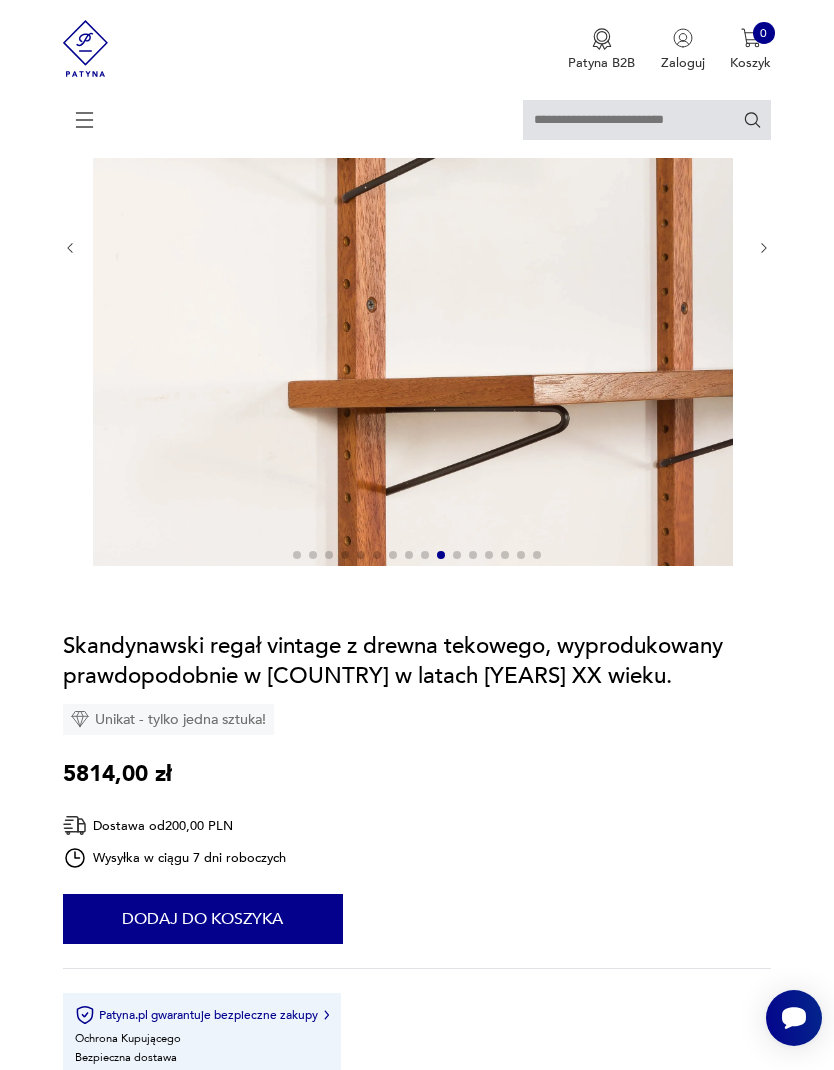 click 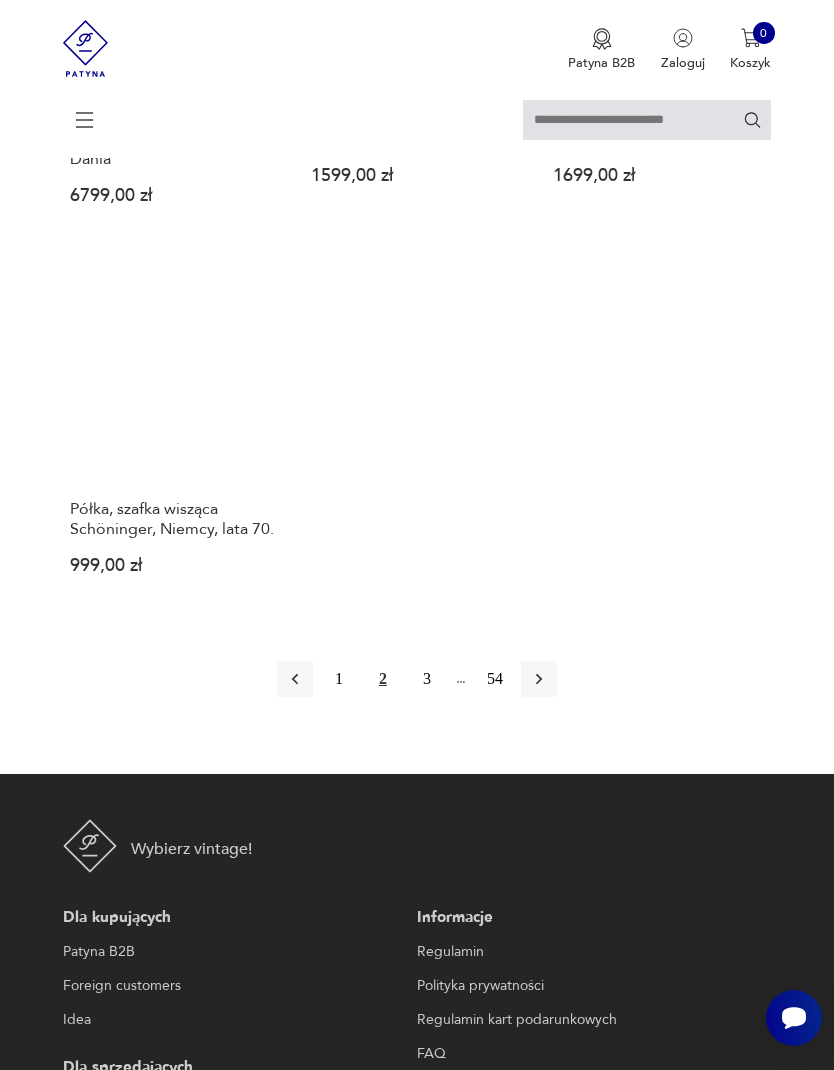 scroll, scrollTop: 2526, scrollLeft: 0, axis: vertical 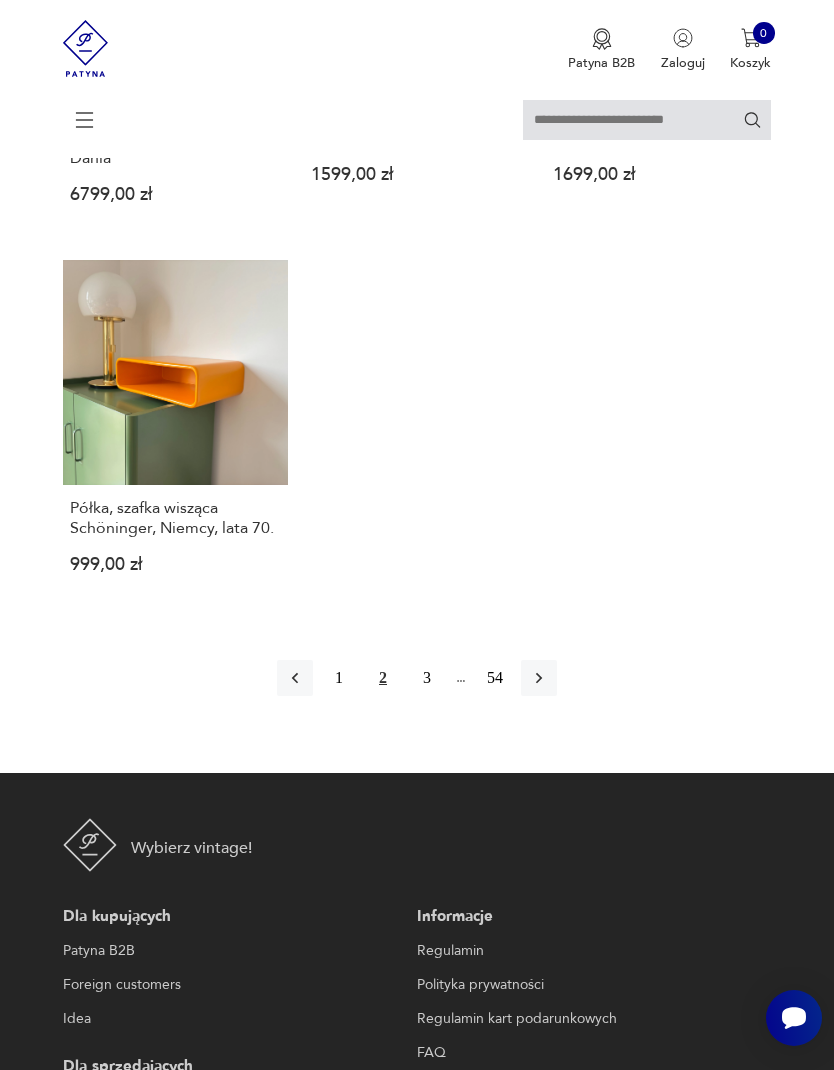 click on "3" at bounding box center [427, 678] 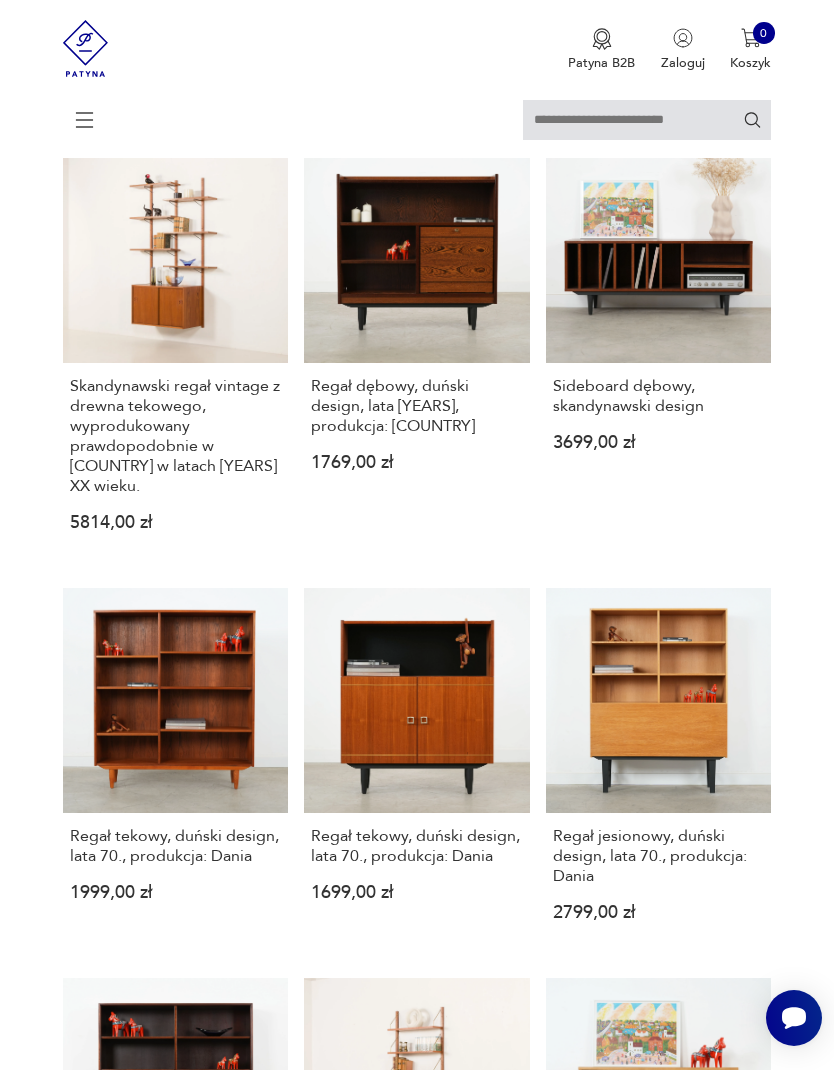 scroll, scrollTop: 389, scrollLeft: 0, axis: vertical 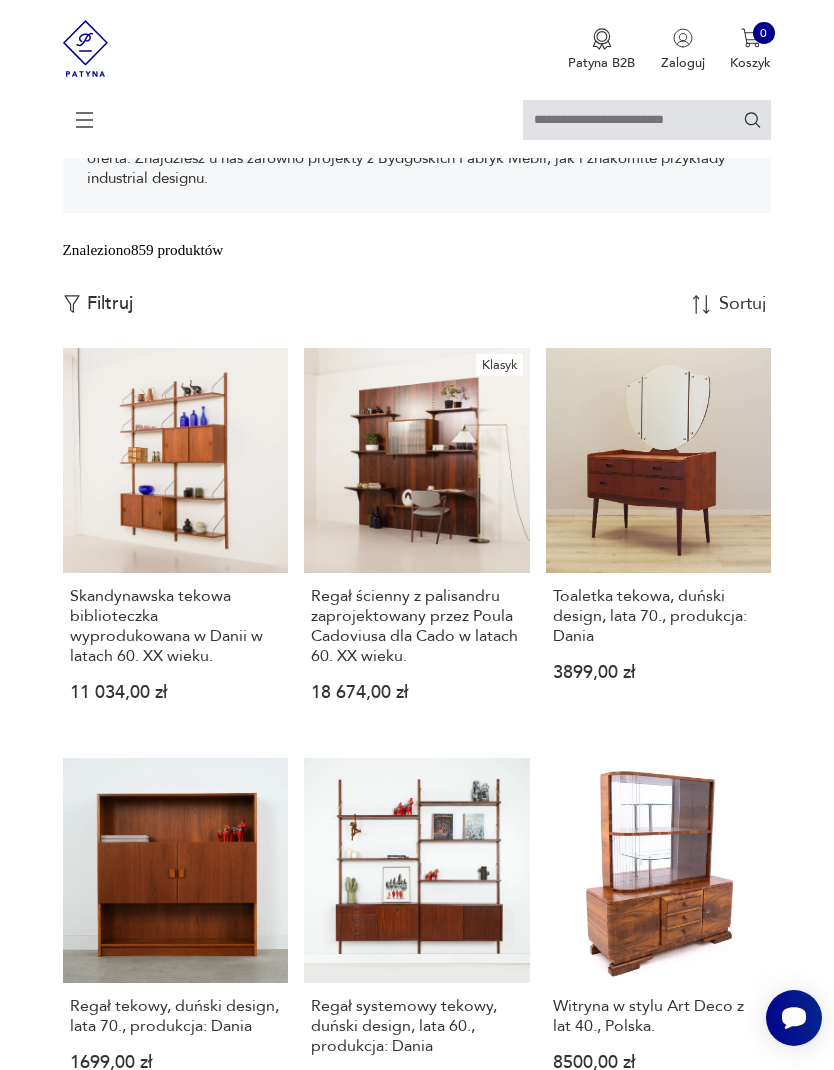 click on "Klasyk Regał ścienny z palisandru zaprojektowany przez [DESIGNER] dla Cado w latach [YEARS] XX wieku. [PRICE]" at bounding box center [417, 540] 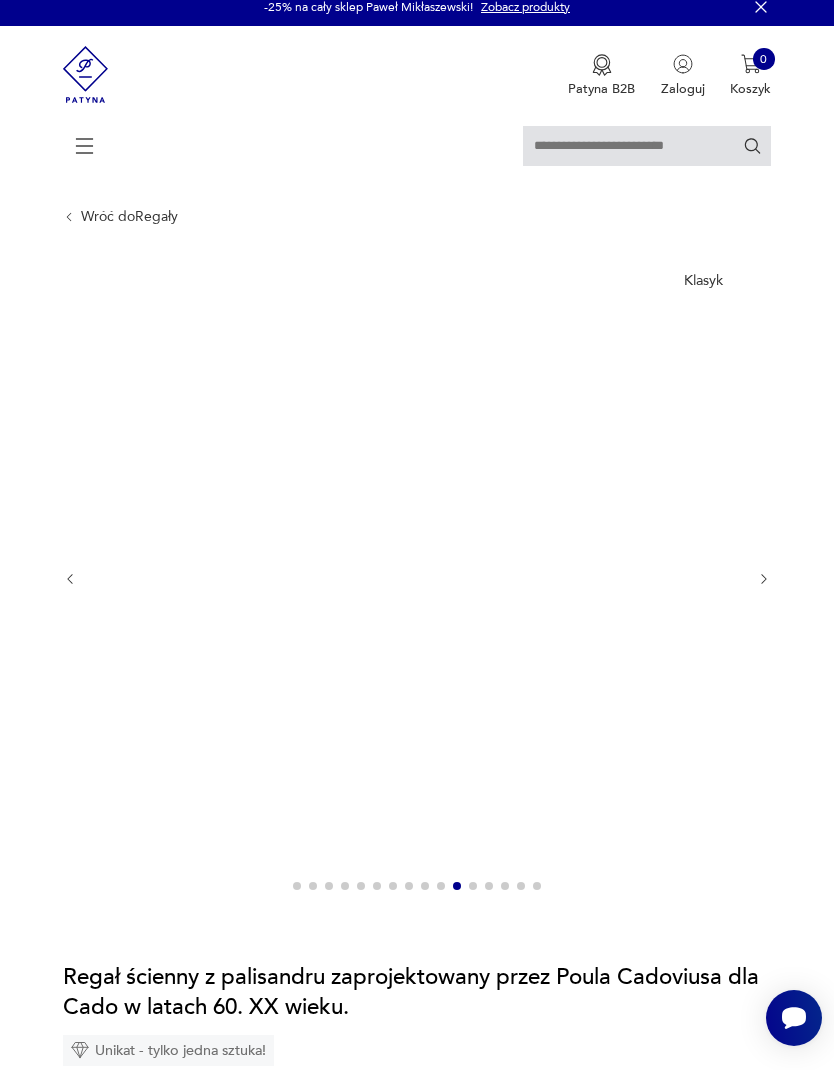 scroll, scrollTop: 0, scrollLeft: 0, axis: both 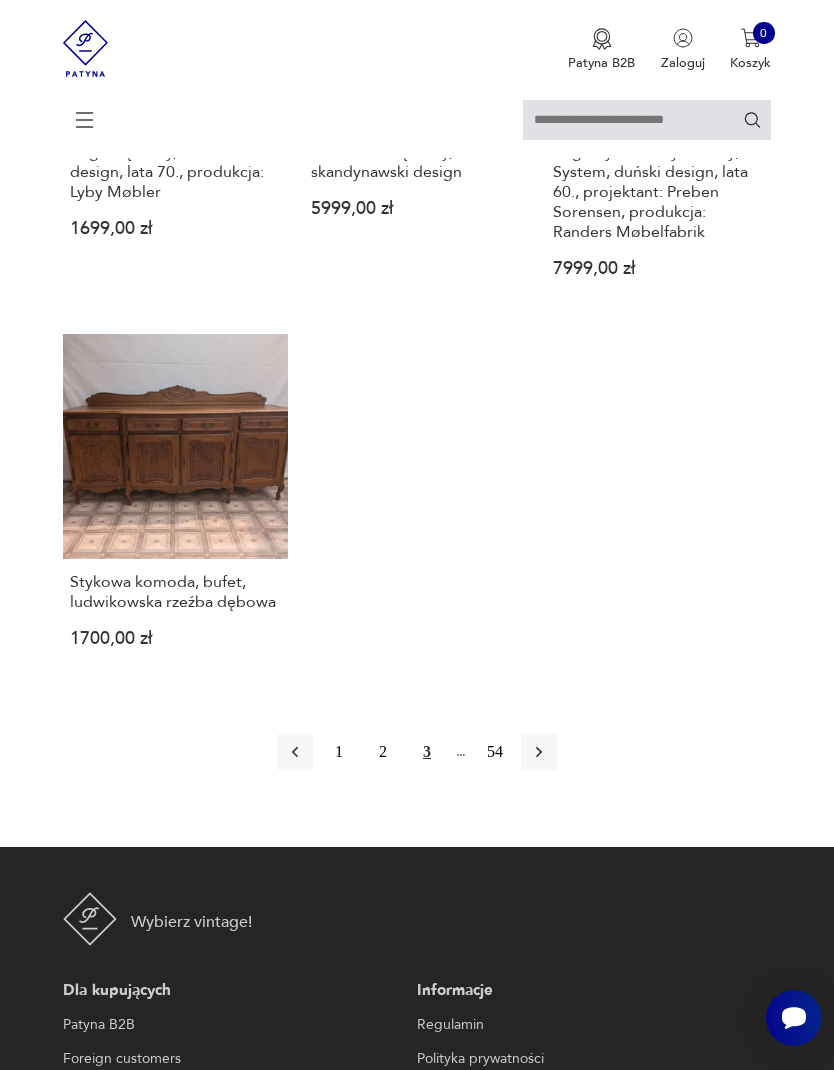 click 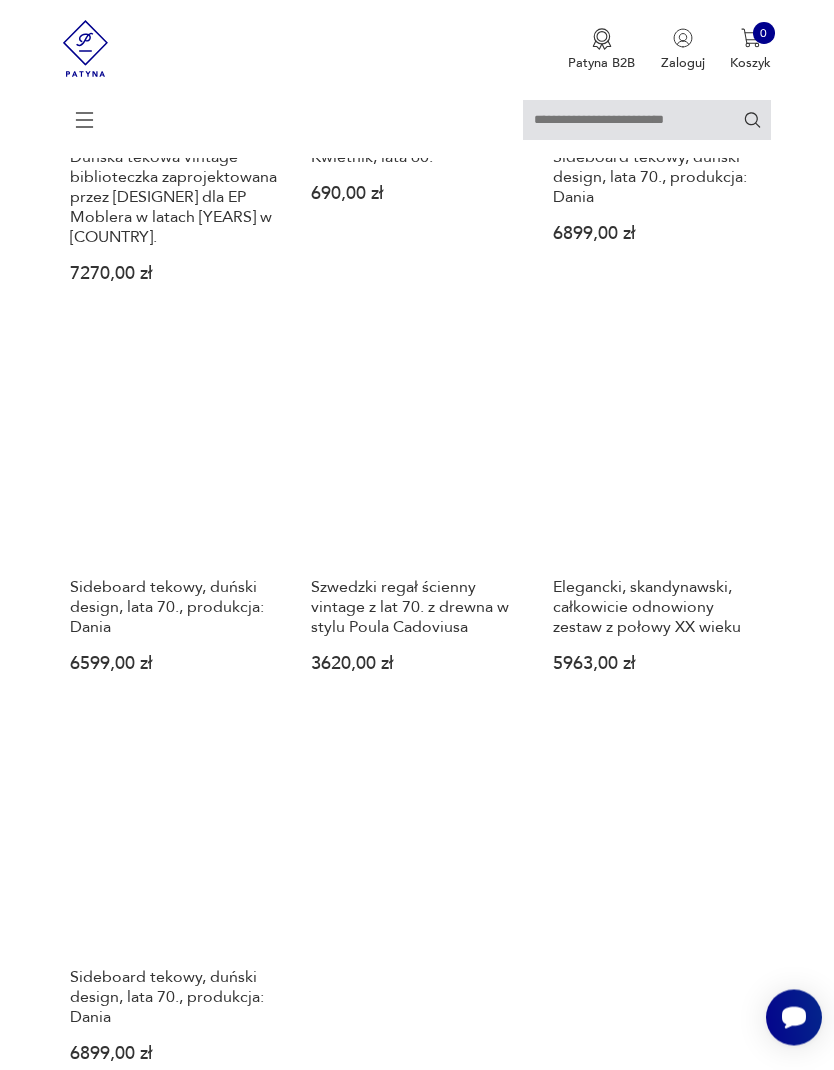 scroll, scrollTop: 2058, scrollLeft: 0, axis: vertical 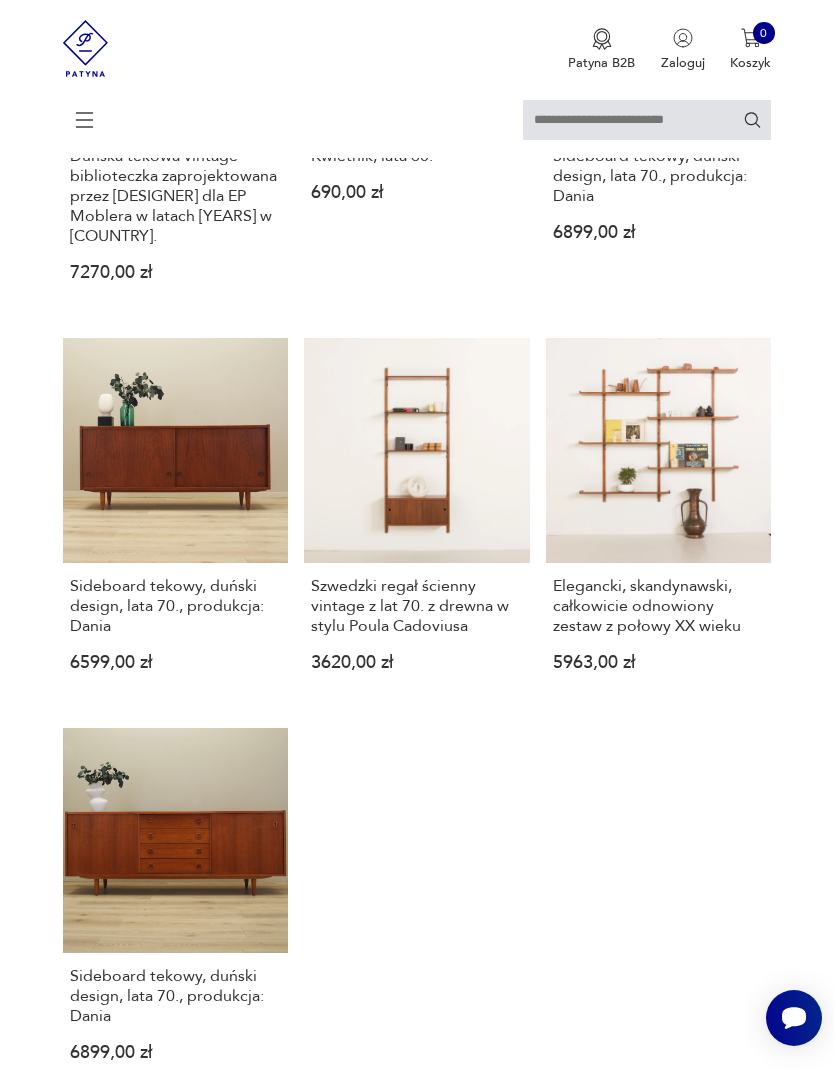click on "Elegancki, skandynawski, całkowicie odnowiony zestaw z połowy XX wieku" at bounding box center (658, 606) 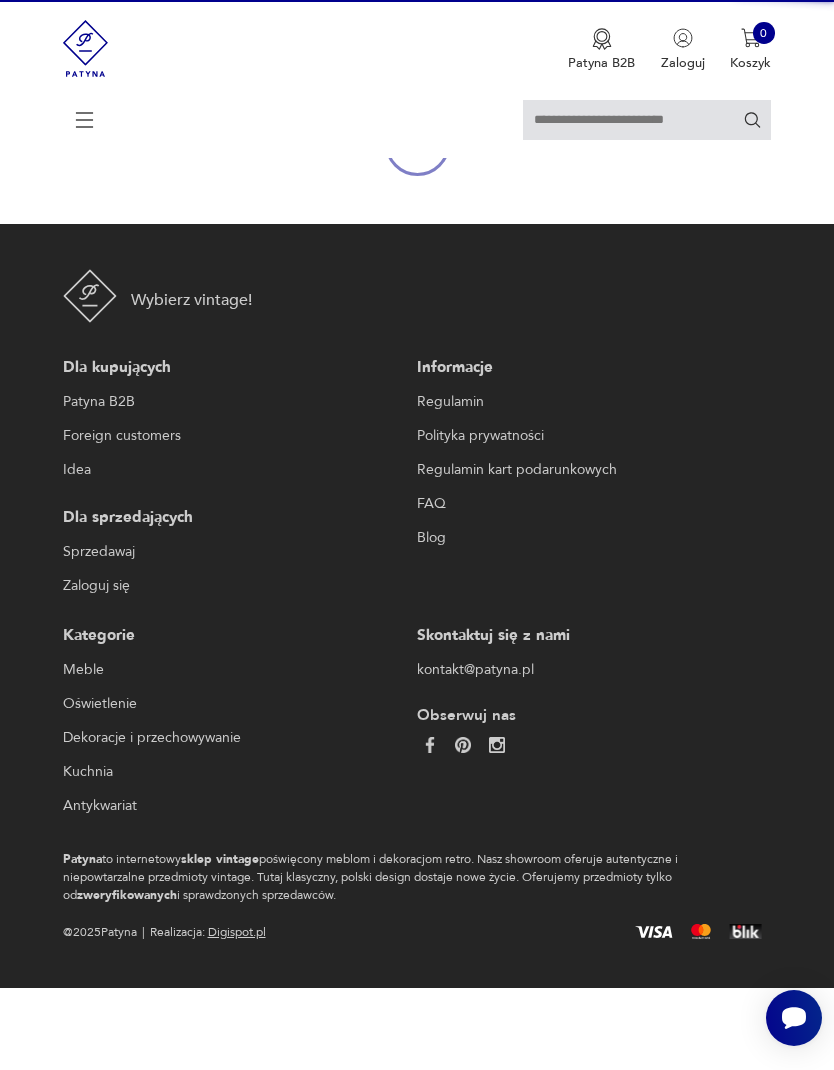scroll, scrollTop: 185, scrollLeft: 0, axis: vertical 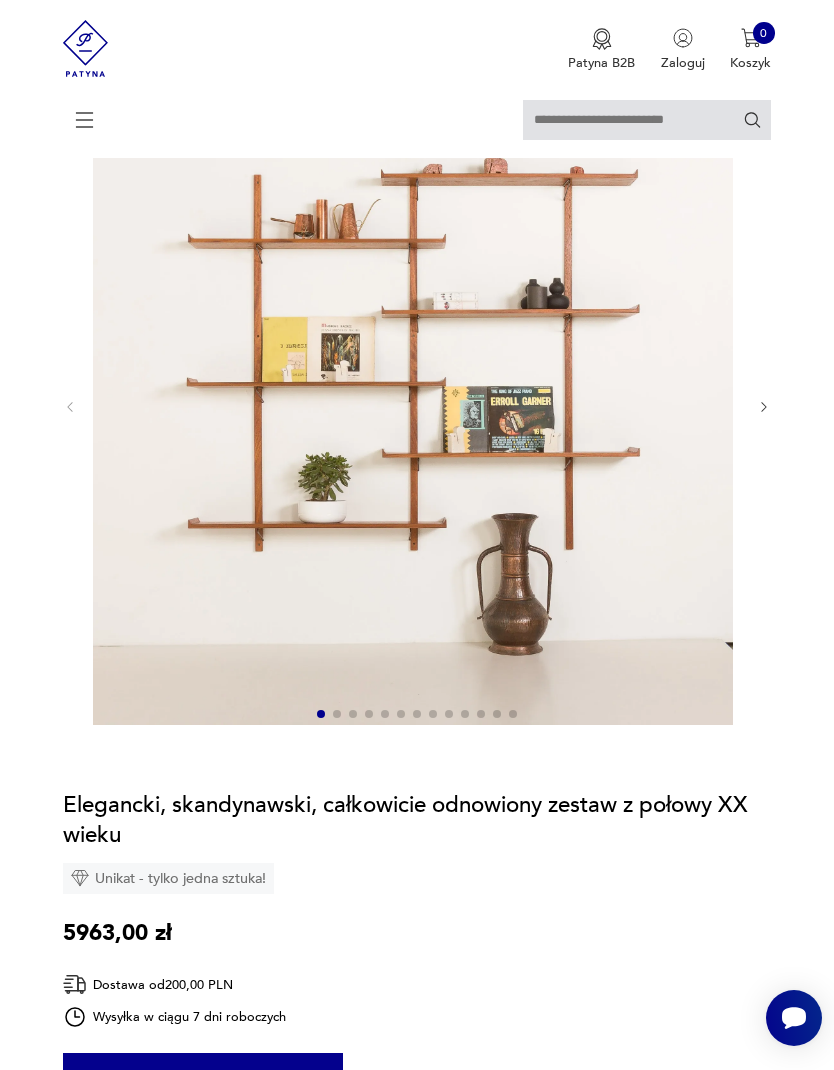 click 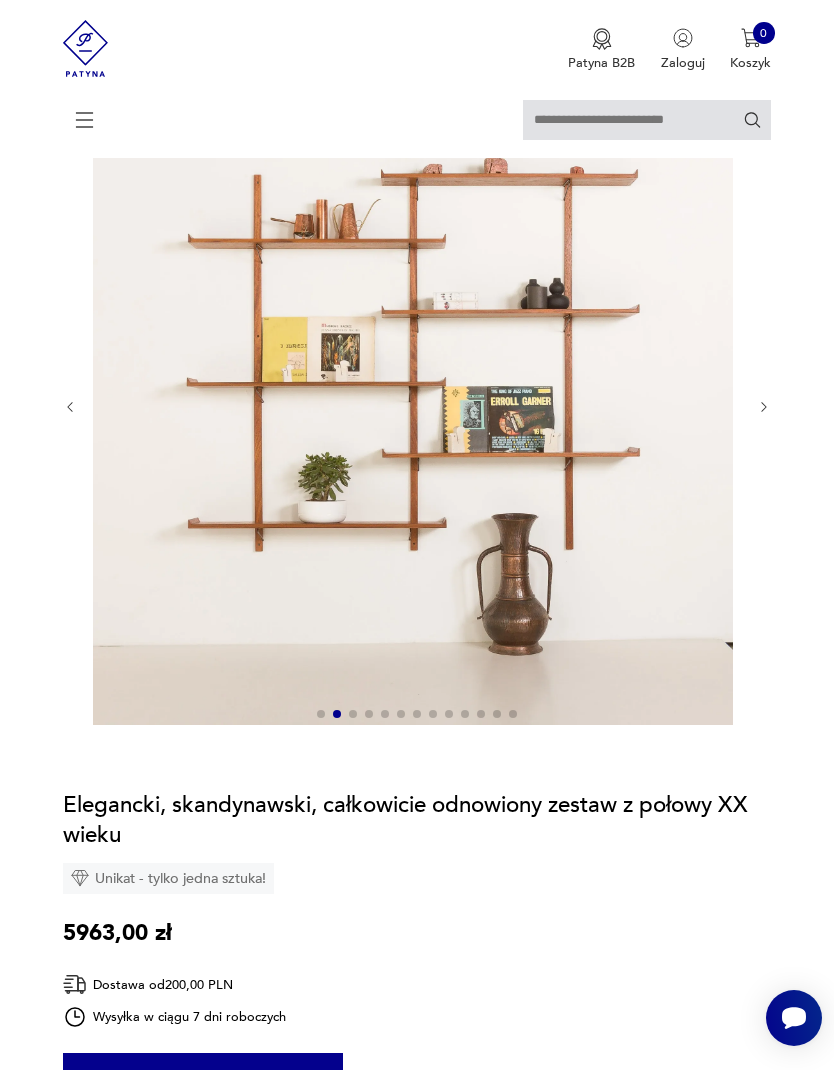 click 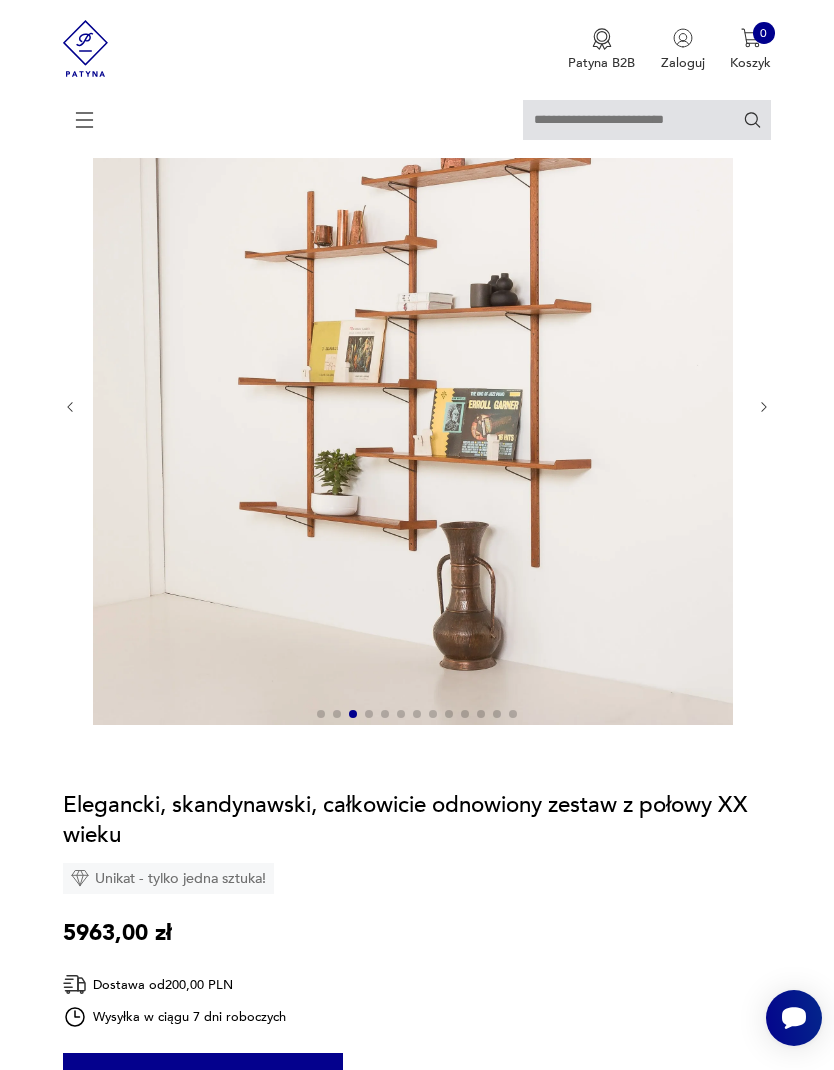 click 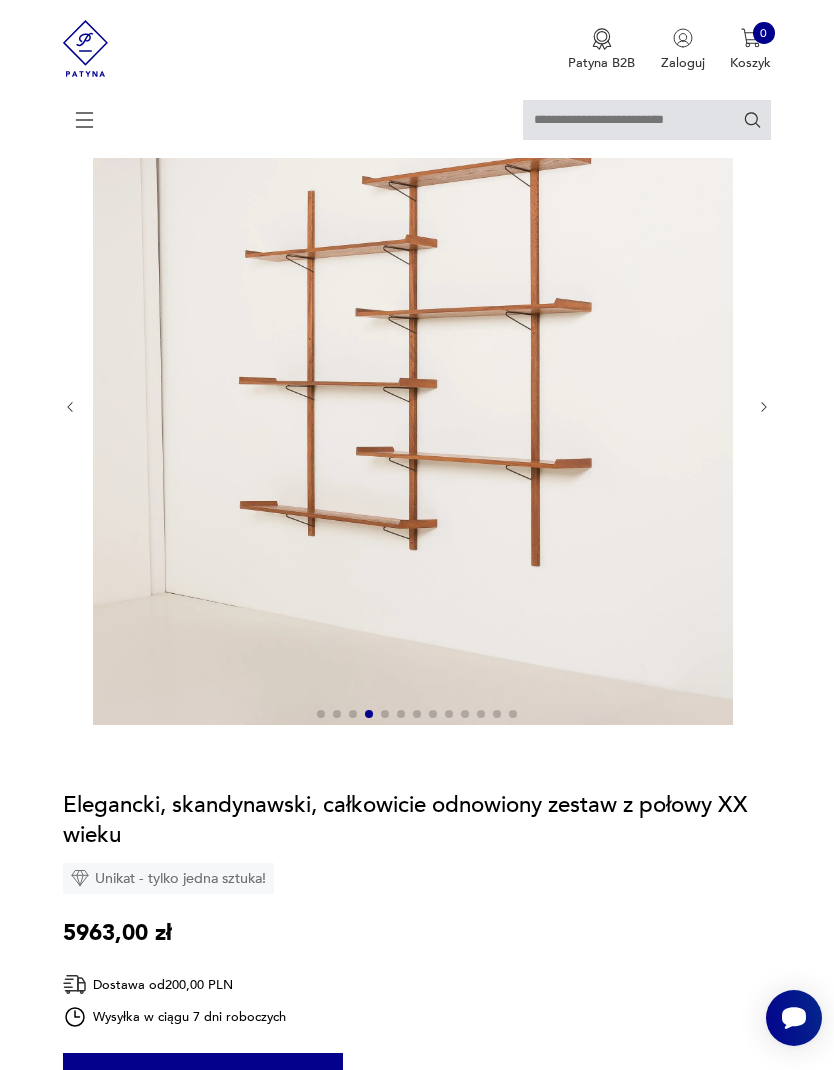 click 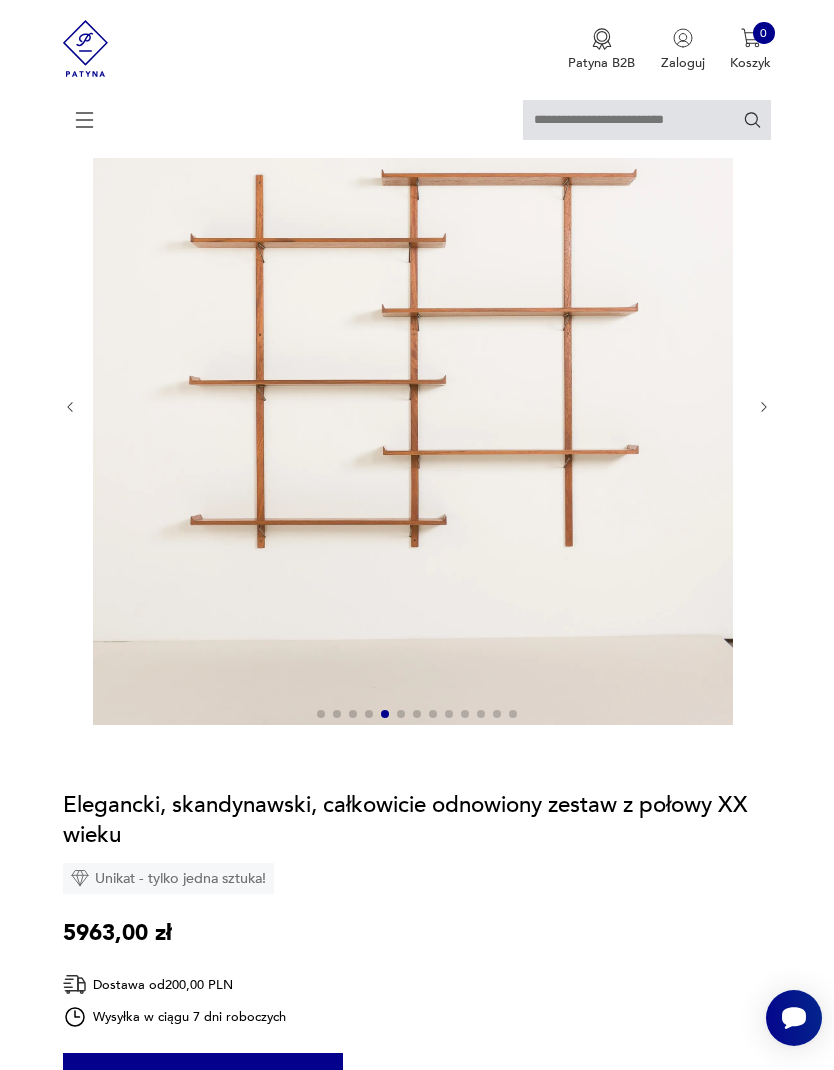click 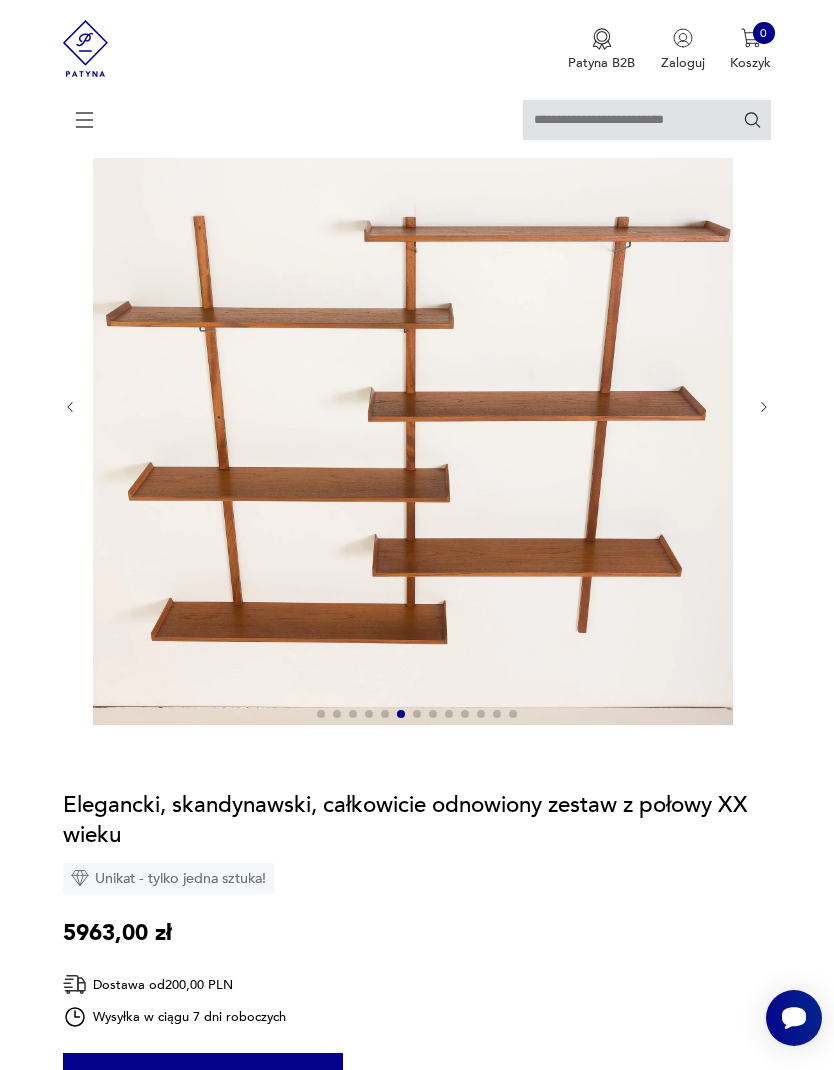 click 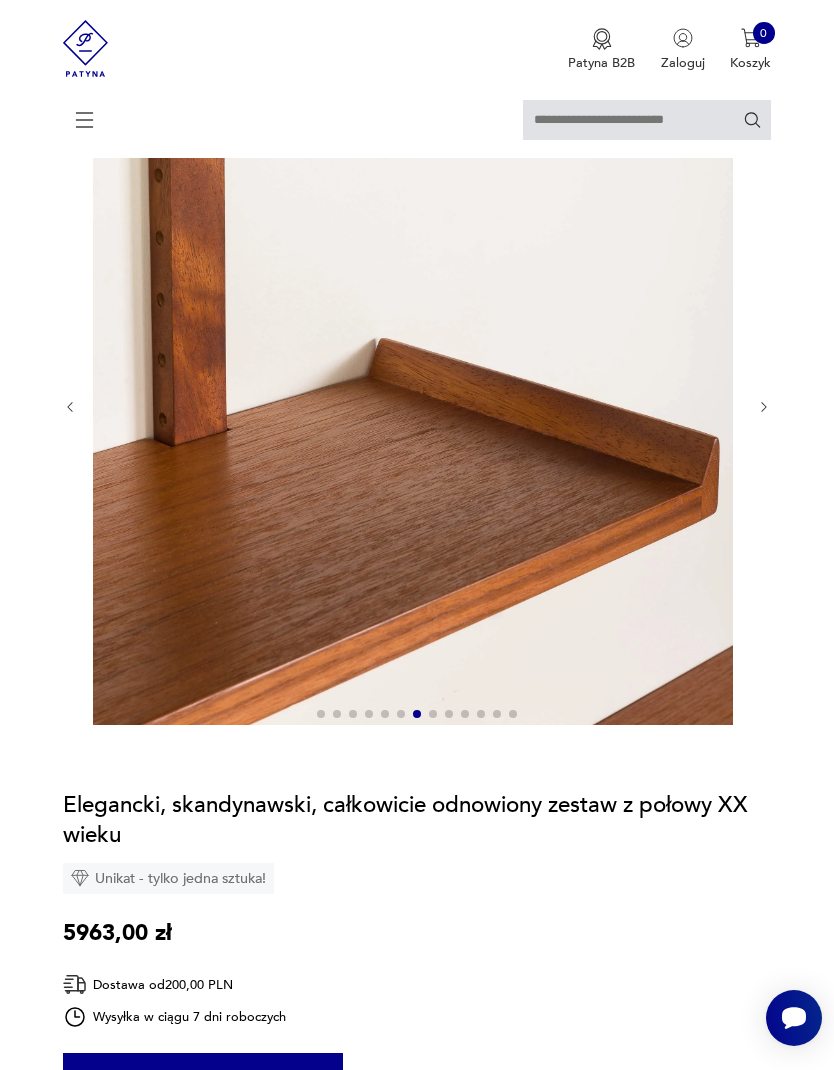 click 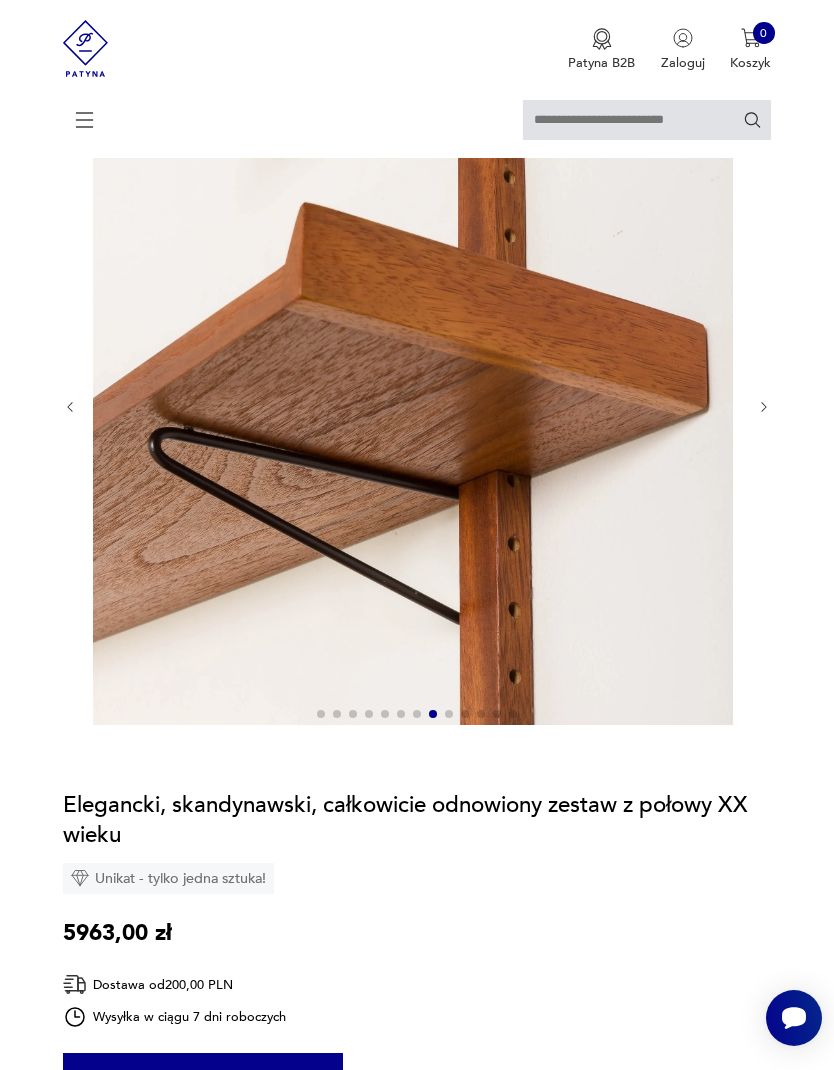 click 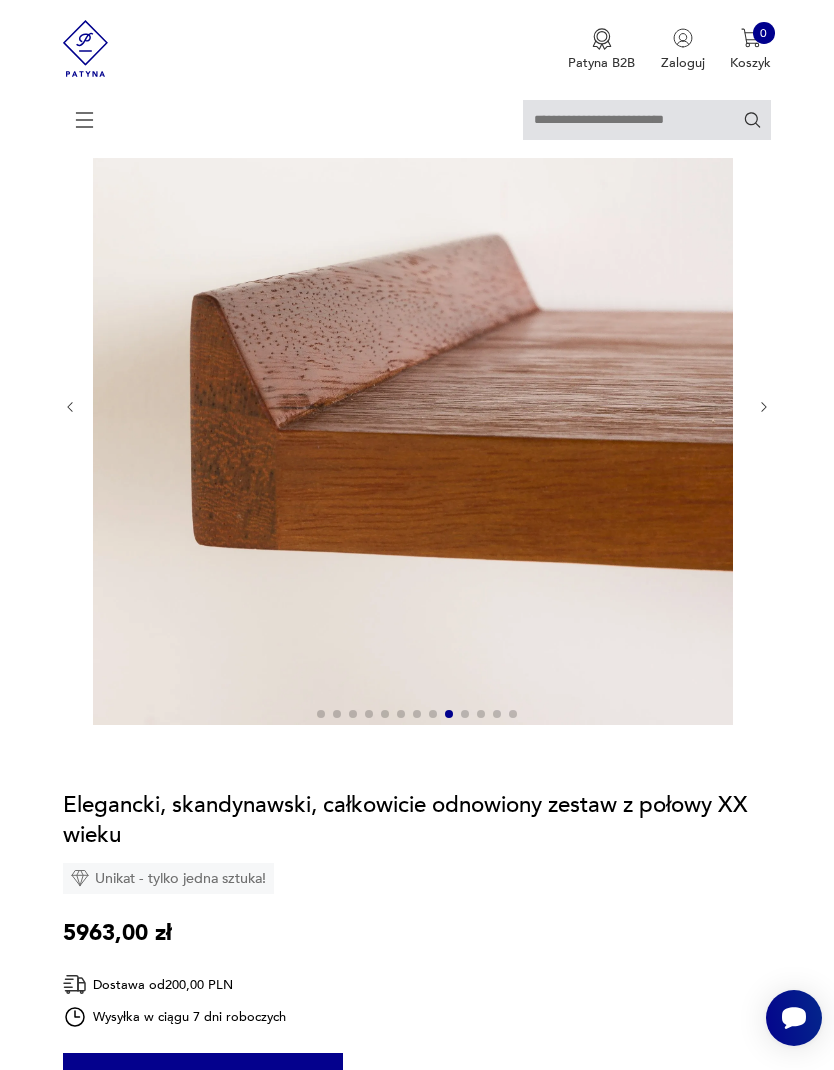 click 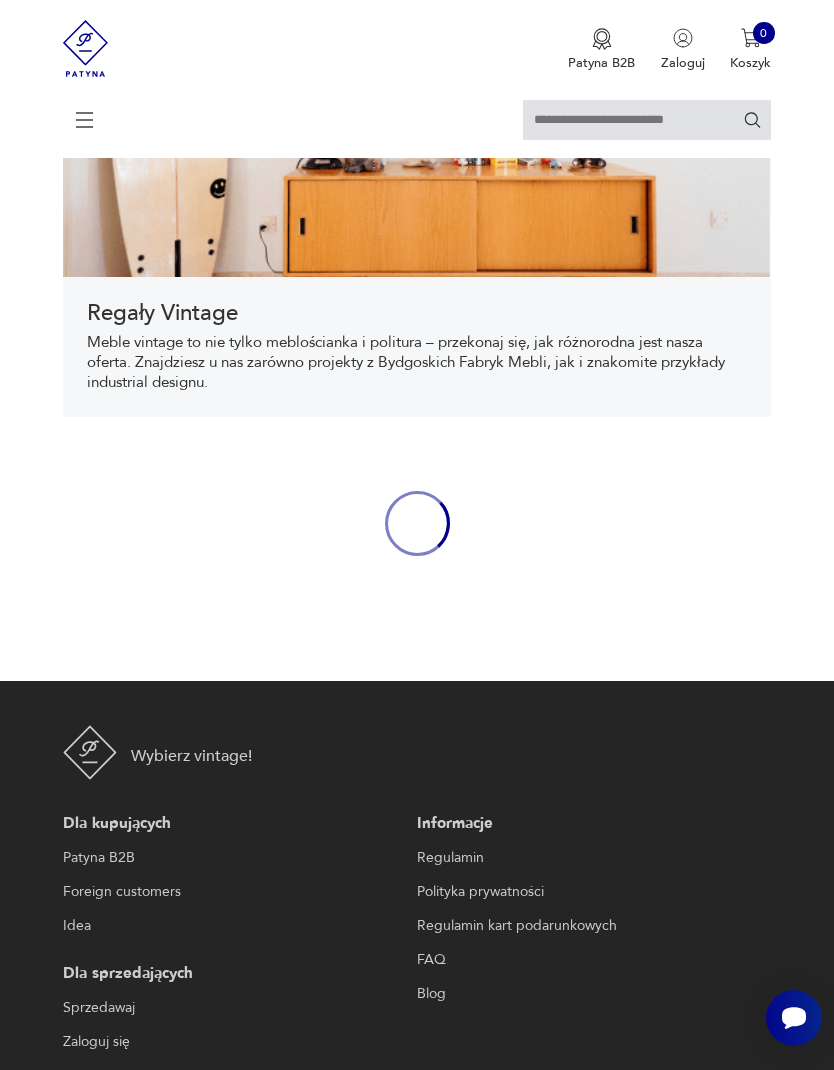 scroll, scrollTop: 726, scrollLeft: 0, axis: vertical 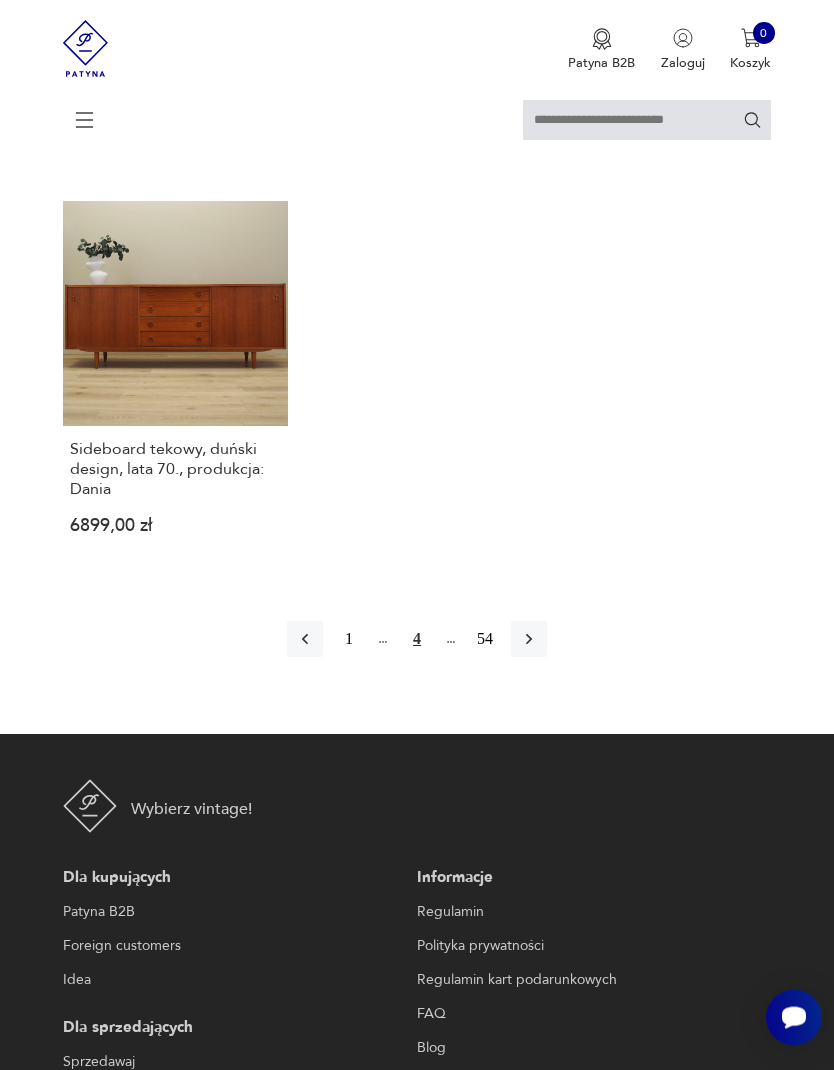 click 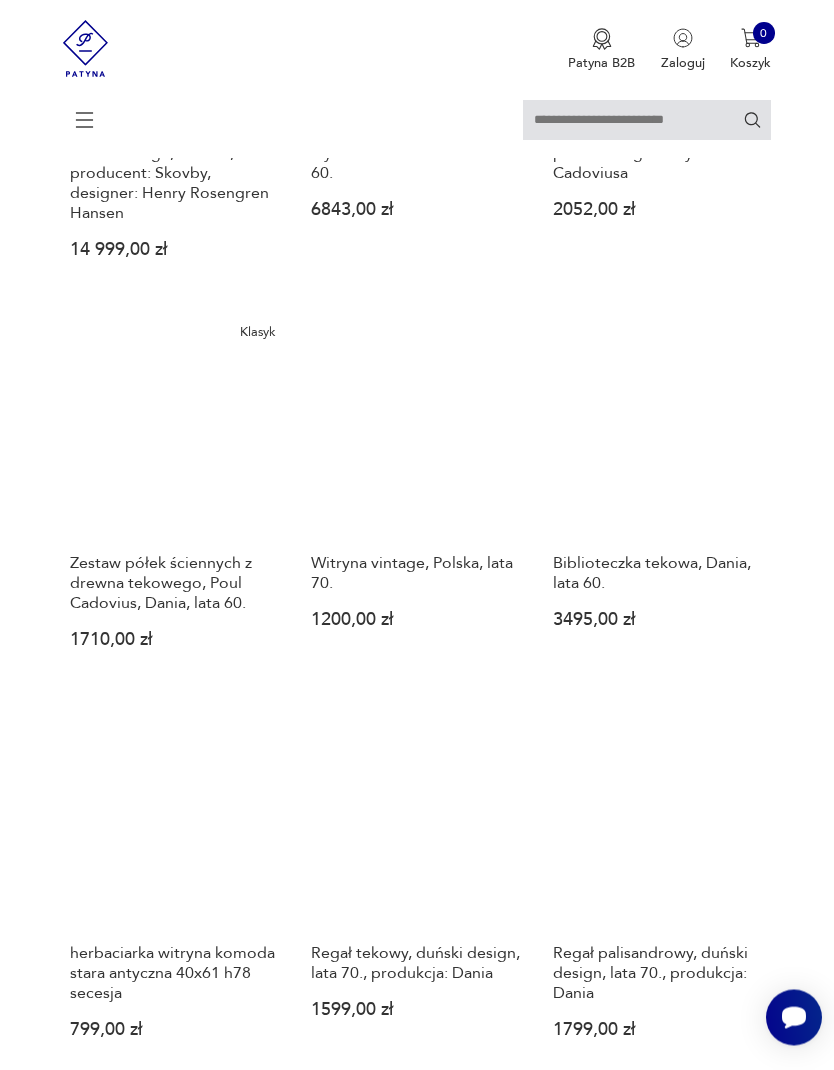 scroll, scrollTop: 852, scrollLeft: 0, axis: vertical 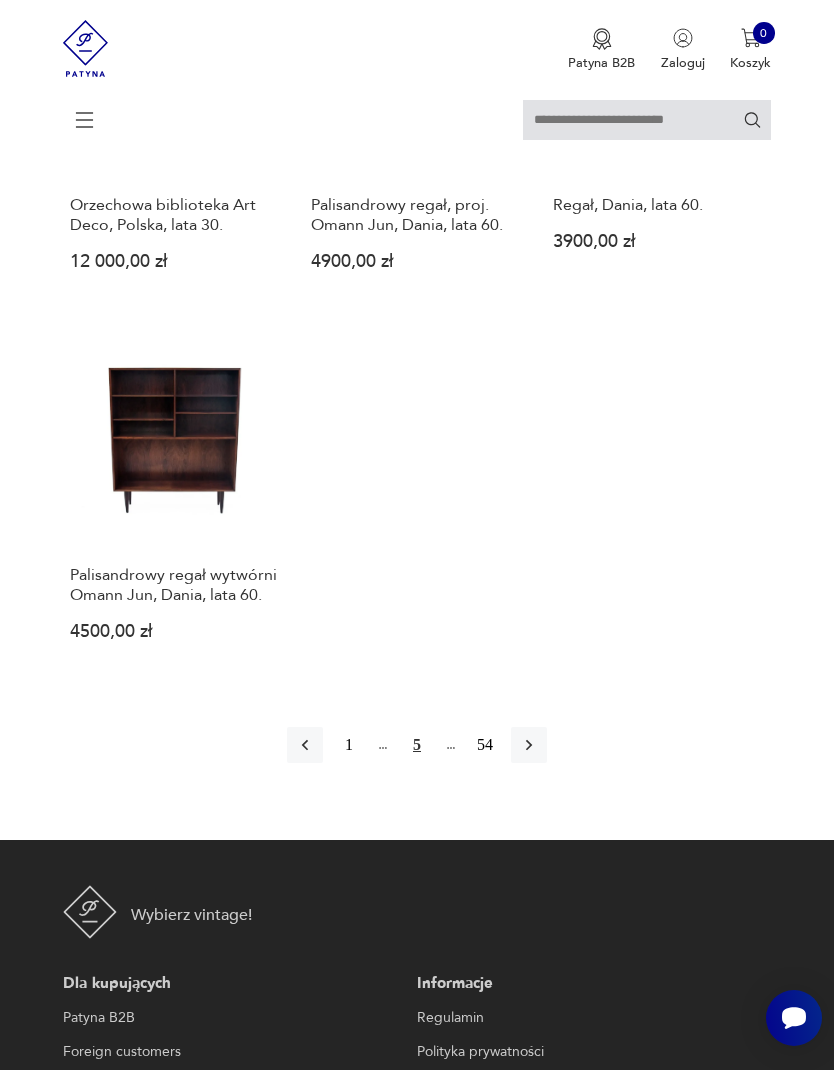 click 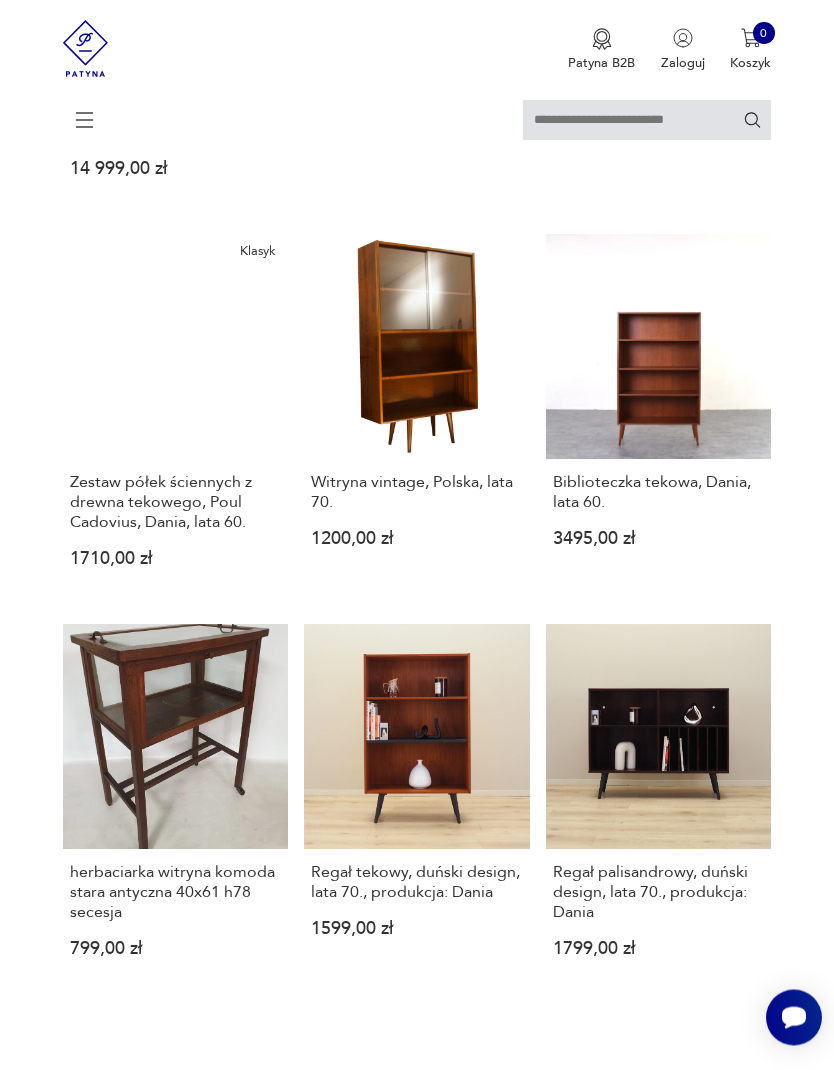 scroll, scrollTop: 389, scrollLeft: 0, axis: vertical 